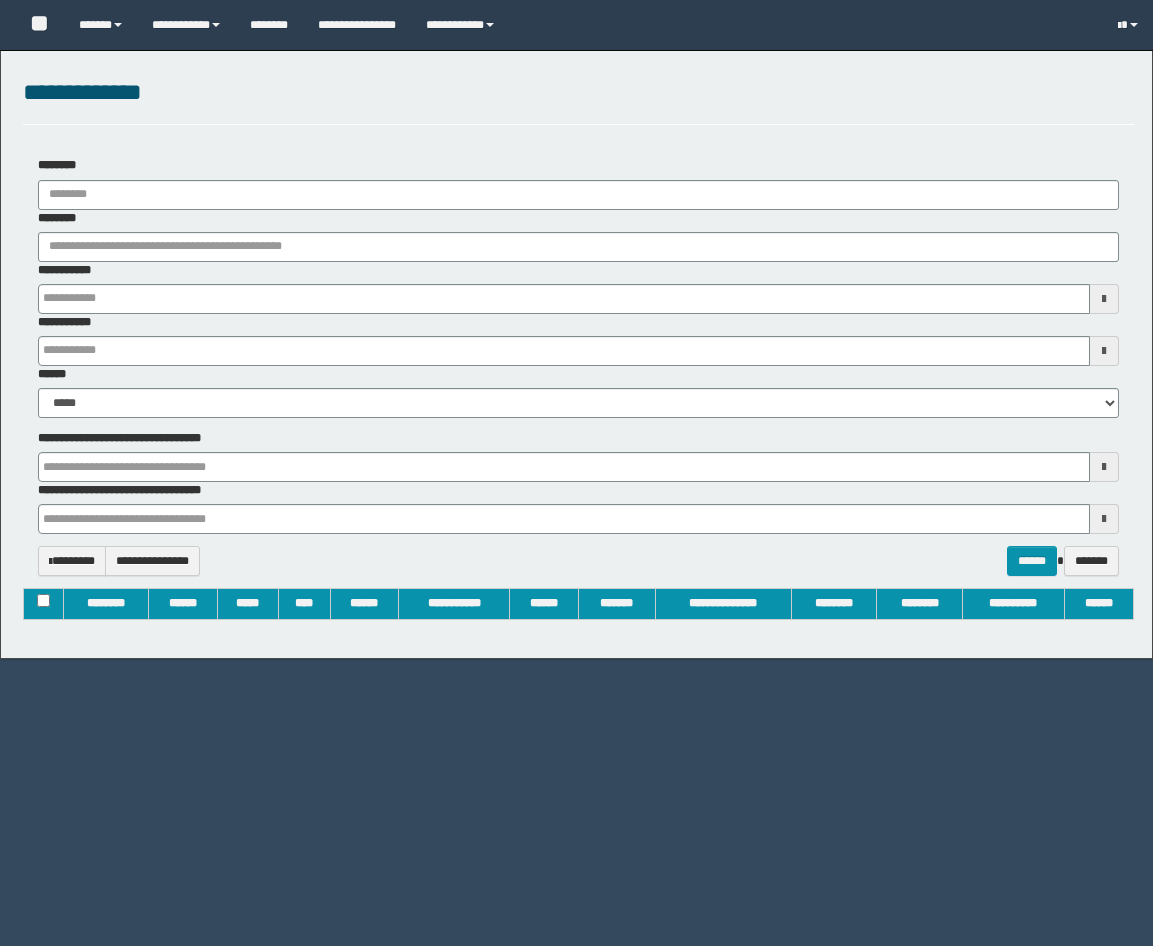 type on "**********" 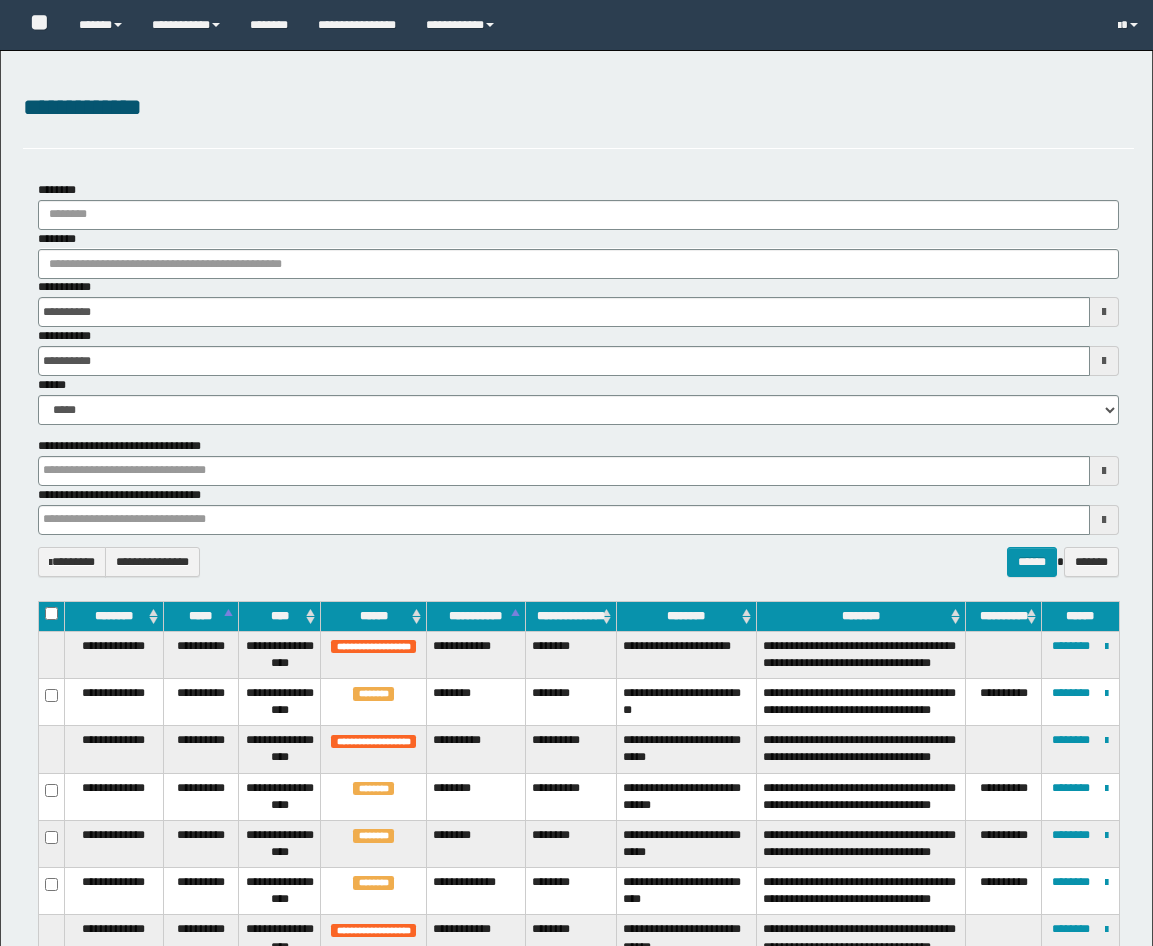 type 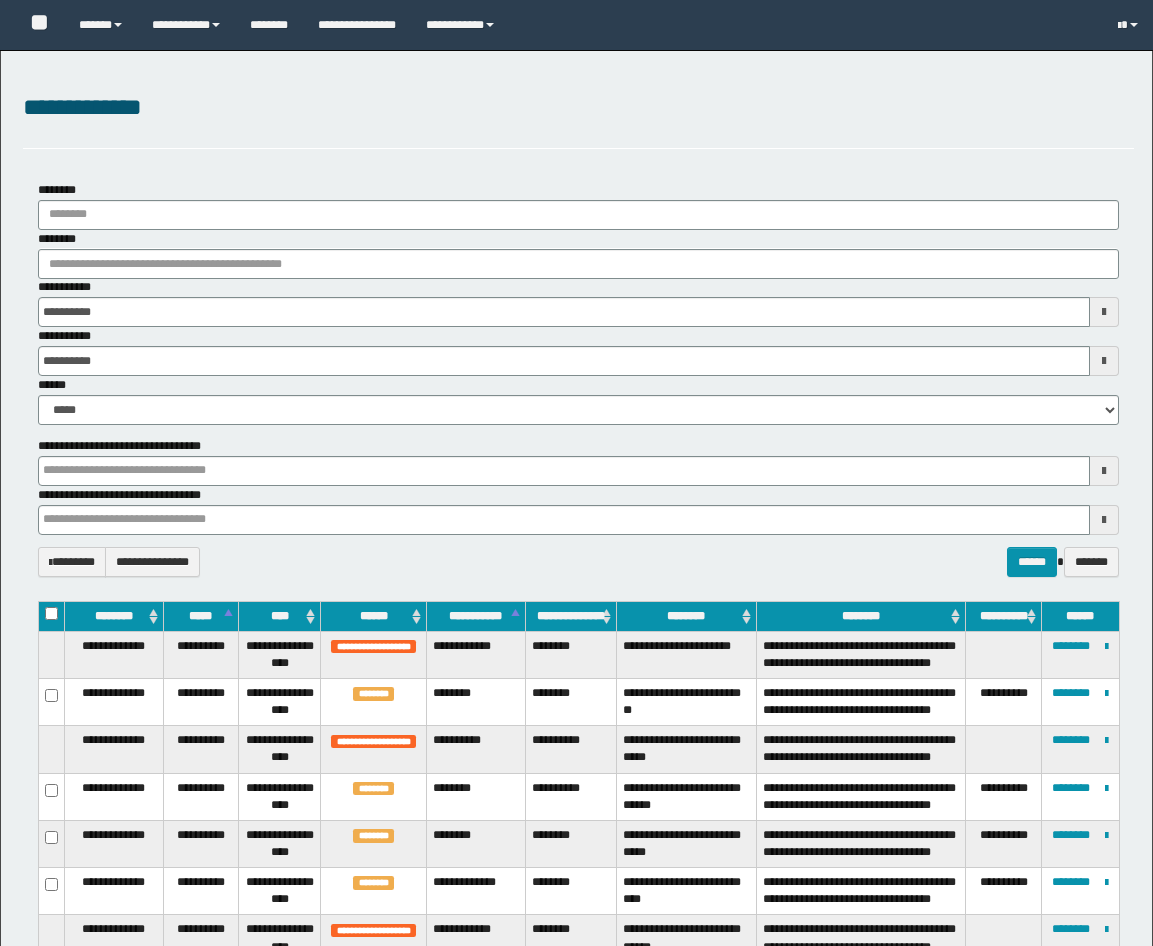 type 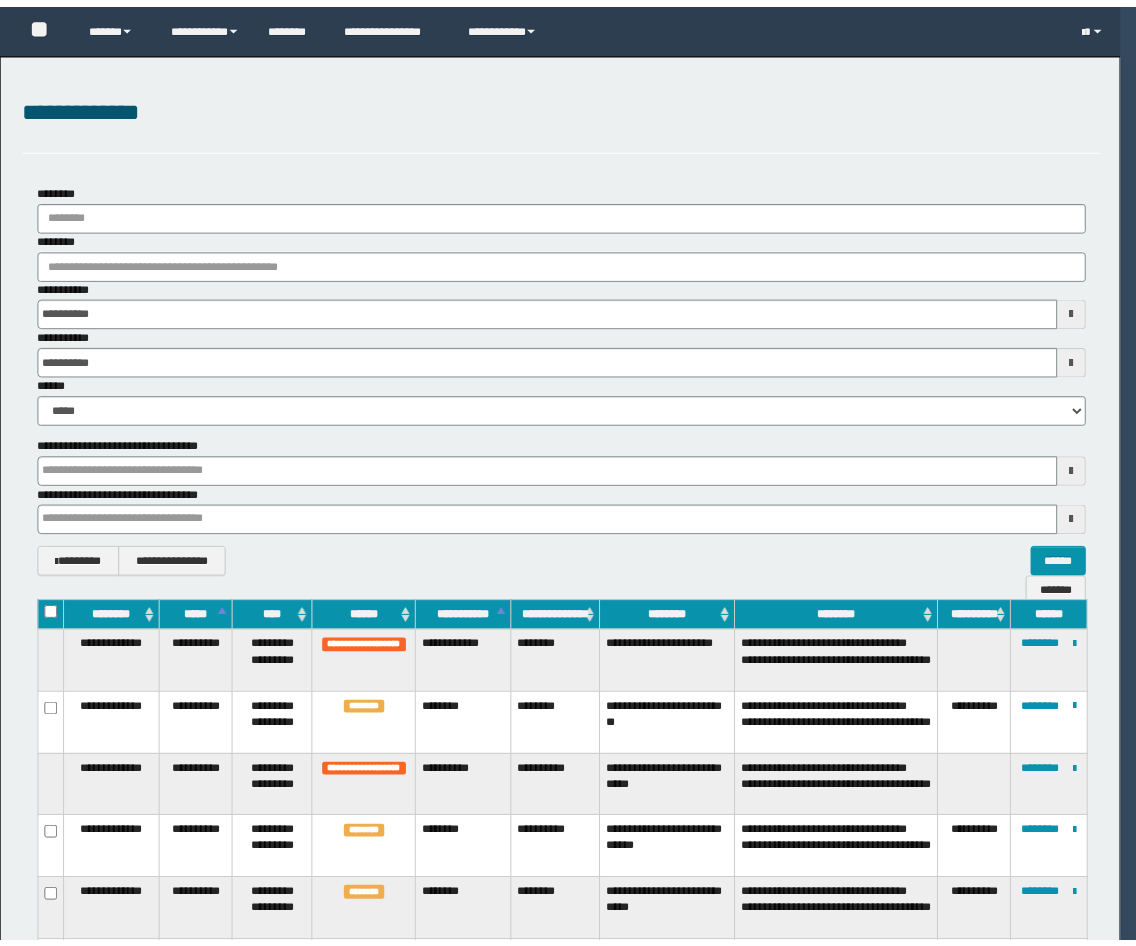 scroll, scrollTop: 0, scrollLeft: 0, axis: both 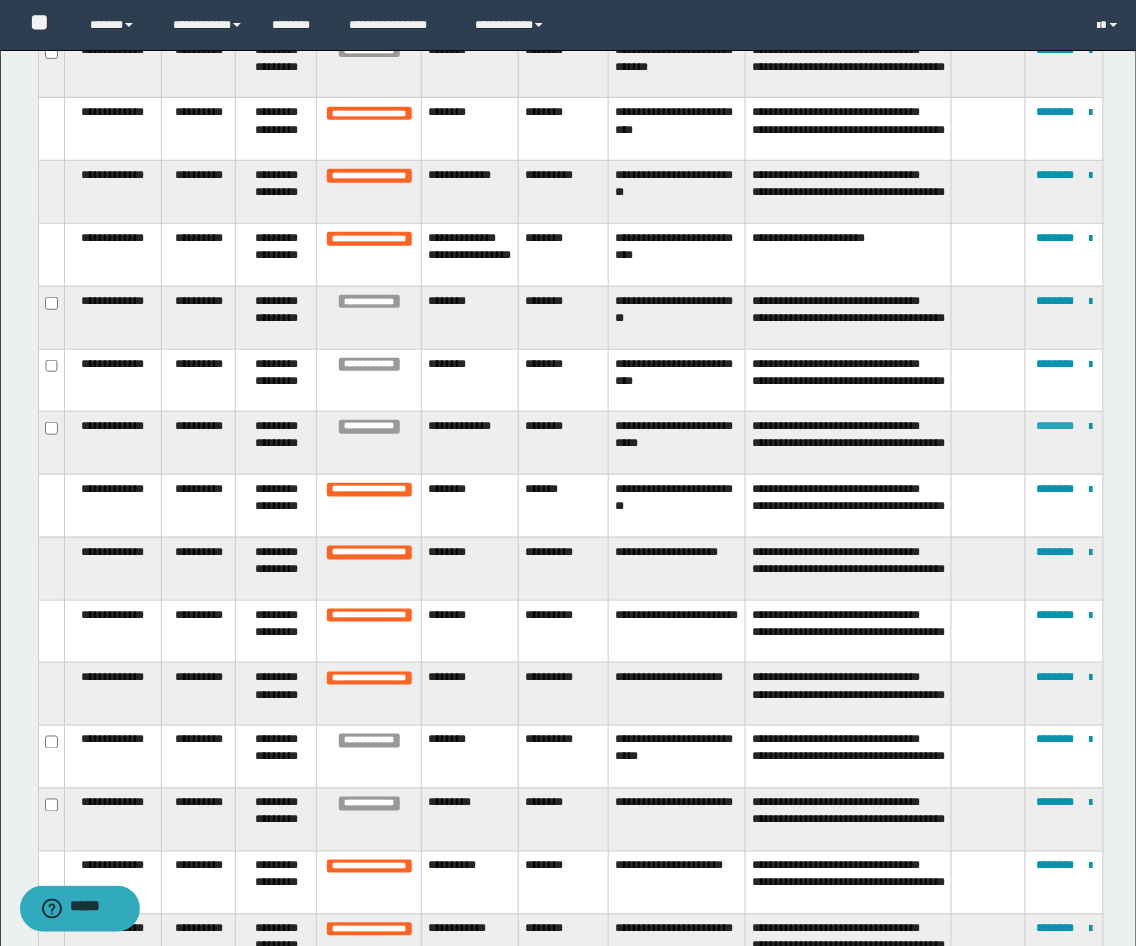 click on "********" at bounding box center (1056, 426) 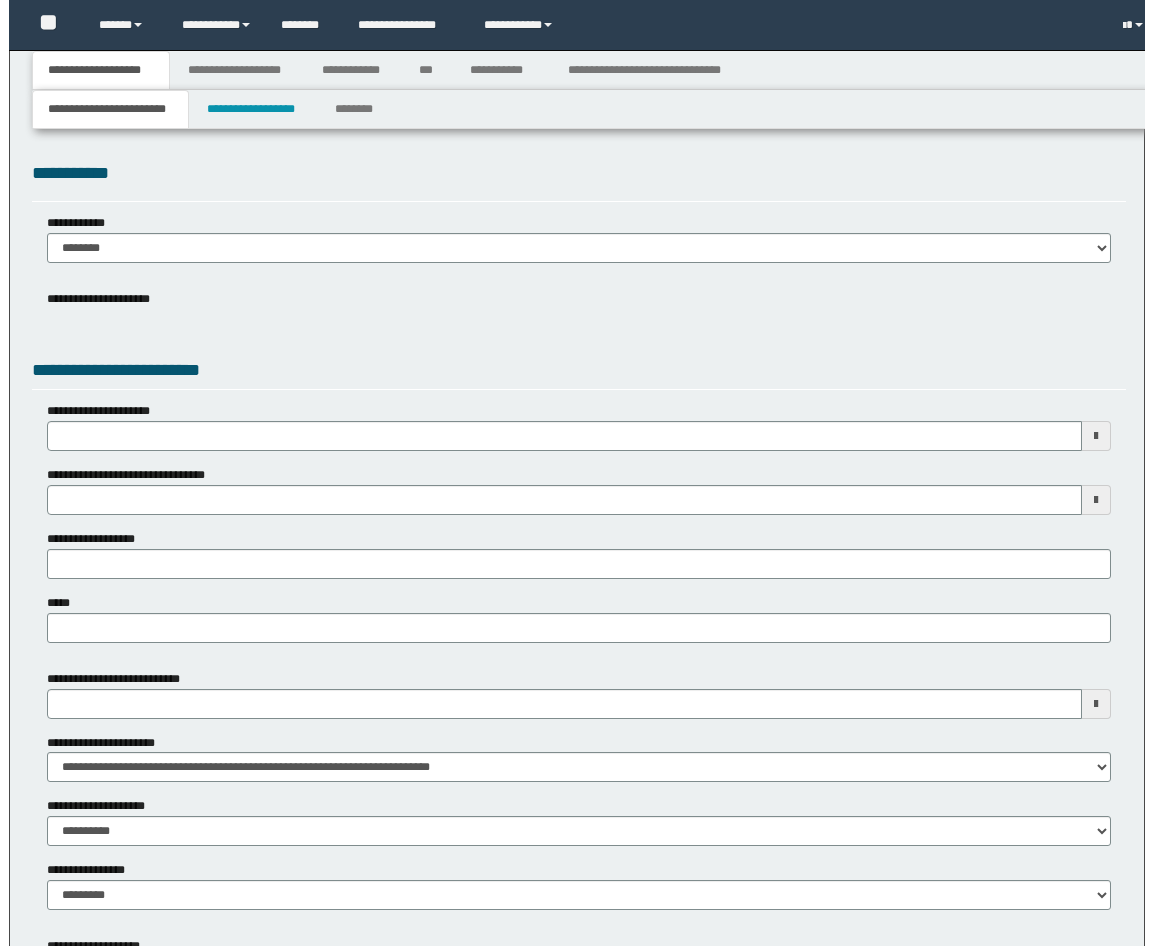 scroll, scrollTop: 0, scrollLeft: 0, axis: both 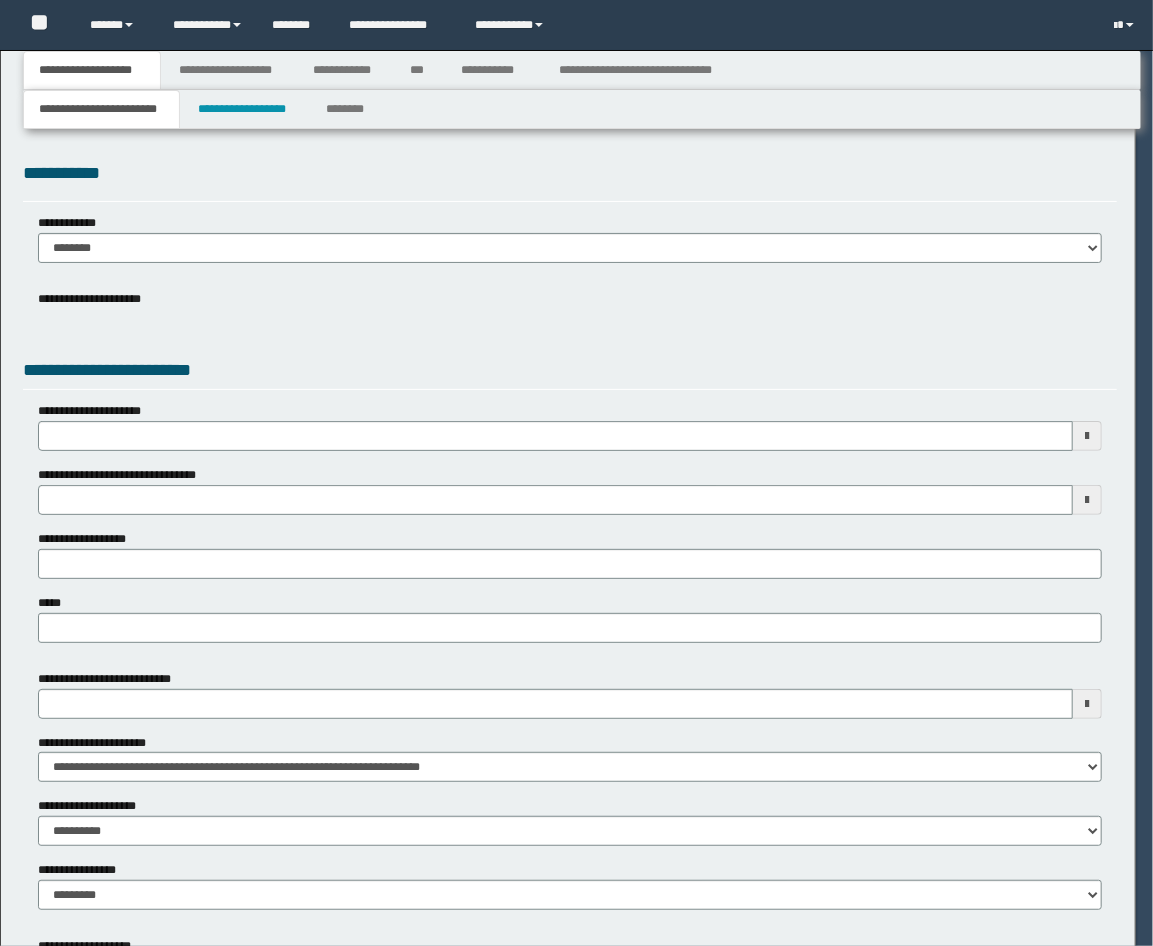 select on "**" 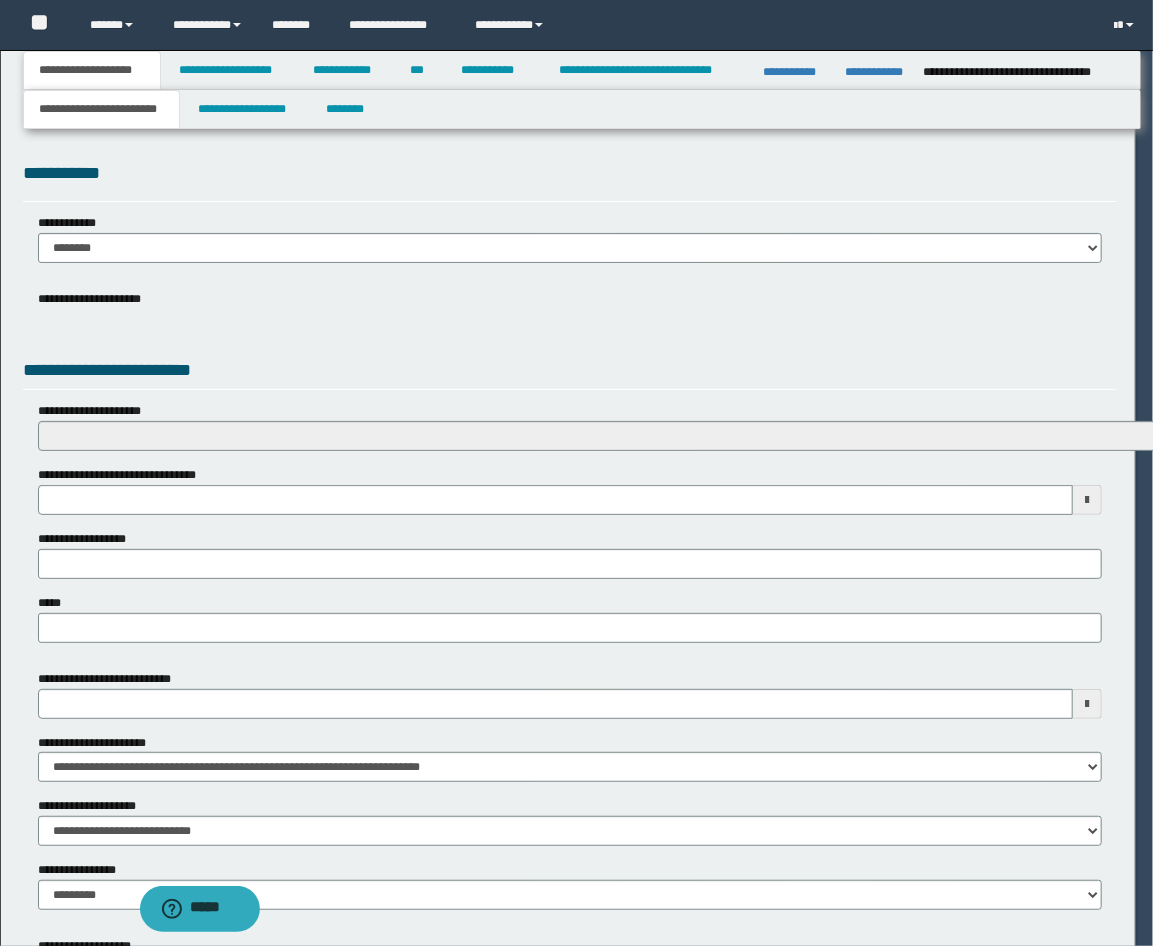scroll, scrollTop: 0, scrollLeft: 0, axis: both 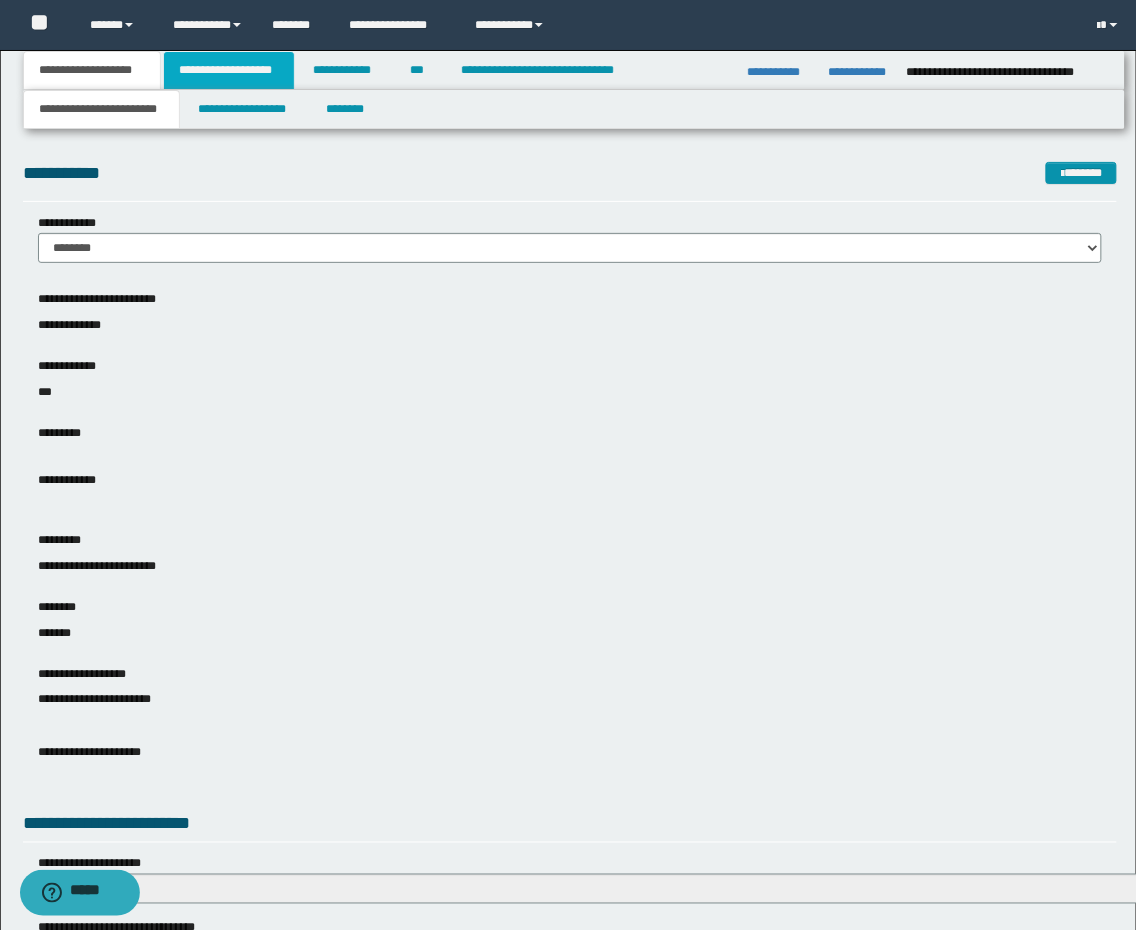 click on "**********" at bounding box center [229, 70] 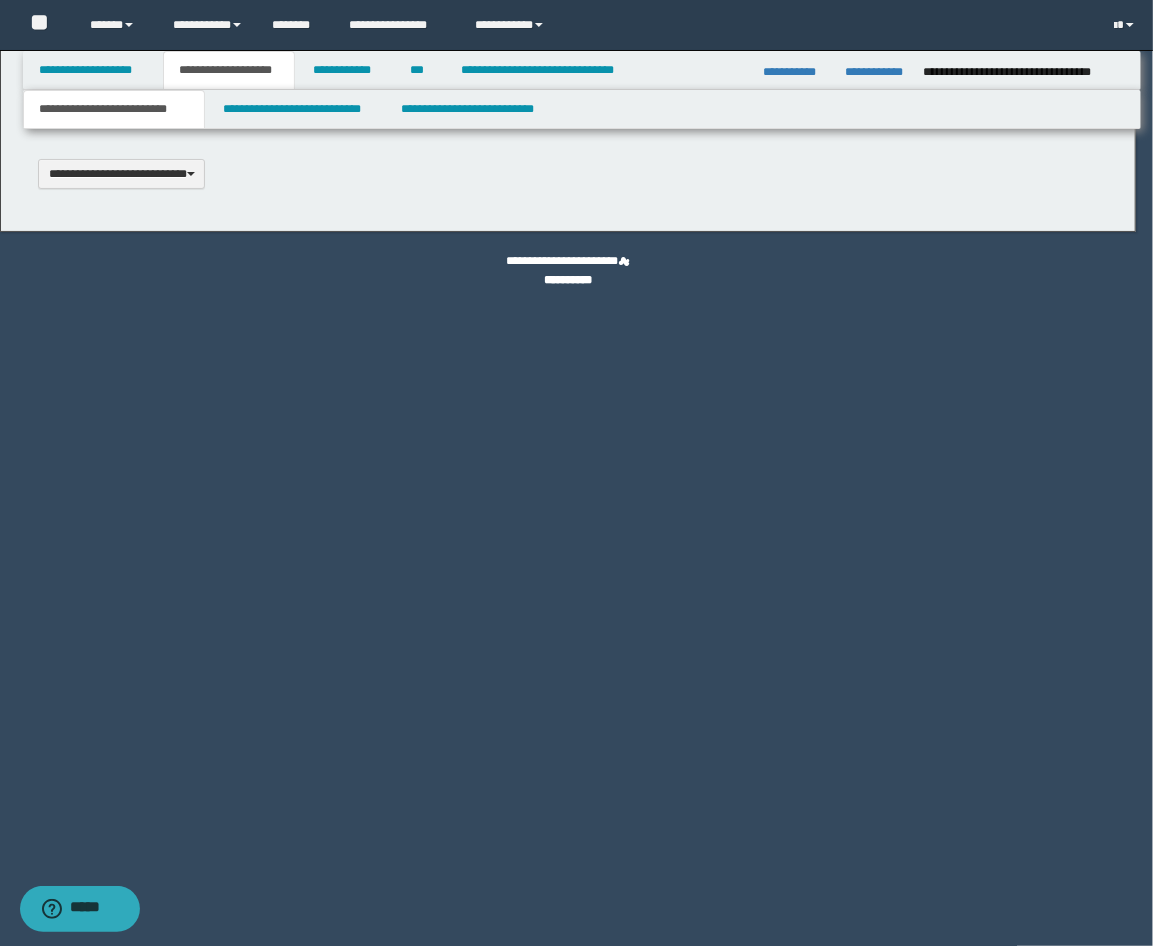 type 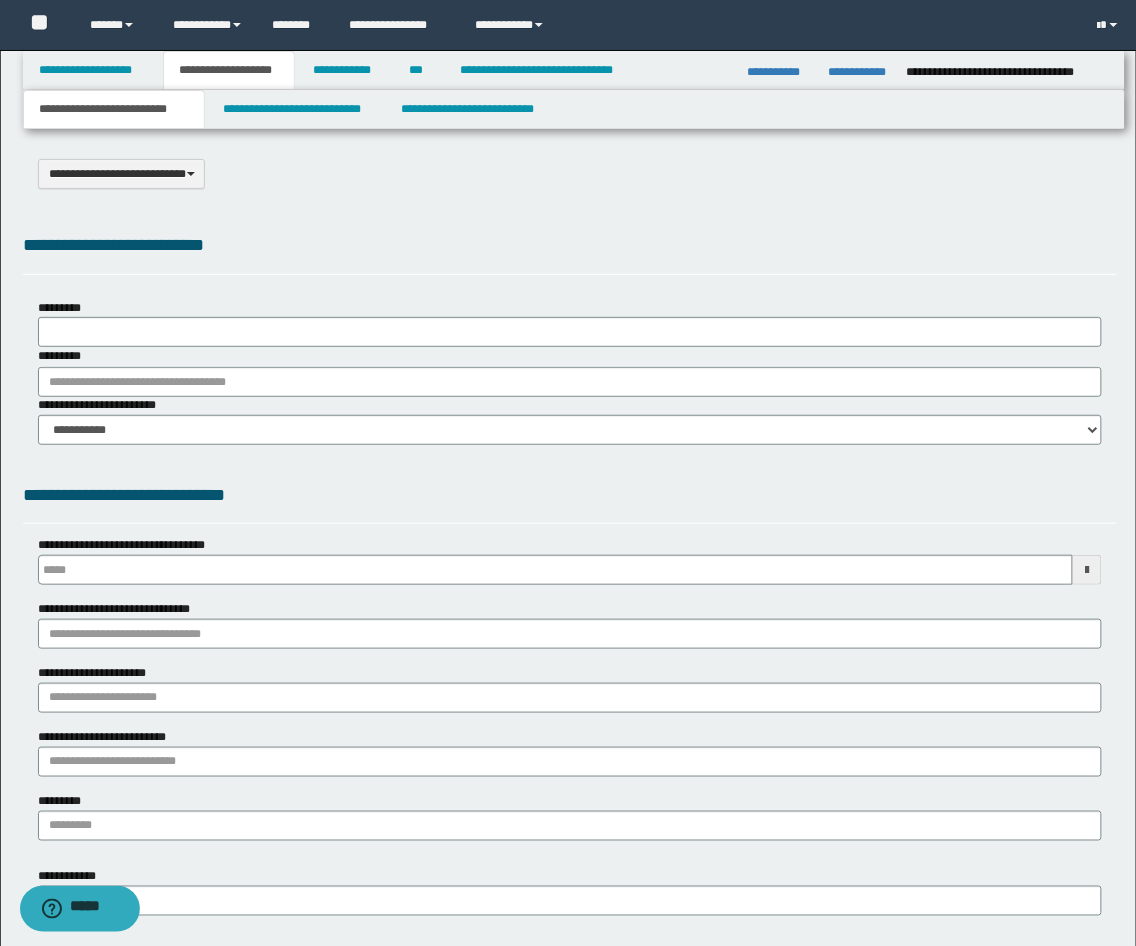 type on "**********" 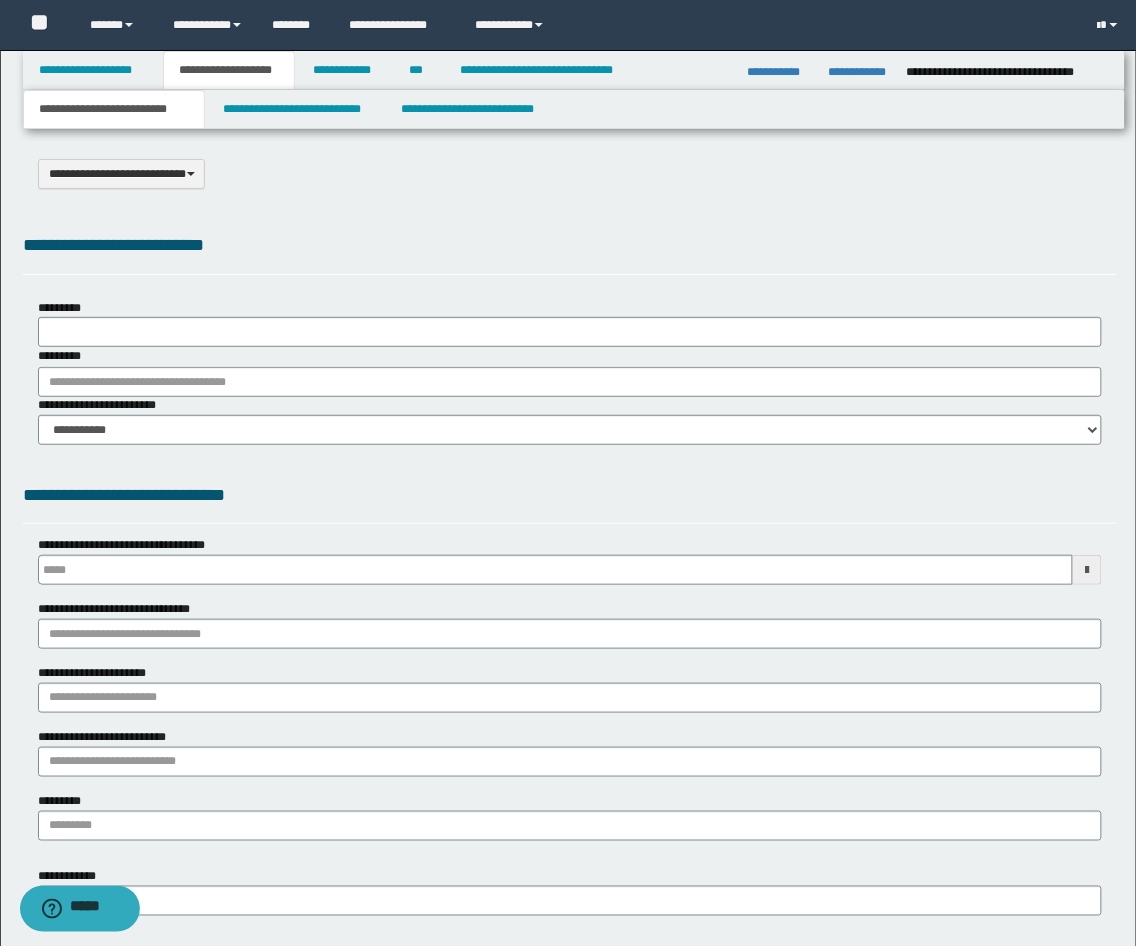 select on "*" 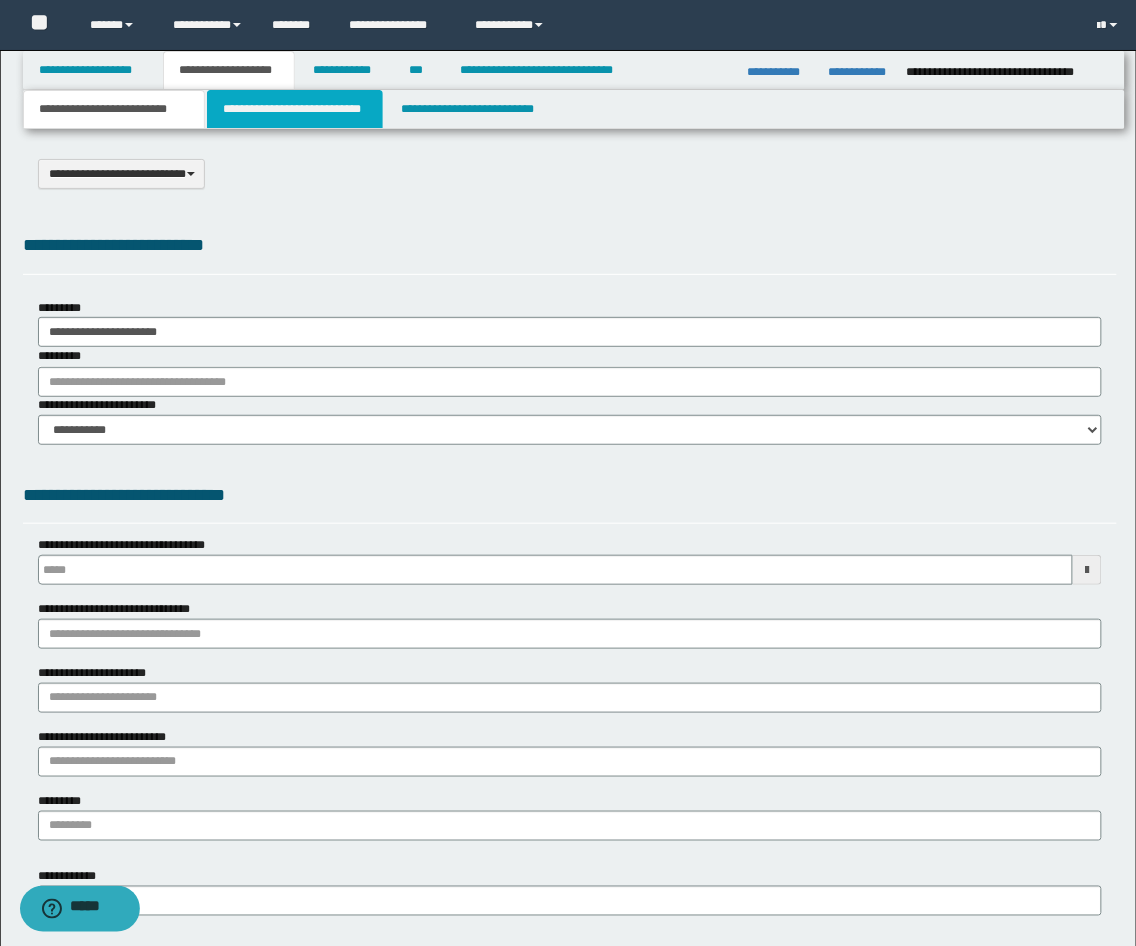 click on "**********" at bounding box center [295, 109] 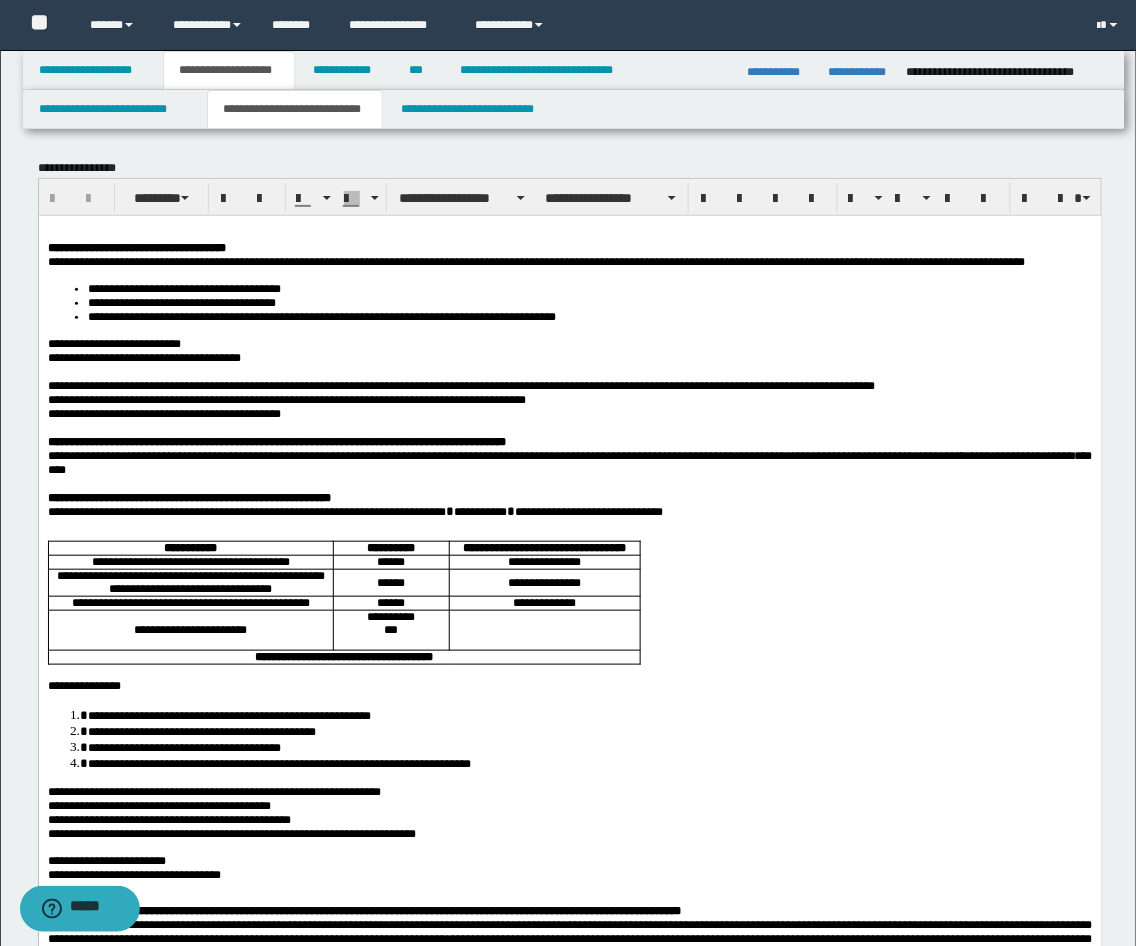 scroll, scrollTop: 741, scrollLeft: 0, axis: vertical 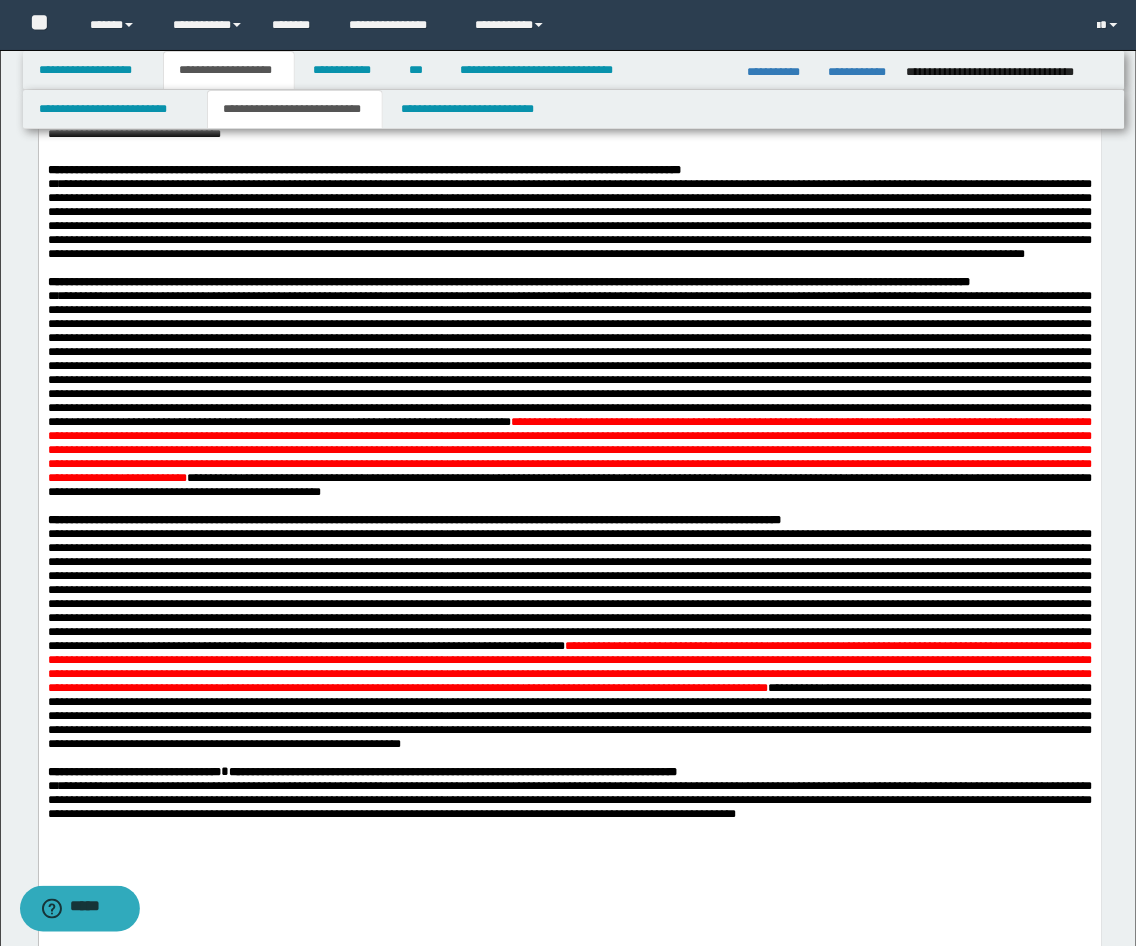 drag, startPoint x: 684, startPoint y: 552, endPoint x: 829, endPoint y: 588, distance: 149.40215 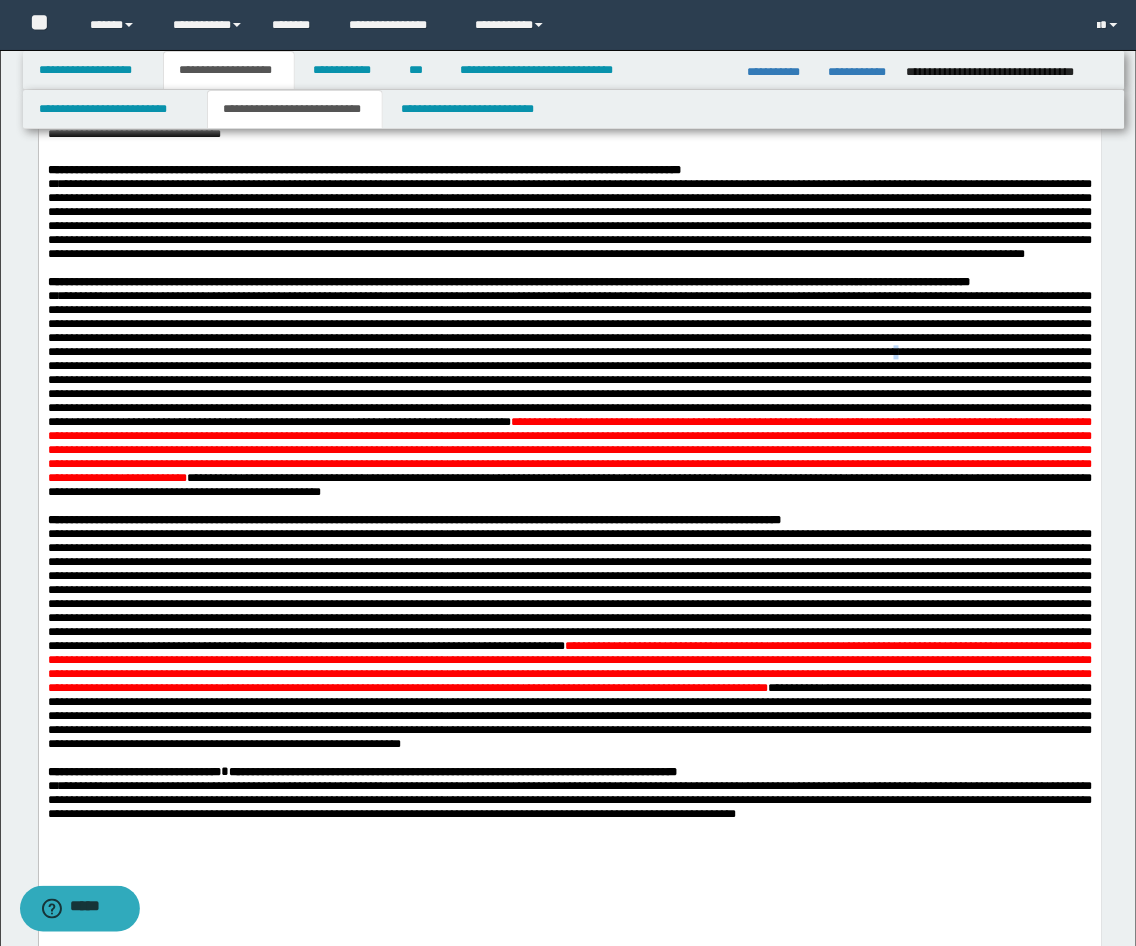 type 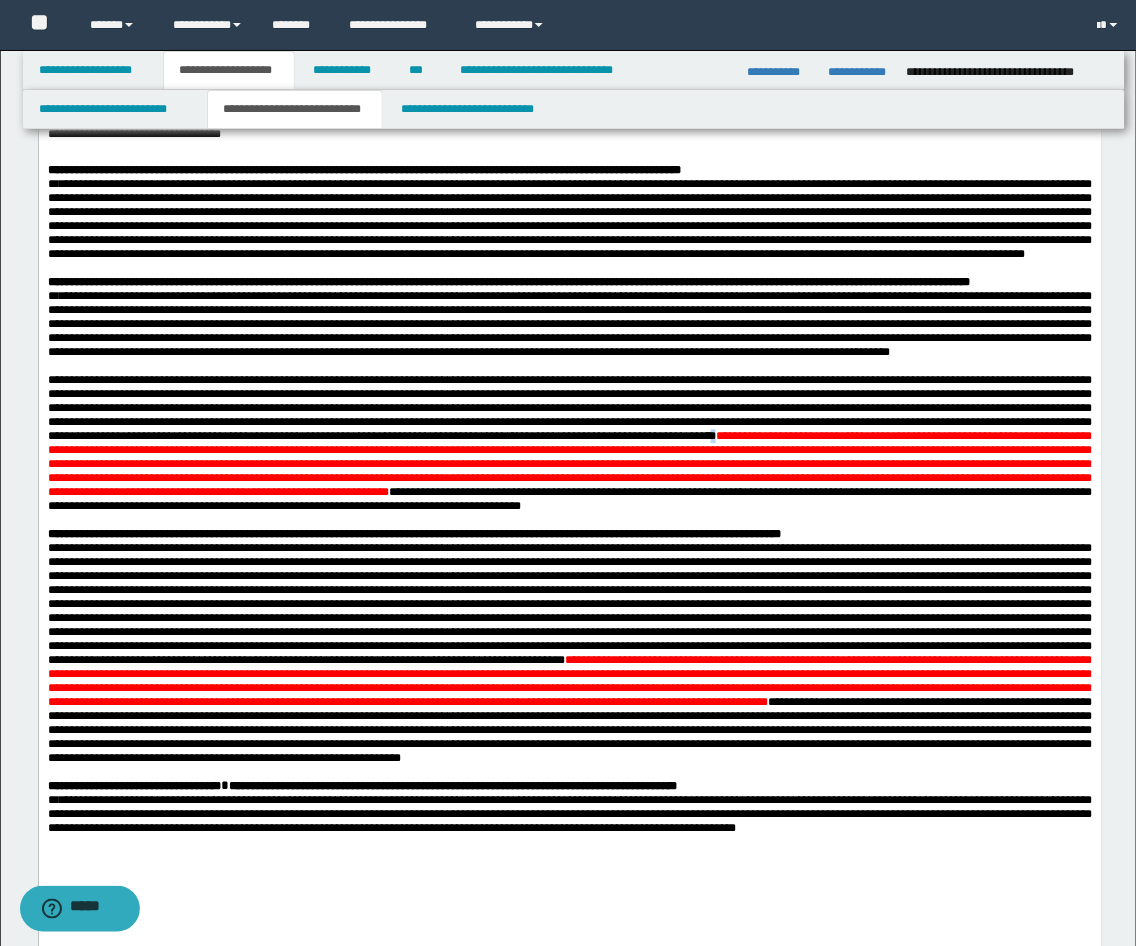 click on "**********" at bounding box center [569, 445] 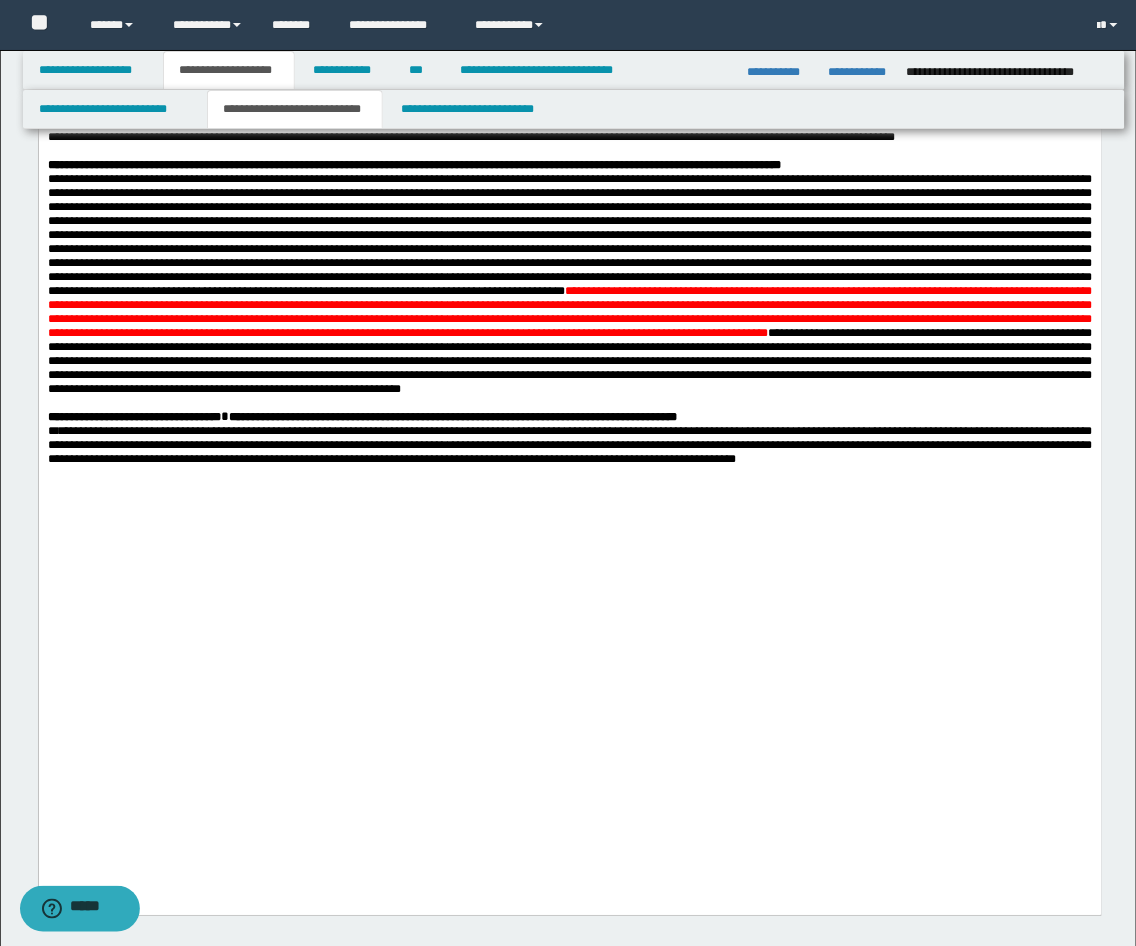 scroll, scrollTop: 741, scrollLeft: 0, axis: vertical 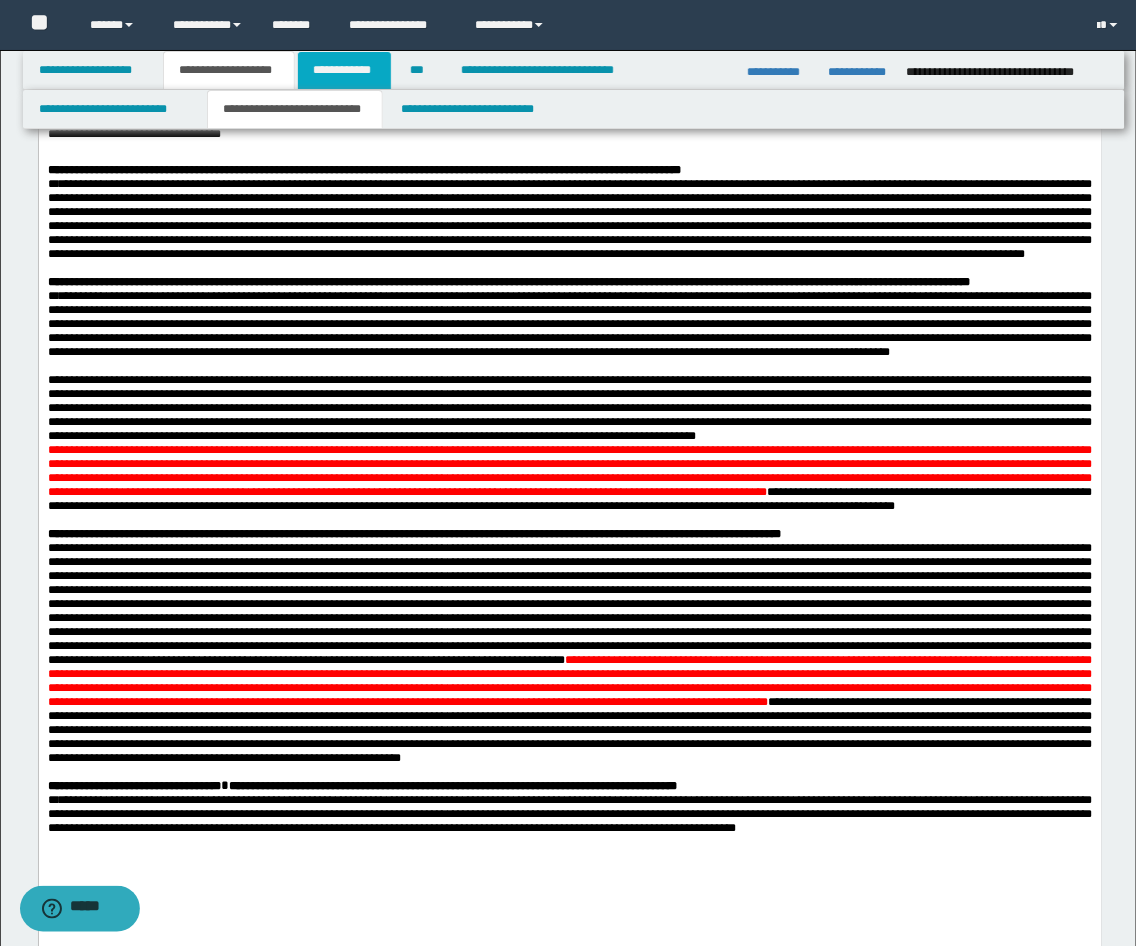 click on "**********" at bounding box center (344, 70) 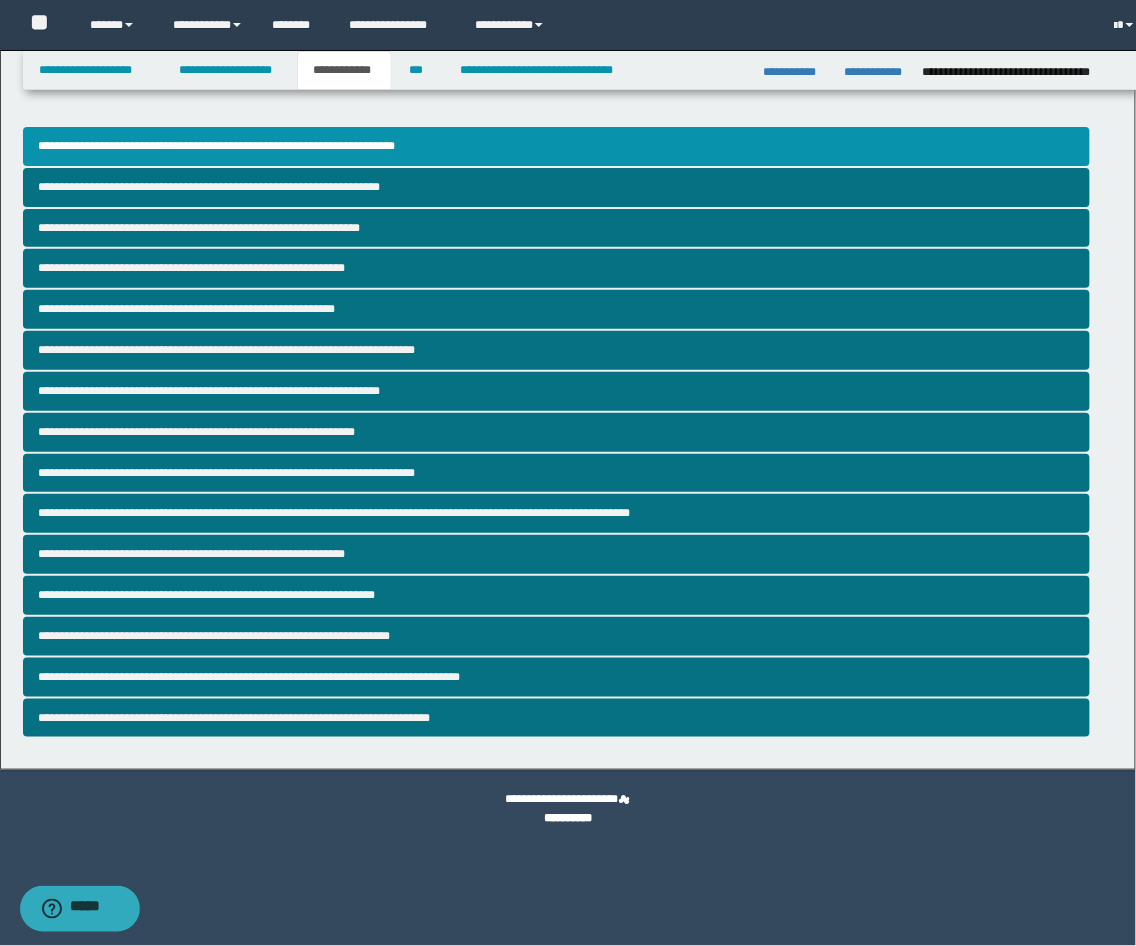 scroll, scrollTop: 0, scrollLeft: 0, axis: both 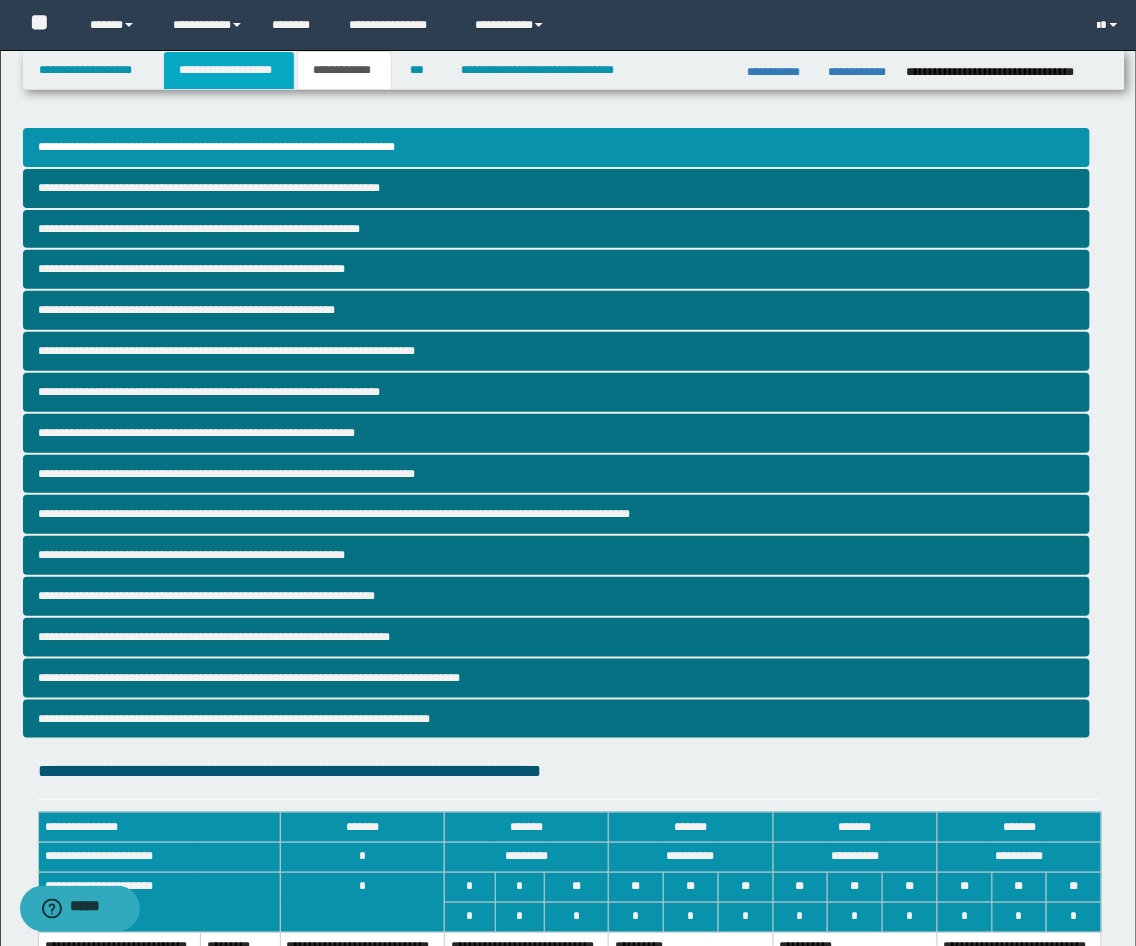 click on "**********" at bounding box center (229, 70) 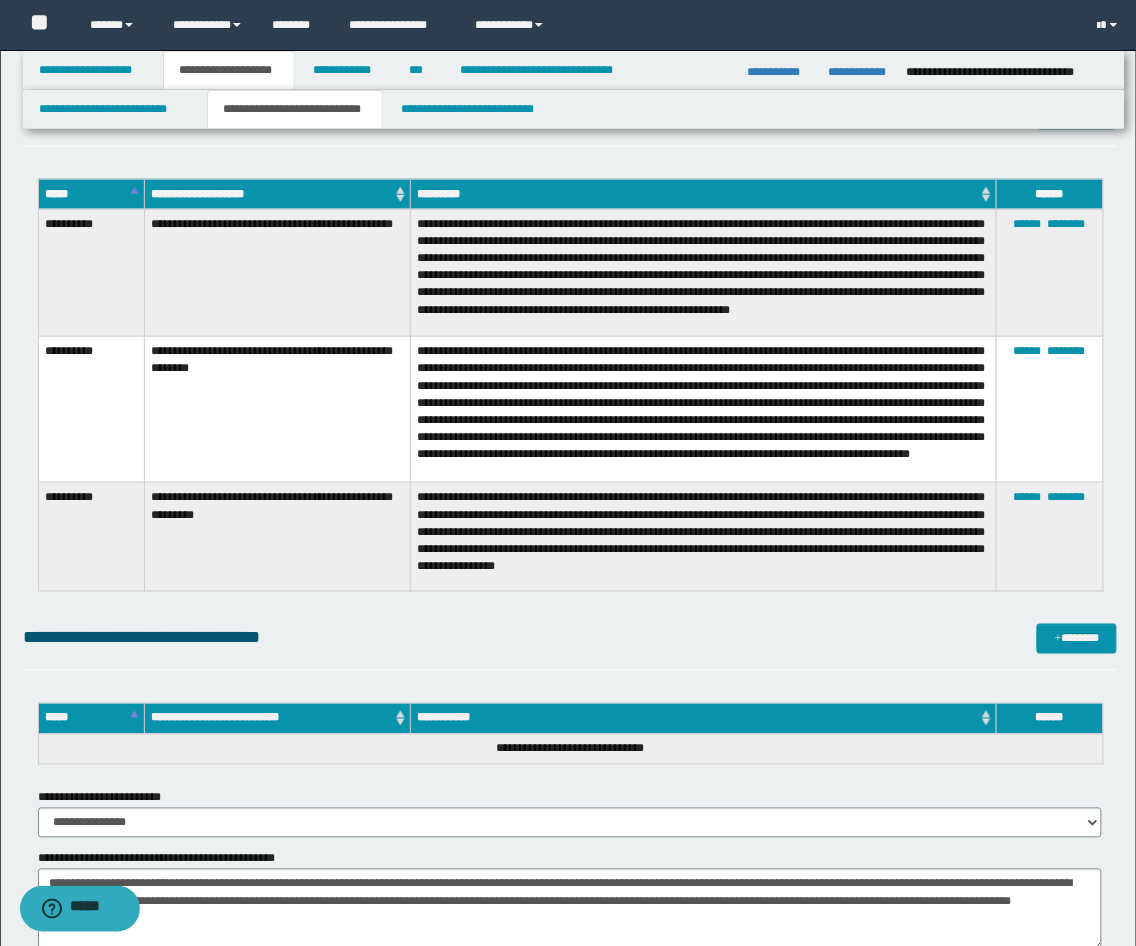 scroll, scrollTop: 5332, scrollLeft: 0, axis: vertical 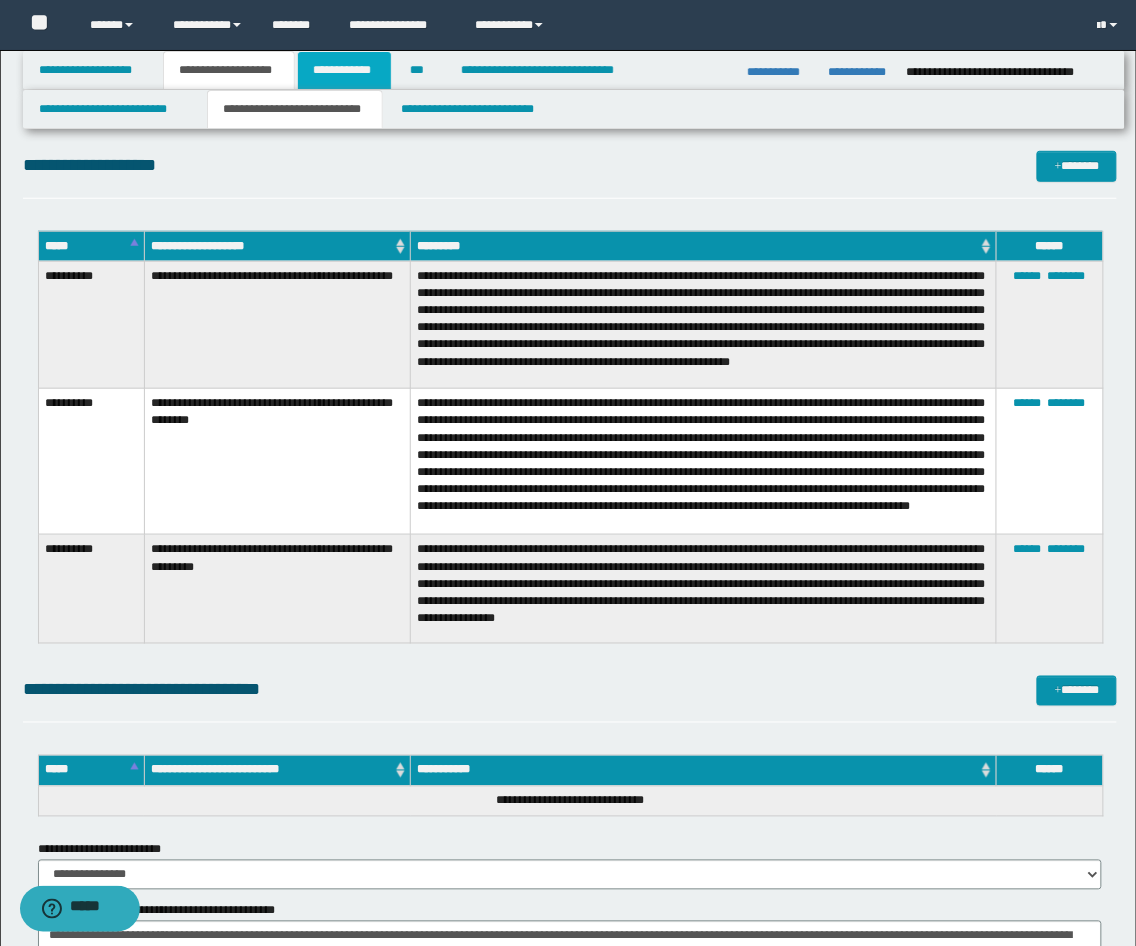click on "**********" at bounding box center [344, 70] 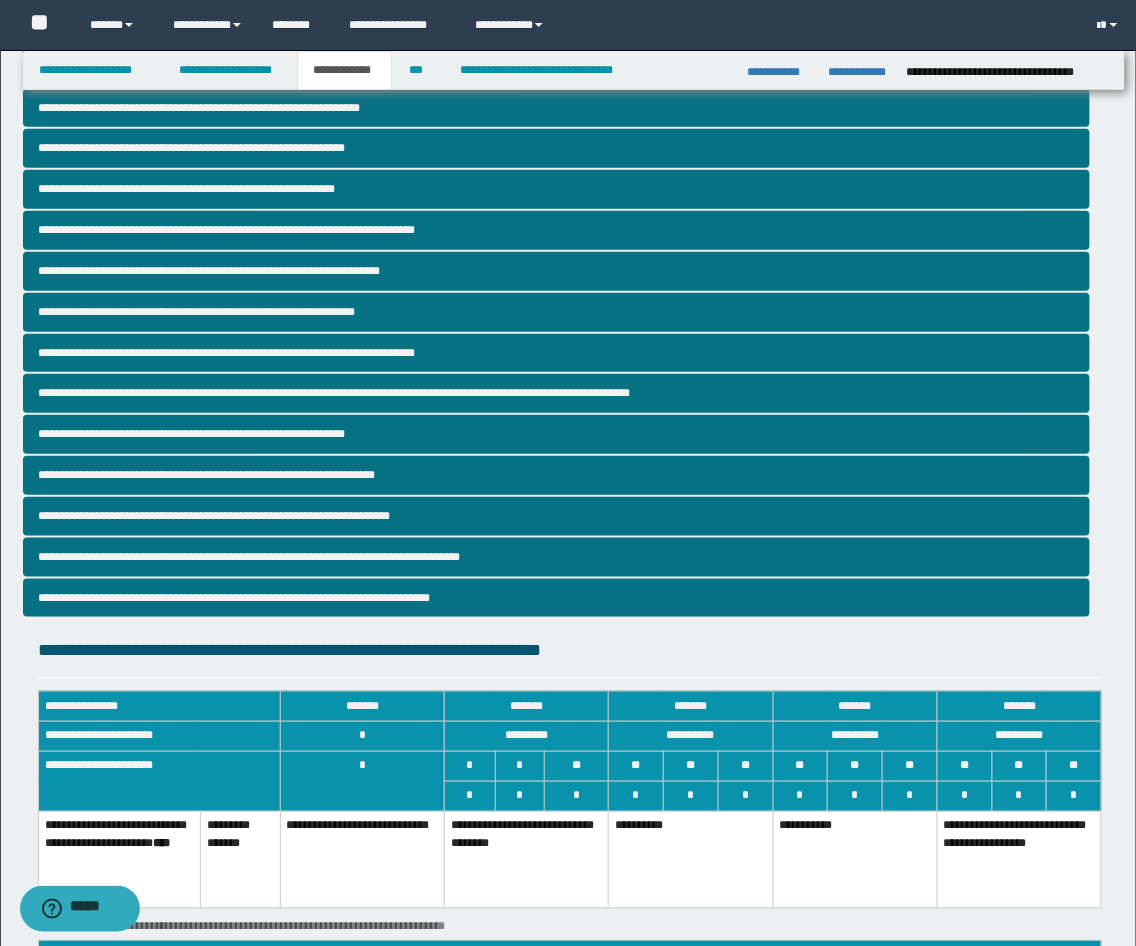 scroll, scrollTop: 0, scrollLeft: 0, axis: both 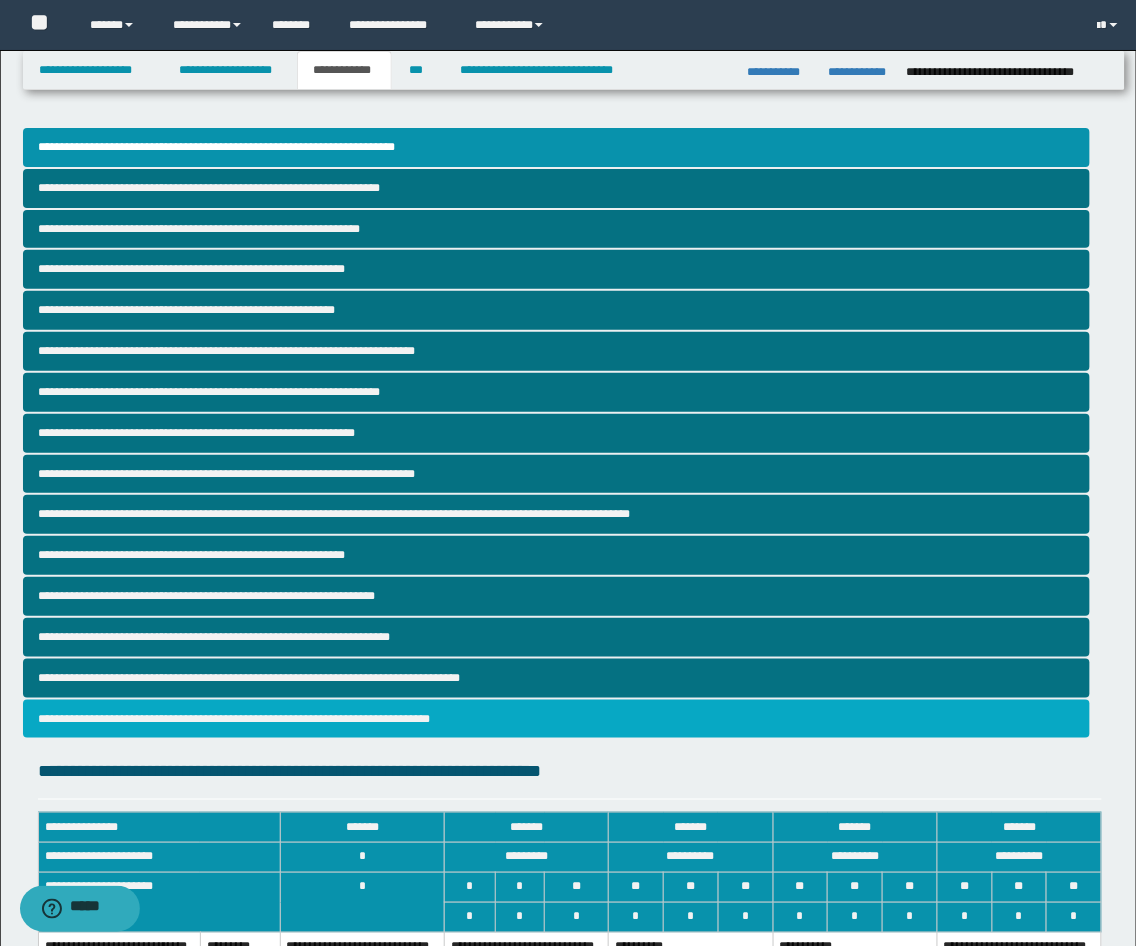click on "**********" at bounding box center (557, 719) 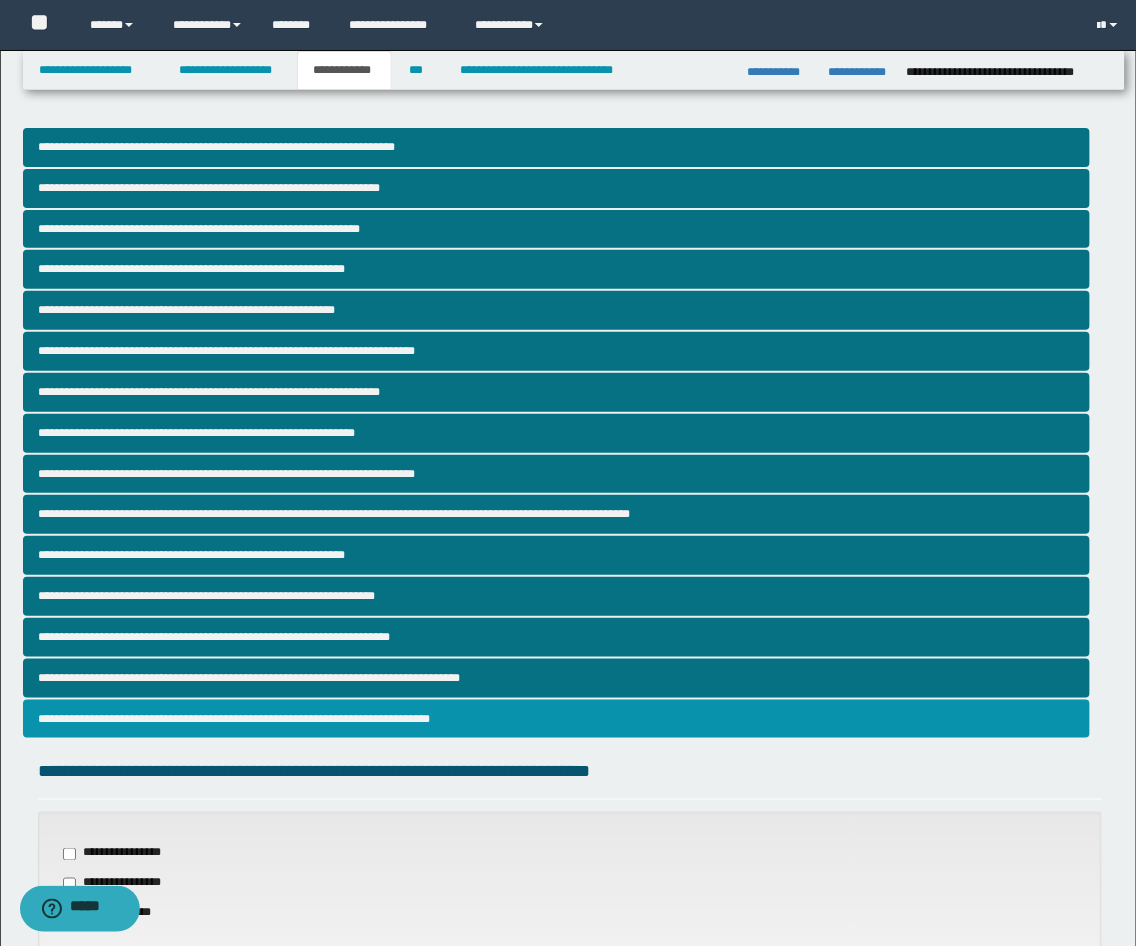 scroll, scrollTop: 421, scrollLeft: 0, axis: vertical 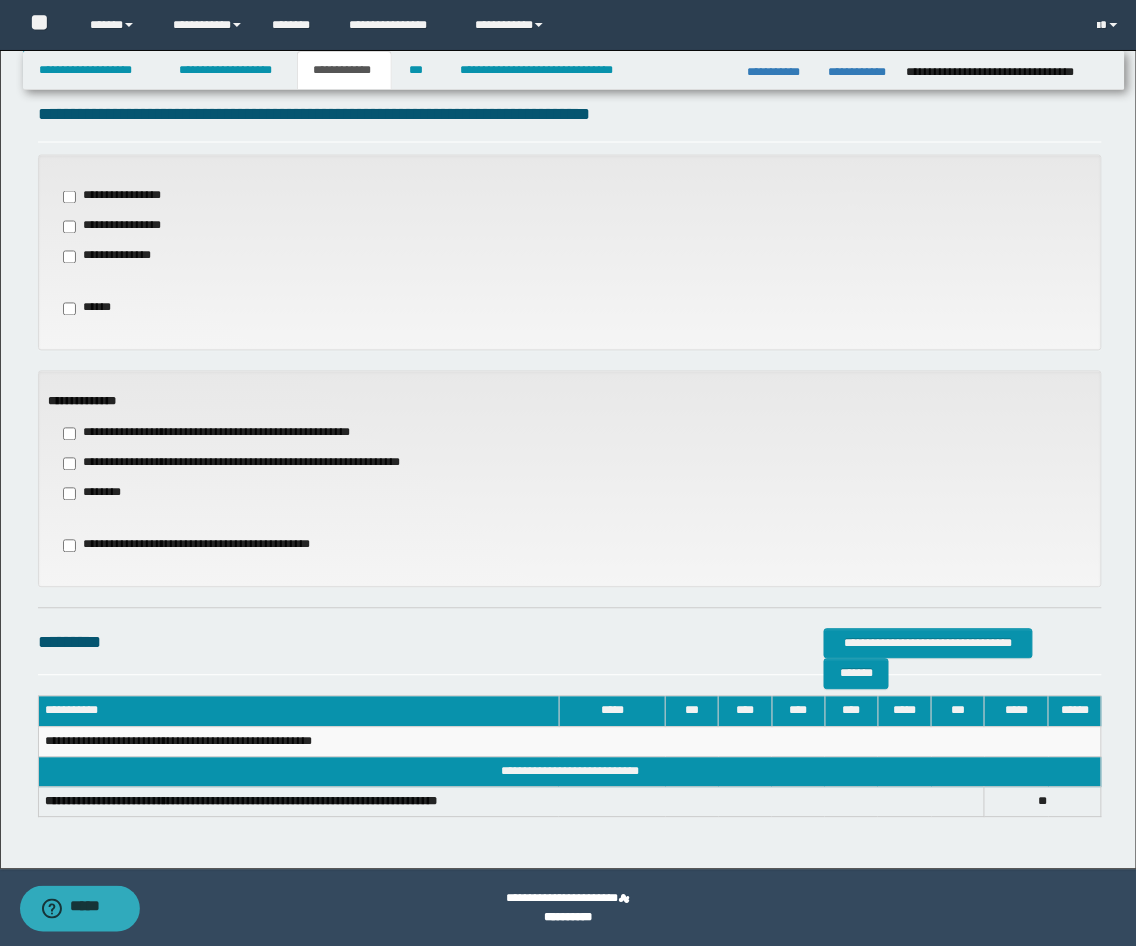 click on "**********" at bounding box center [243, 464] 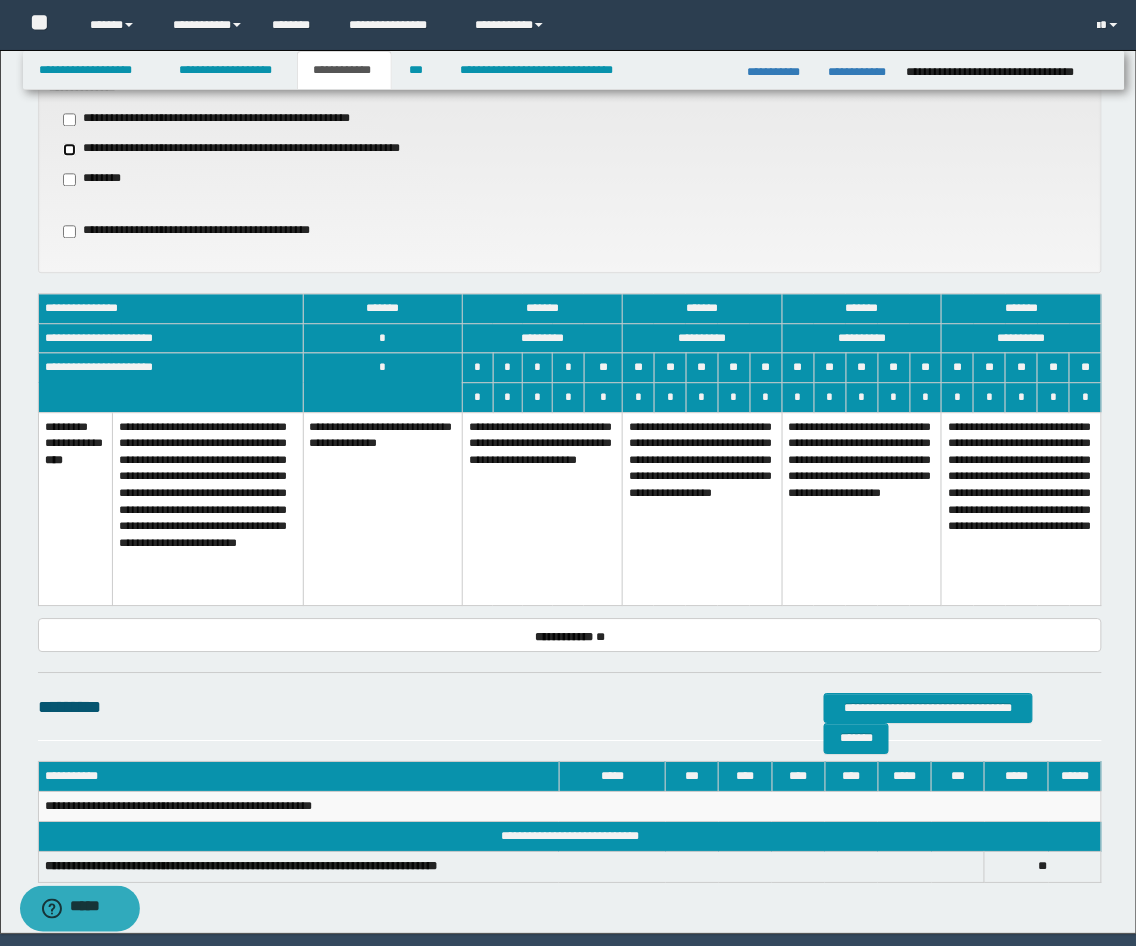 scroll, scrollTop: 1036, scrollLeft: 0, axis: vertical 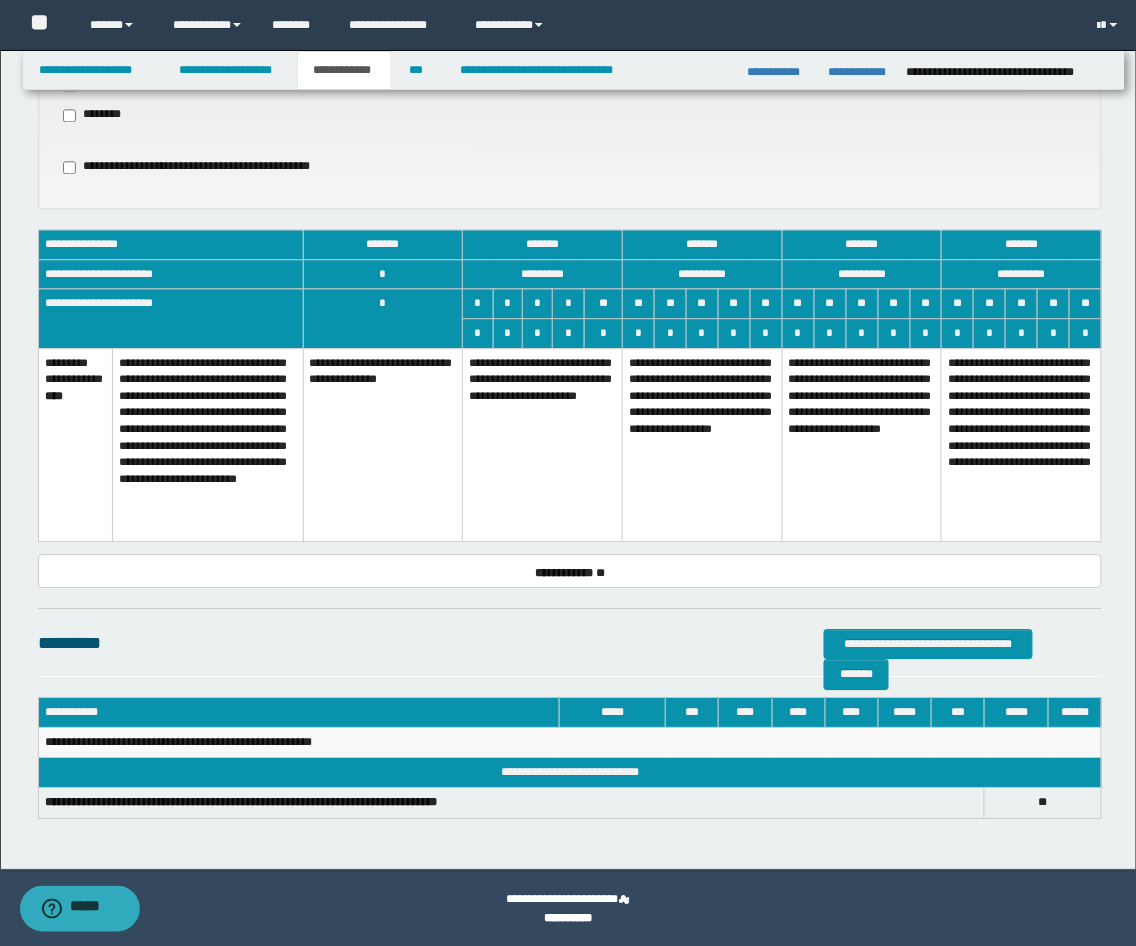 click on "**********" at bounding box center (862, 445) 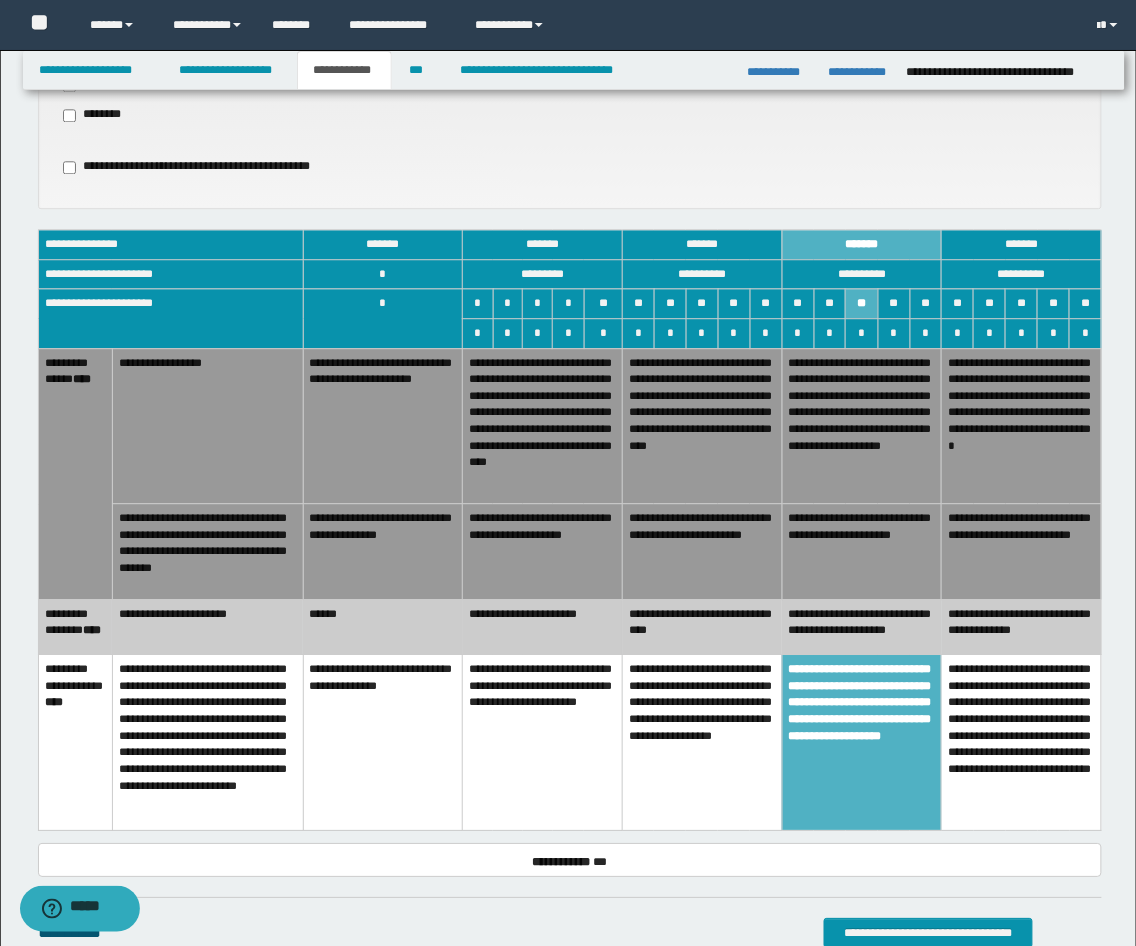 click on "******" at bounding box center [383, 627] 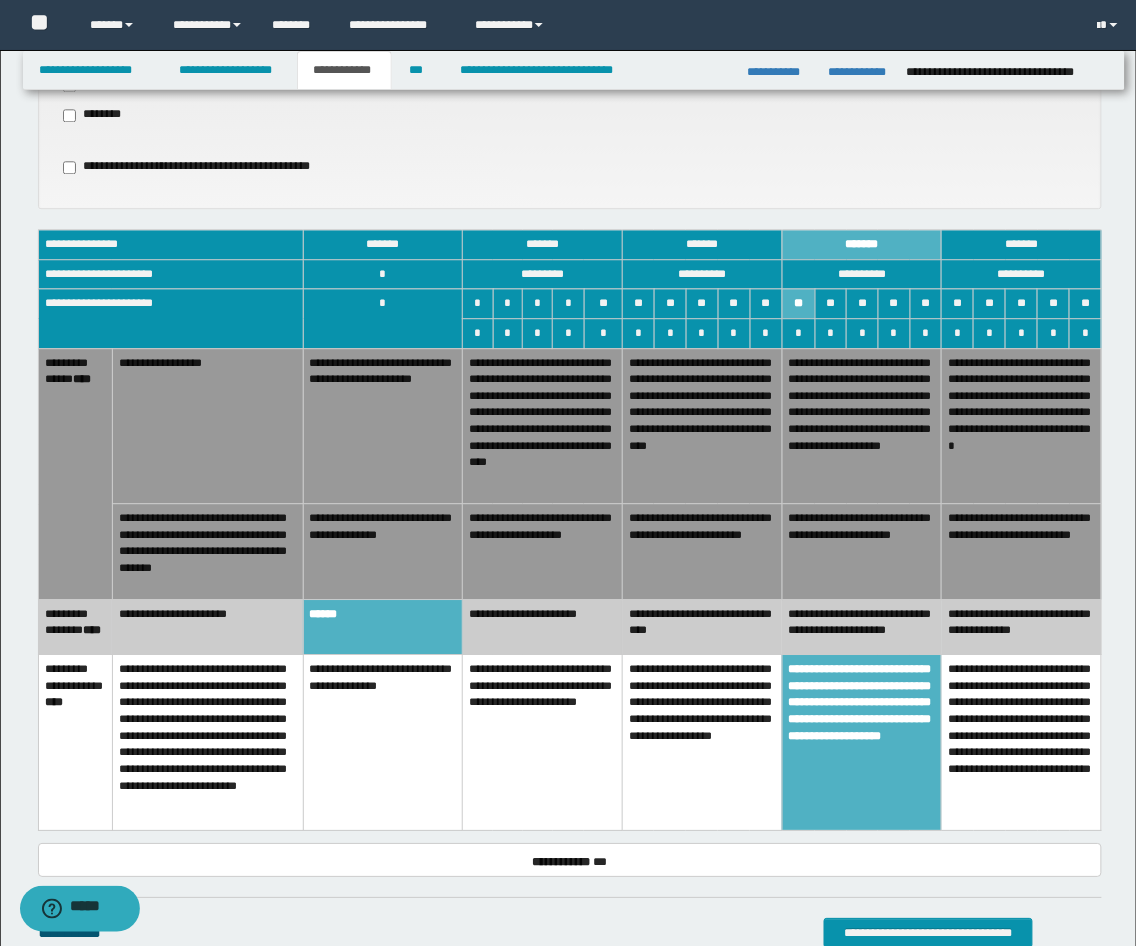 click on "**********" at bounding box center [862, 552] 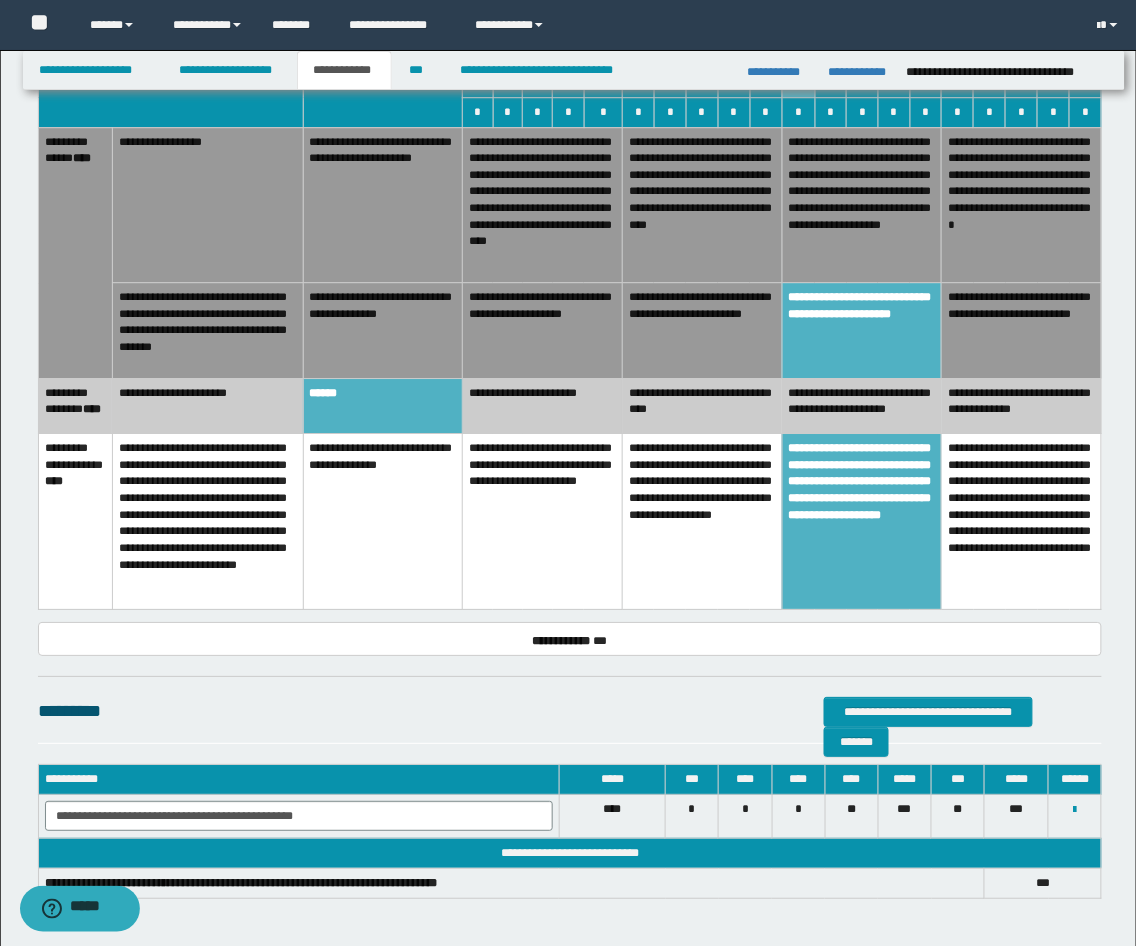 scroll, scrollTop: 1337, scrollLeft: 0, axis: vertical 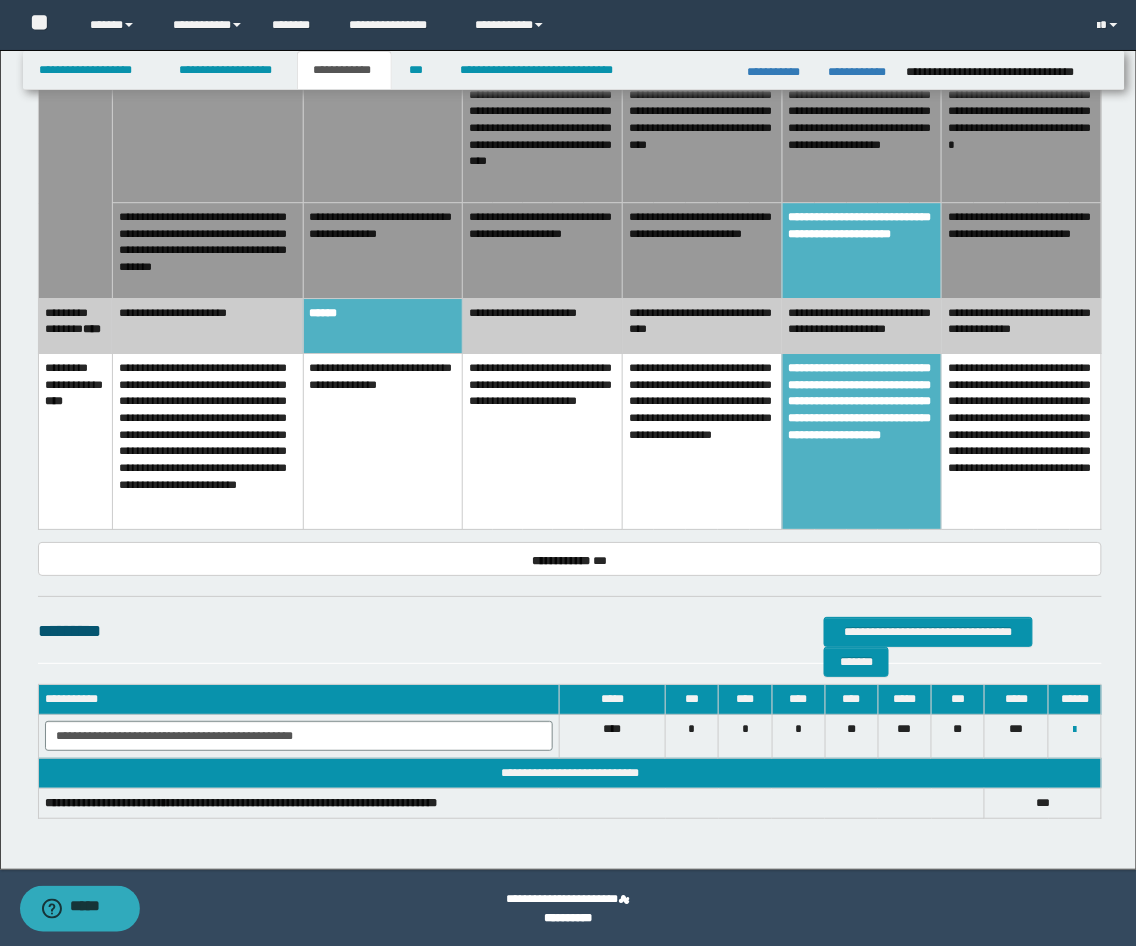 click on "**********" at bounding box center (298, 736) 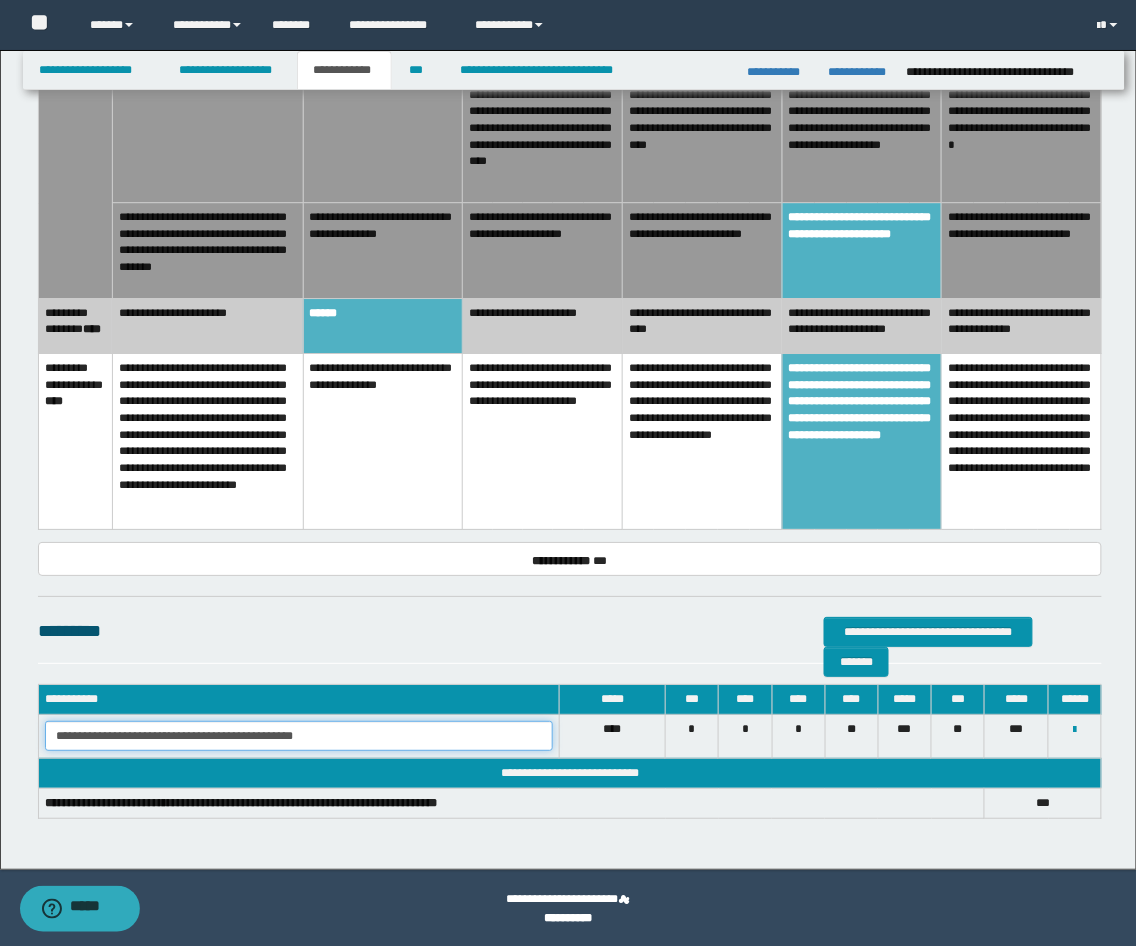 drag, startPoint x: 501, startPoint y: 728, endPoint x: -9, endPoint y: 664, distance: 514 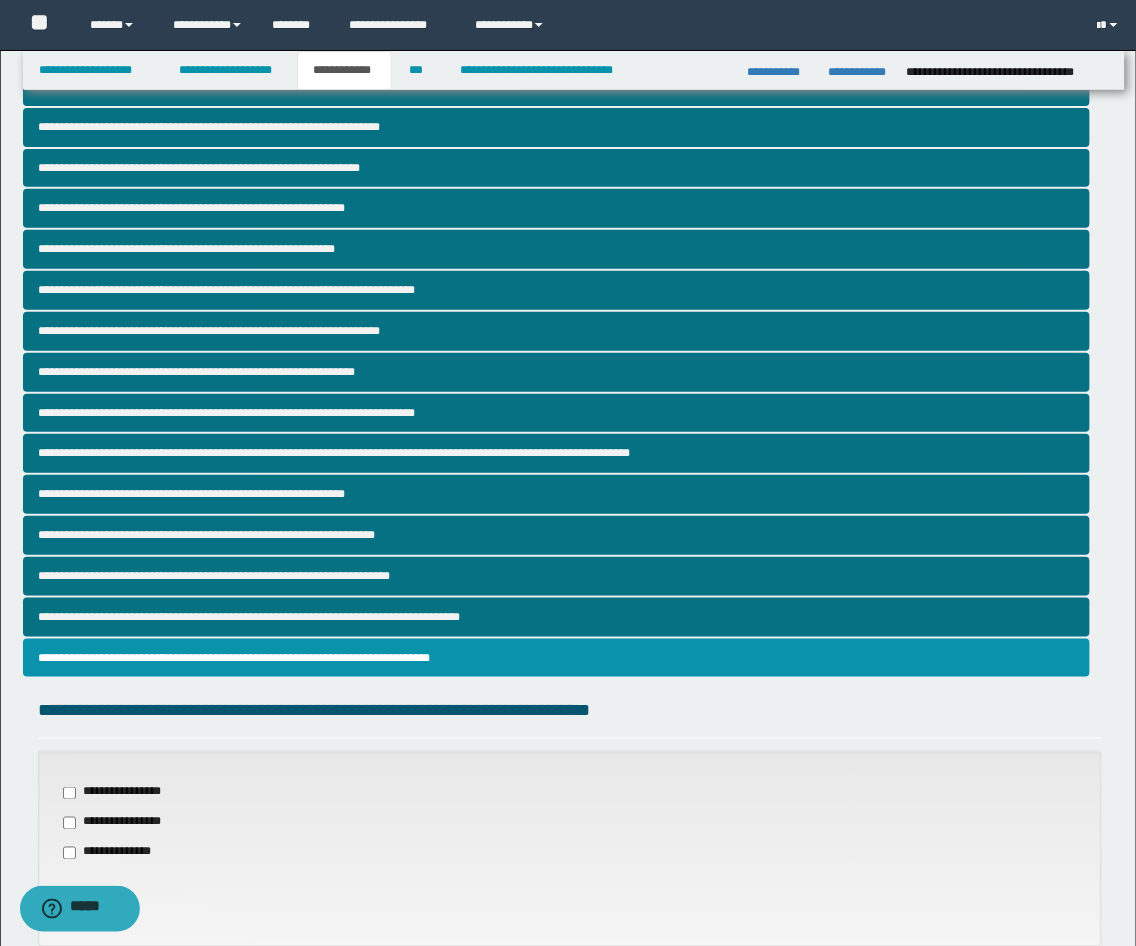 scroll, scrollTop: 0, scrollLeft: 0, axis: both 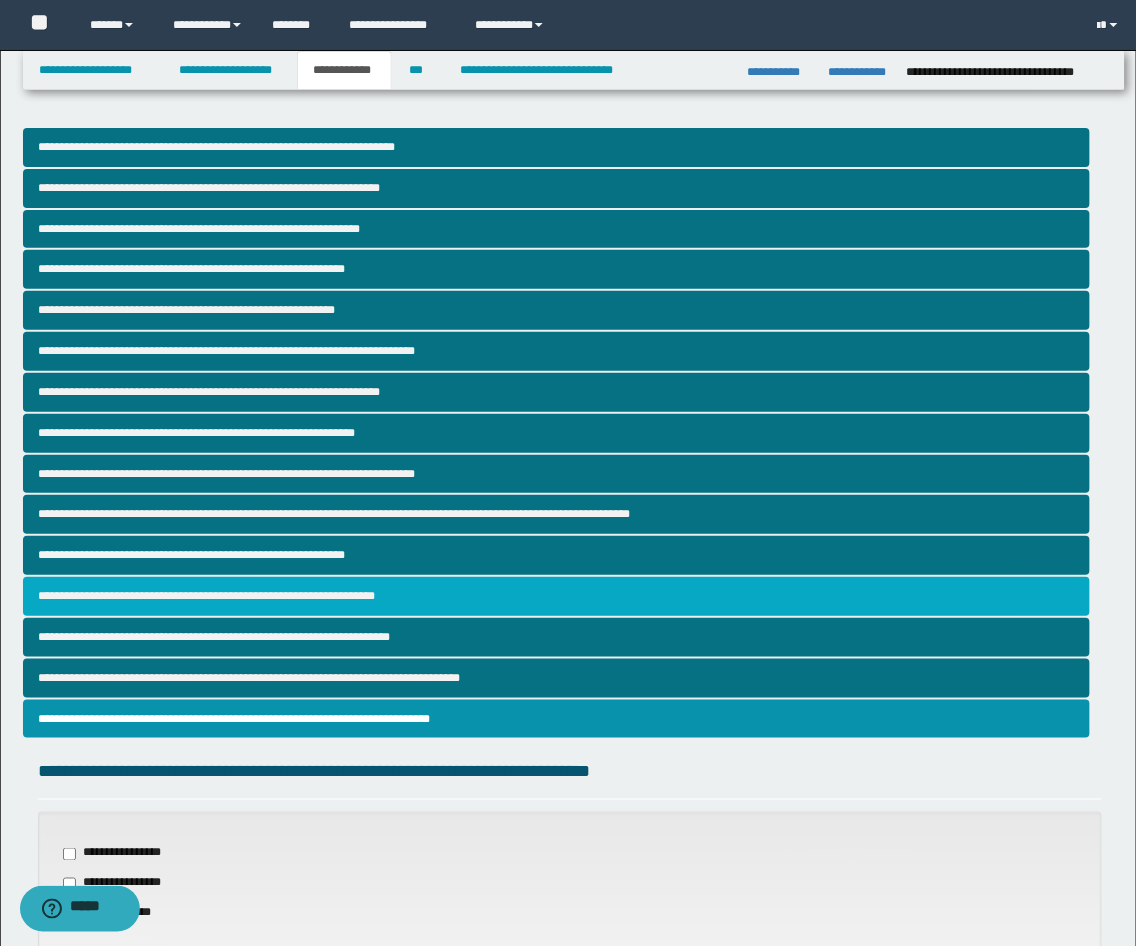 click on "**********" at bounding box center [557, 596] 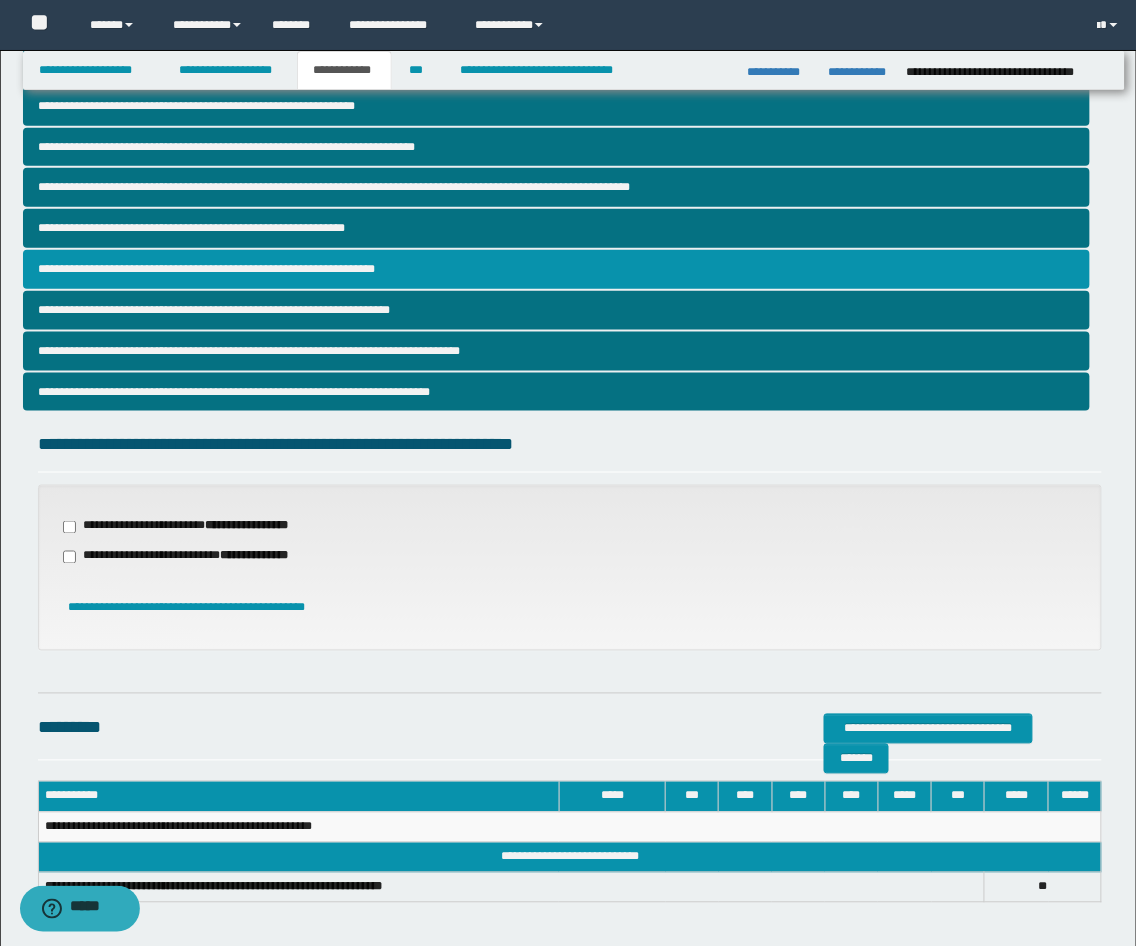 scroll, scrollTop: 412, scrollLeft: 0, axis: vertical 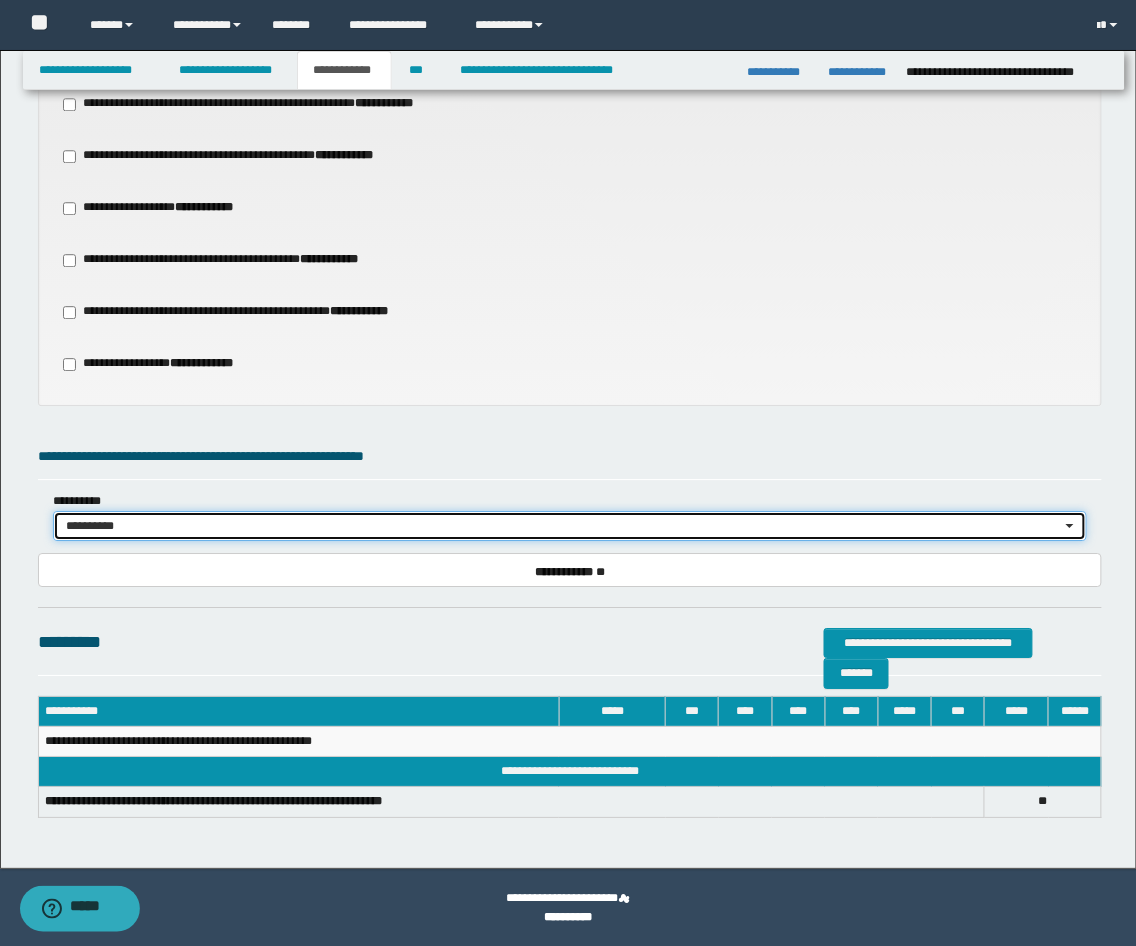 click on "**********" at bounding box center [564, 526] 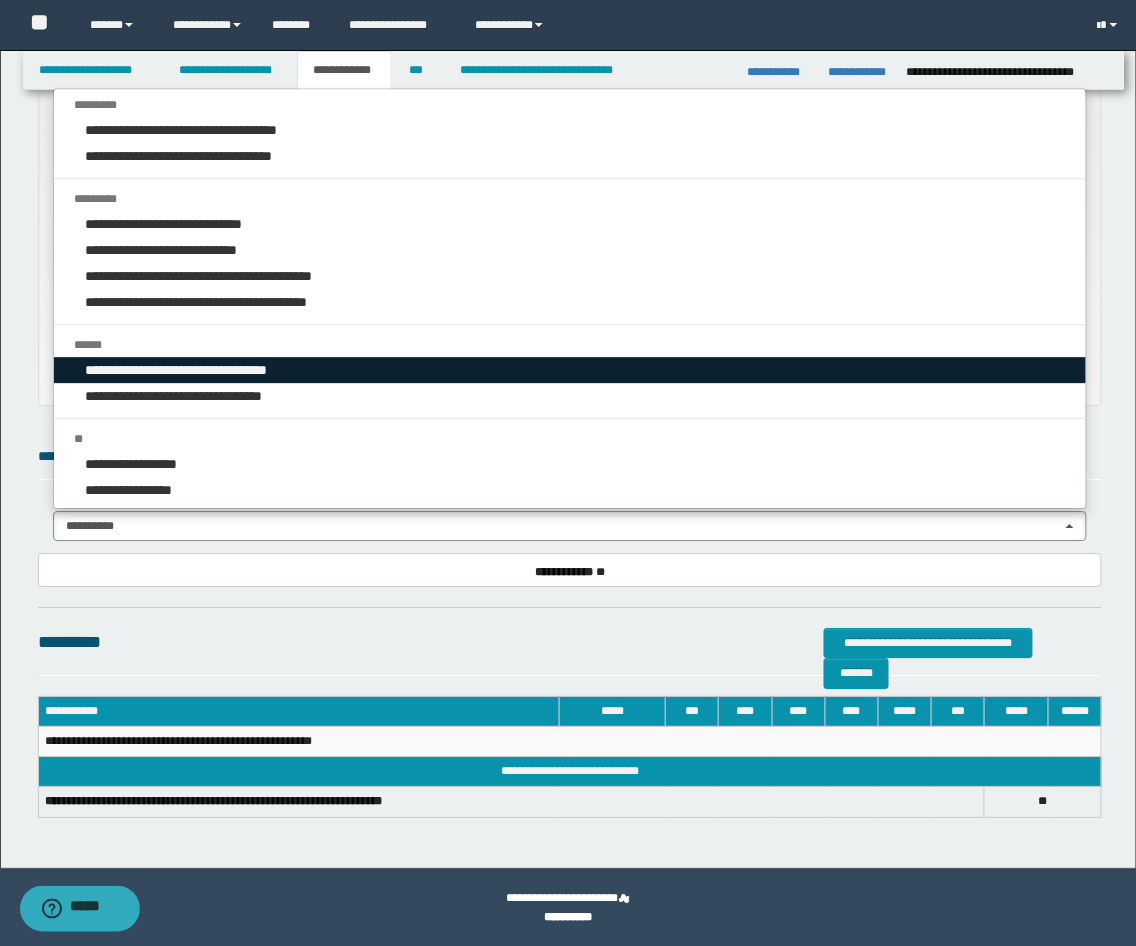 click on "**********" at bounding box center [188, 370] 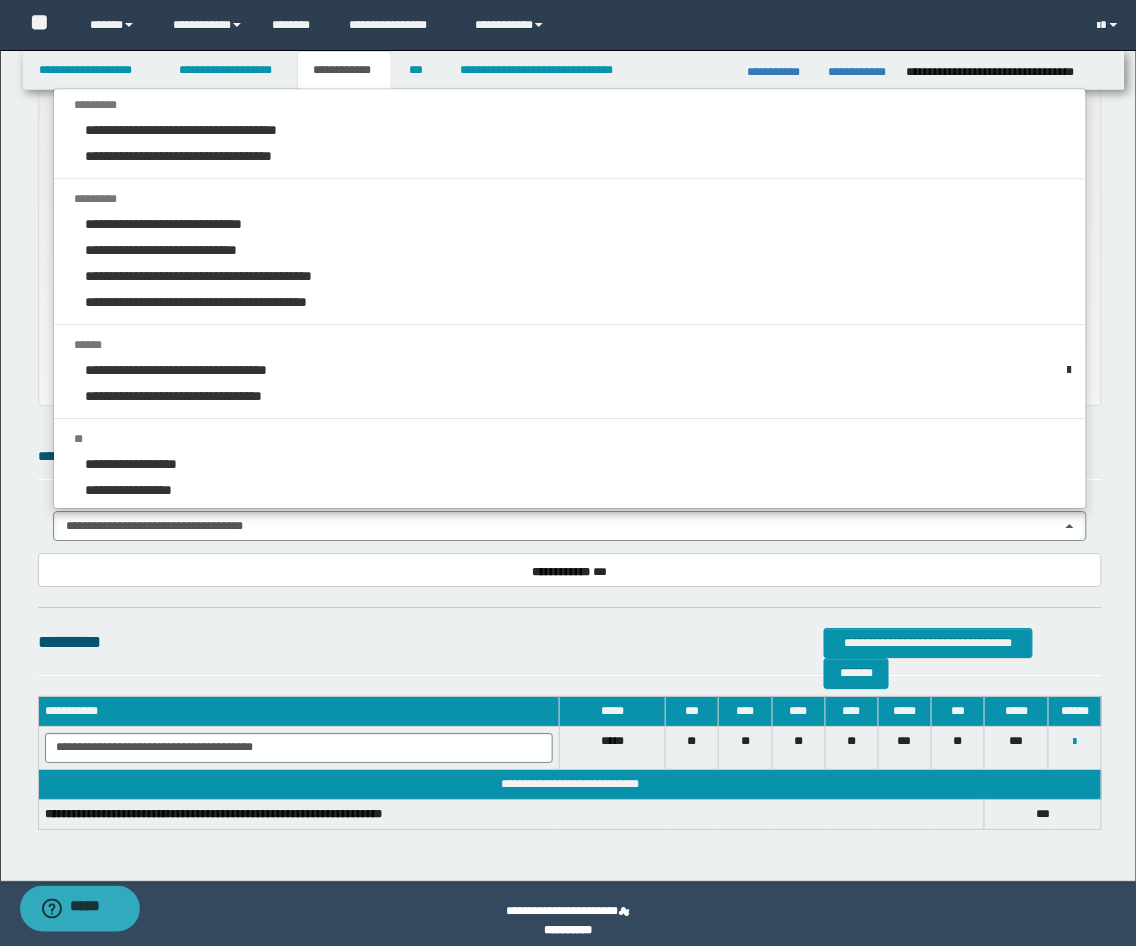click on "**********" at bounding box center (570, 642) 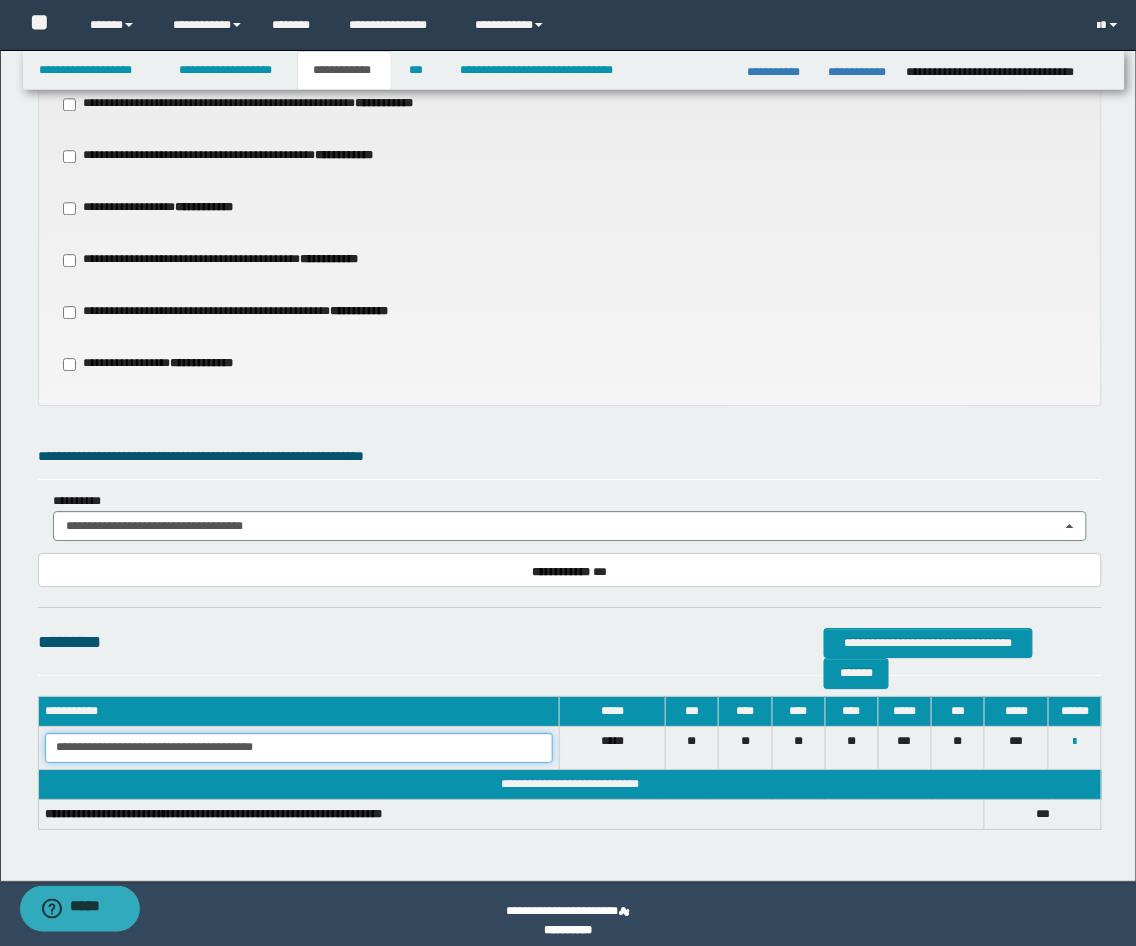drag, startPoint x: 293, startPoint y: 740, endPoint x: -9, endPoint y: 737, distance: 302.0149 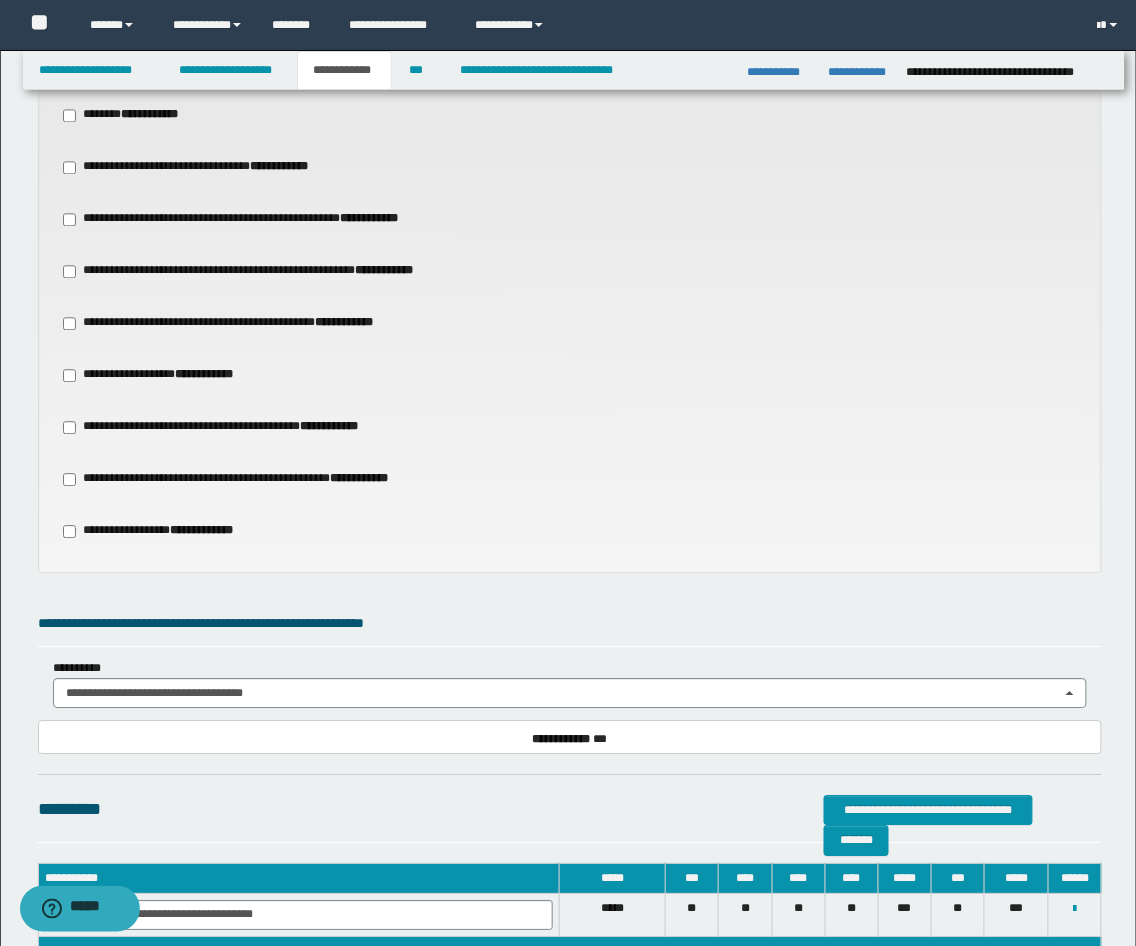 scroll, scrollTop: 1092, scrollLeft: 0, axis: vertical 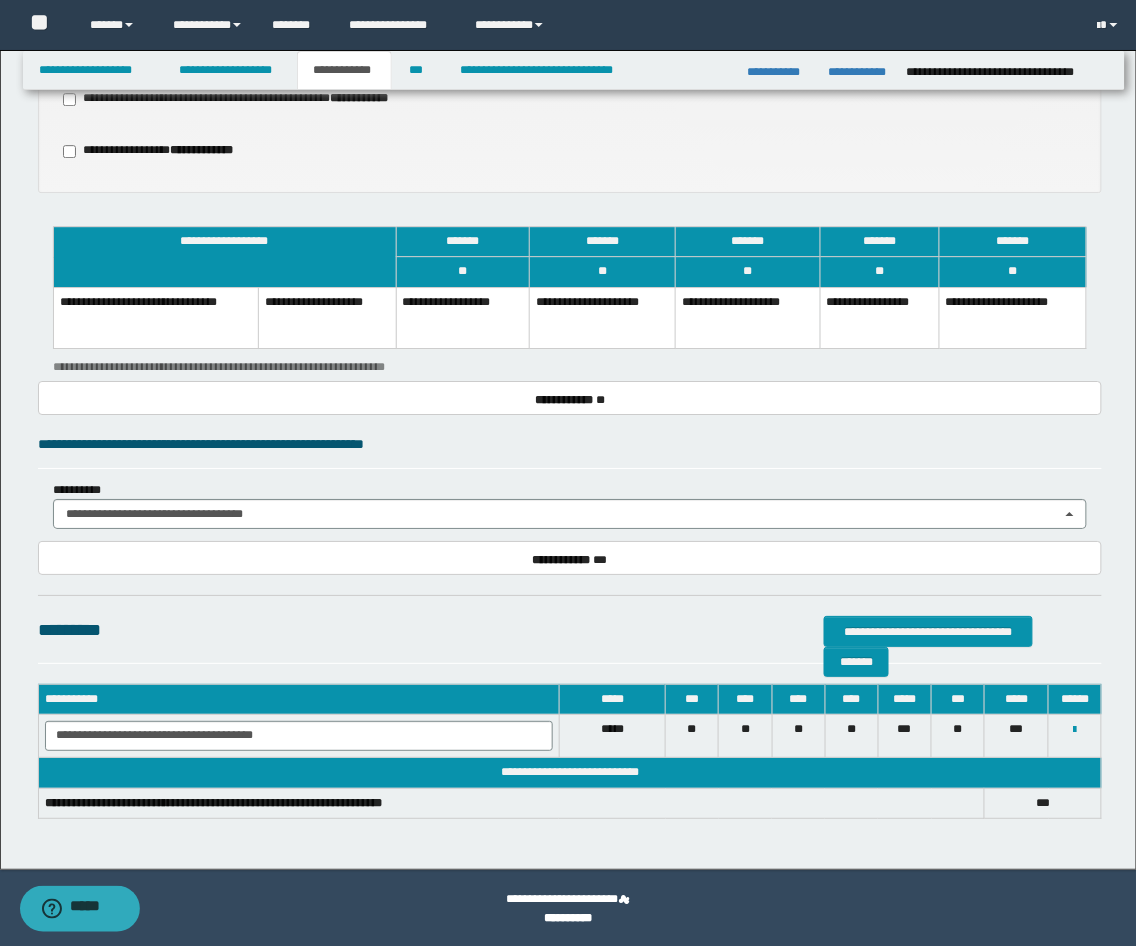 click on "**********" at bounding box center (748, 318) 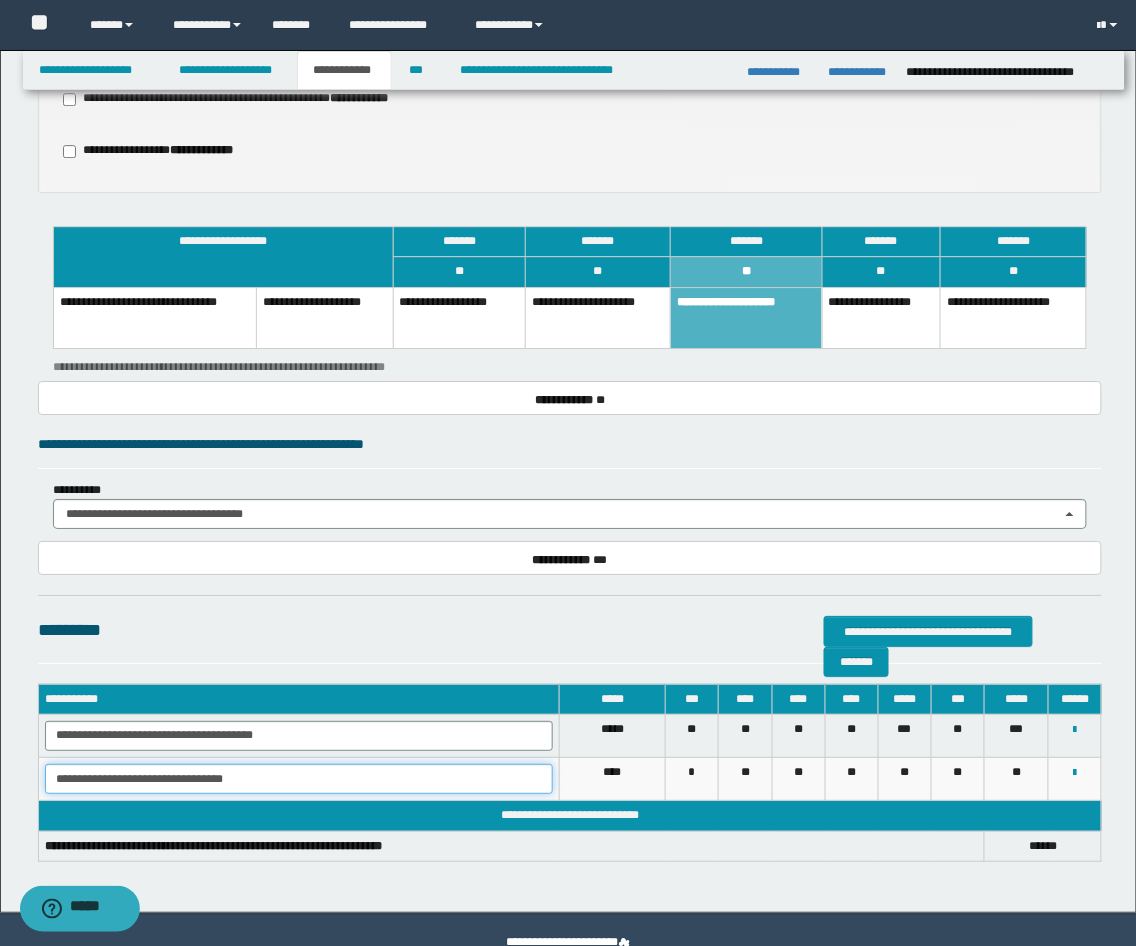 drag, startPoint x: 177, startPoint y: 770, endPoint x: -9, endPoint y: 708, distance: 196.06122 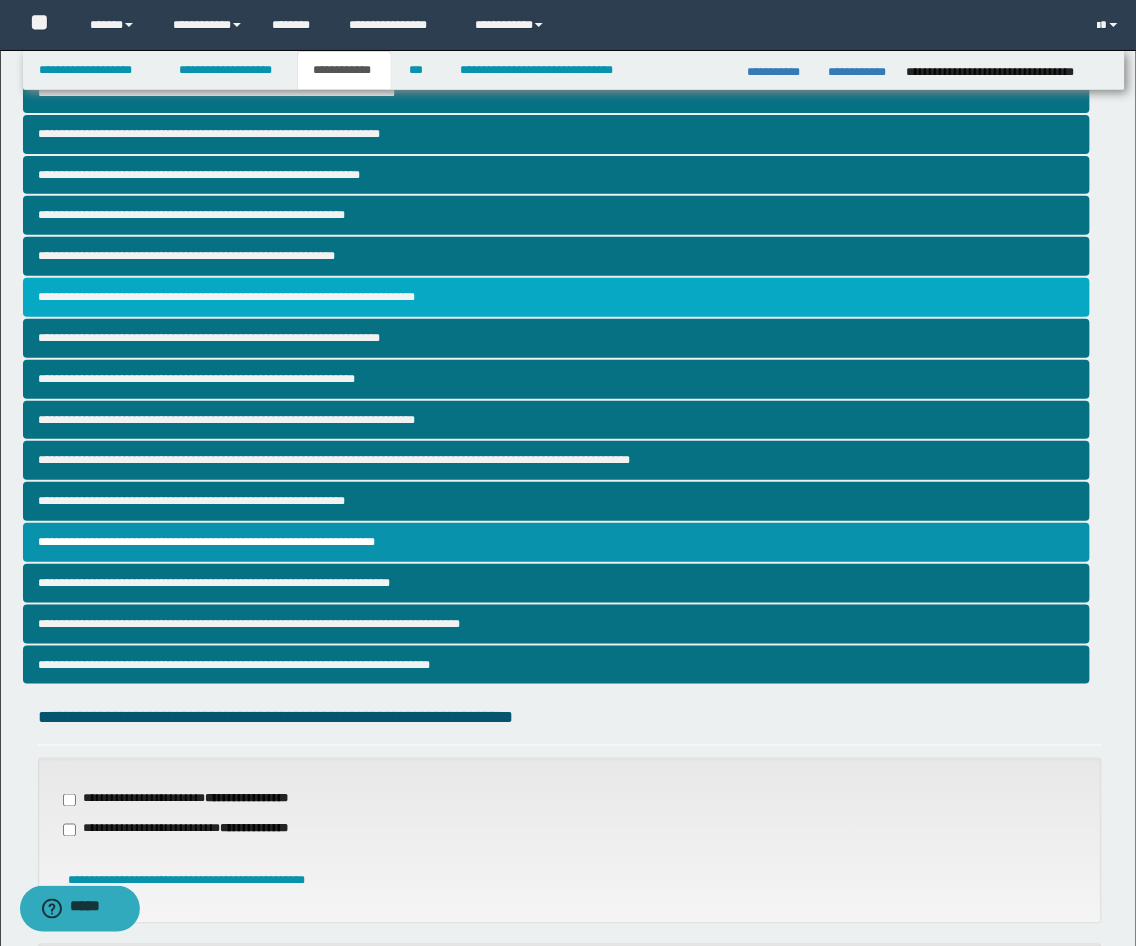 scroll, scrollTop: 0, scrollLeft: 0, axis: both 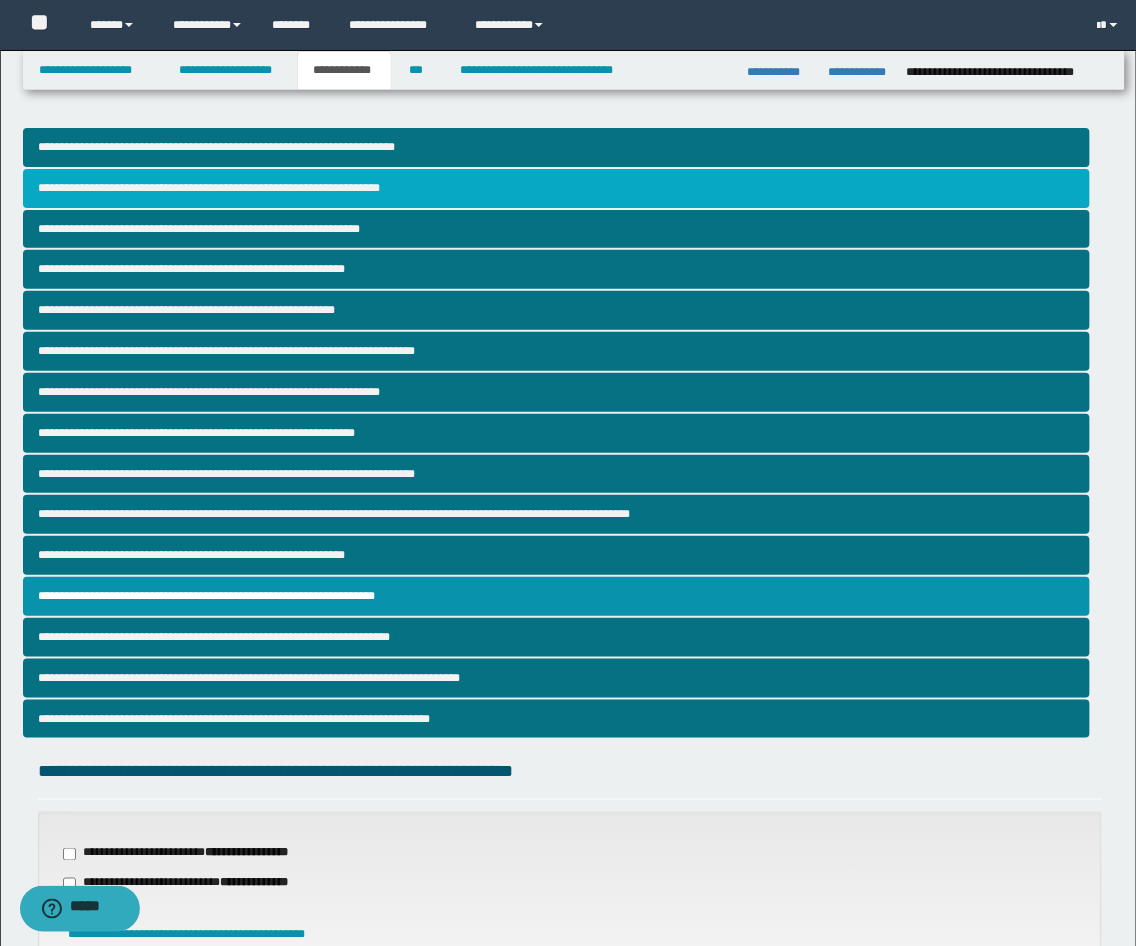 click on "**********" at bounding box center [557, 188] 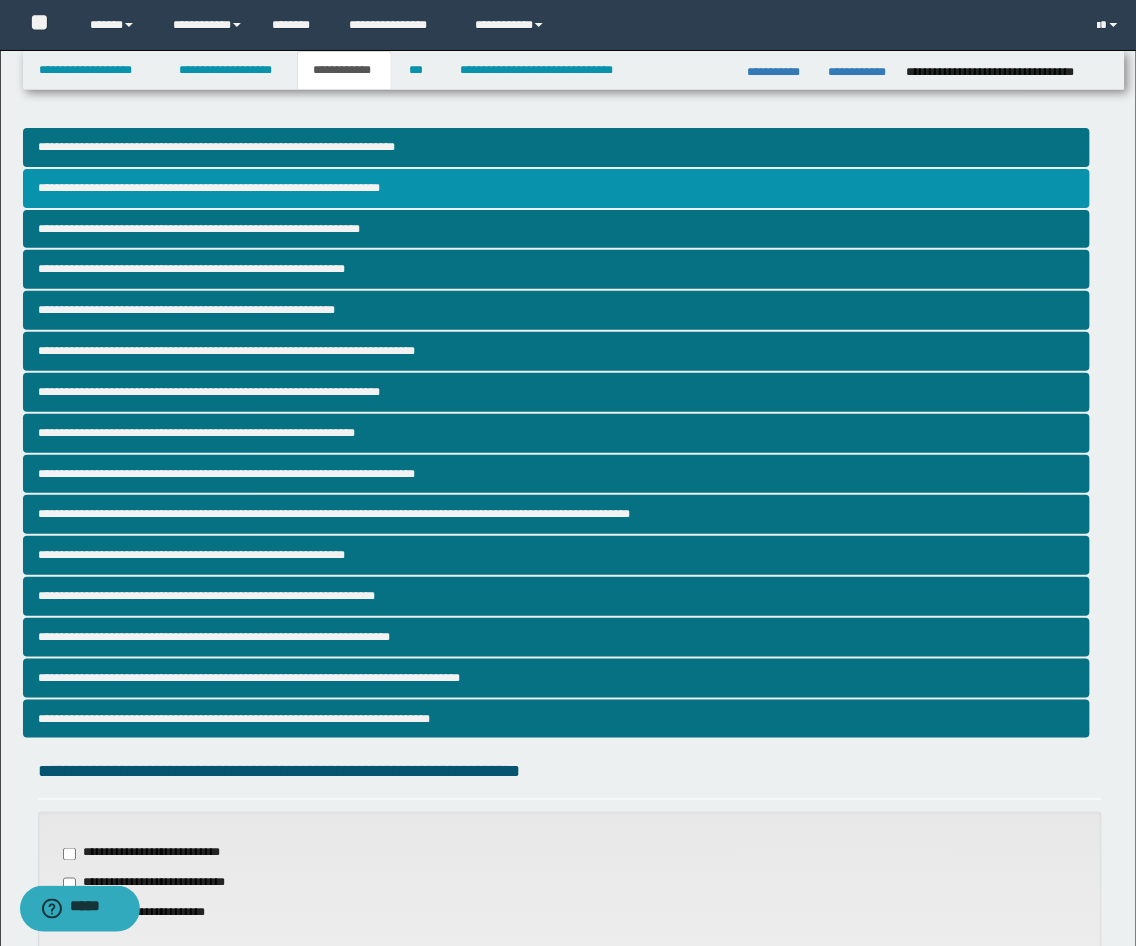 scroll, scrollTop: 592, scrollLeft: 0, axis: vertical 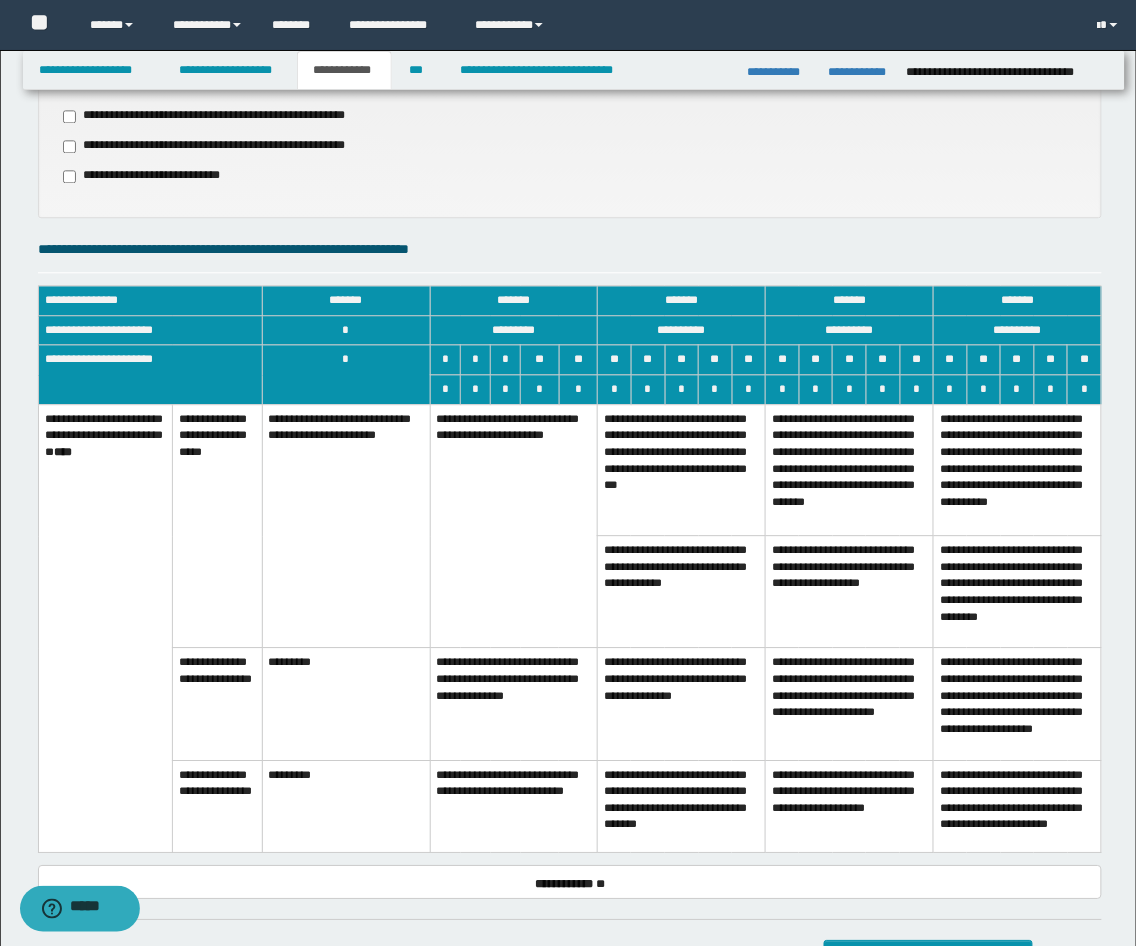 click on "**********" at bounding box center [514, 704] 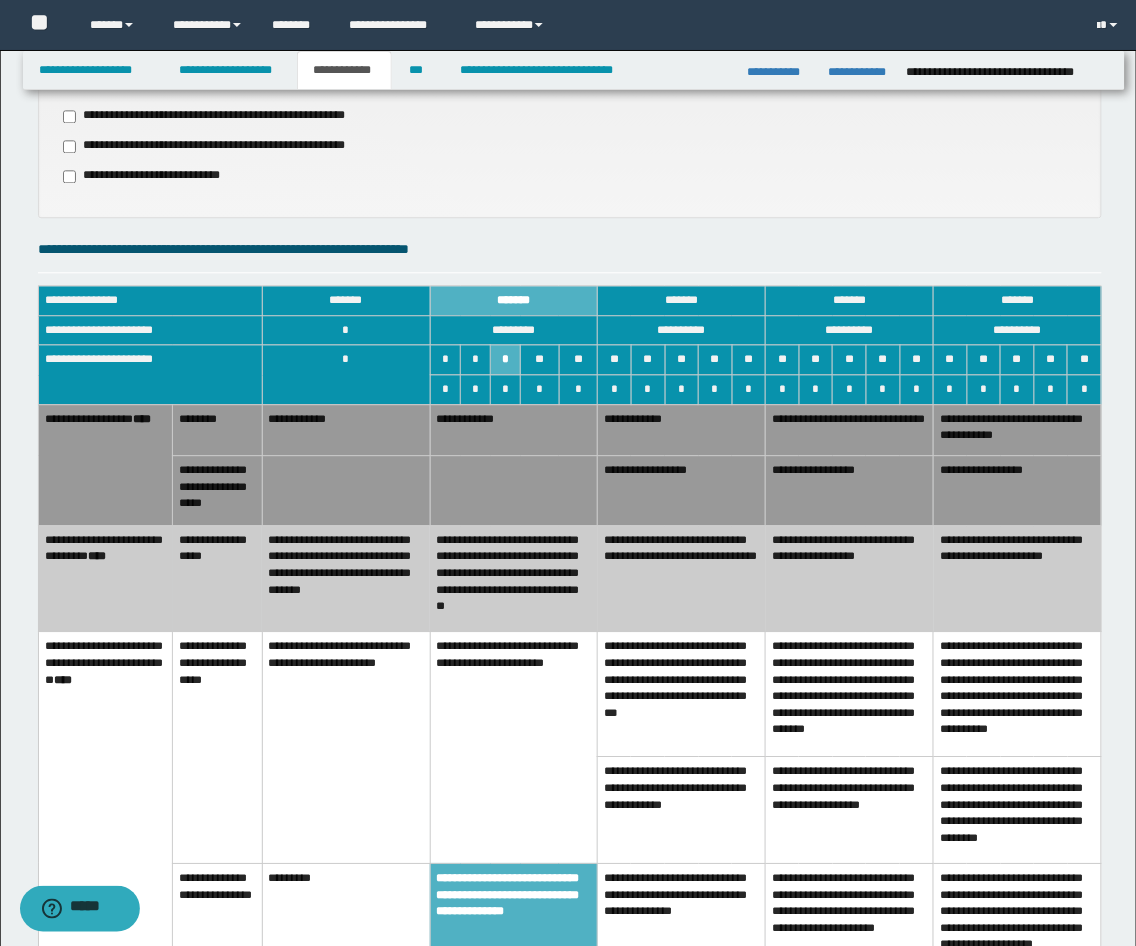 click on "**********" at bounding box center (514, 578) 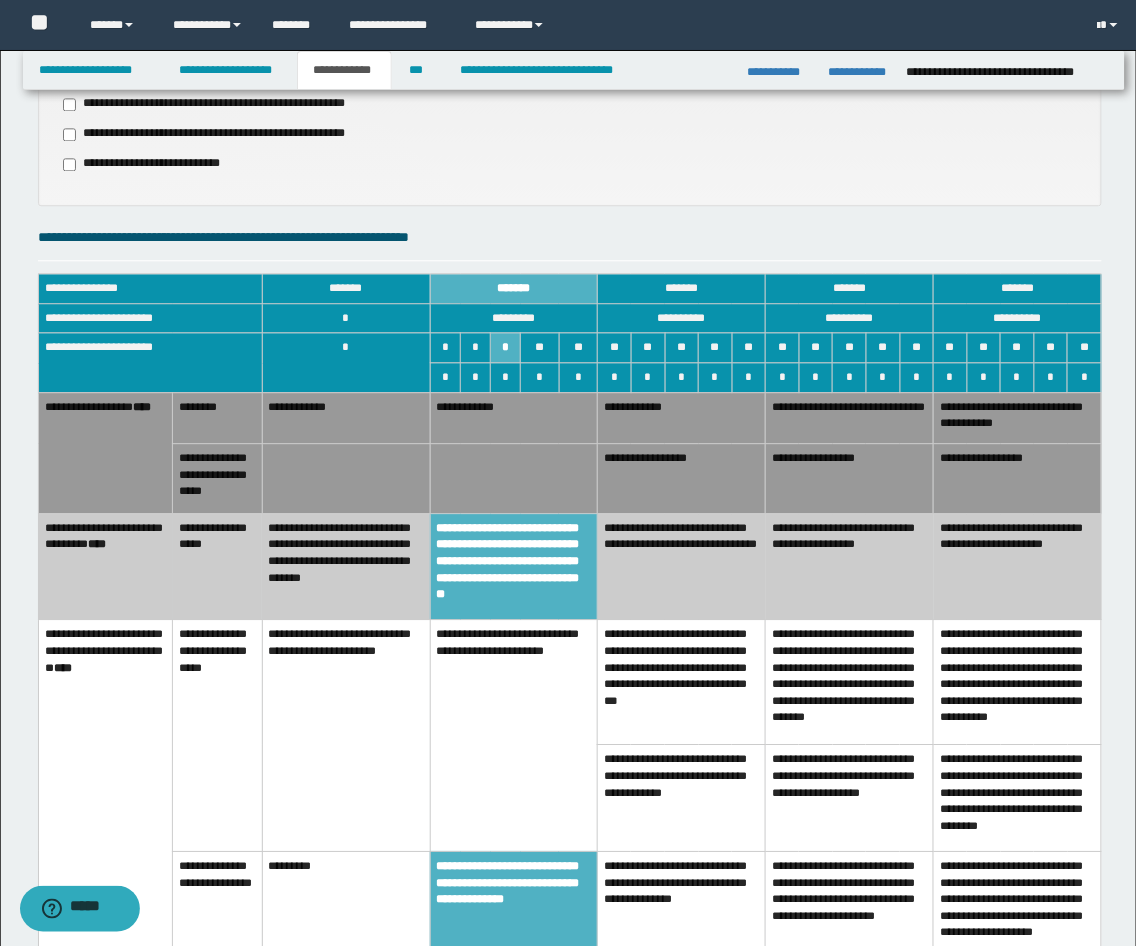 scroll, scrollTop: 1492, scrollLeft: 0, axis: vertical 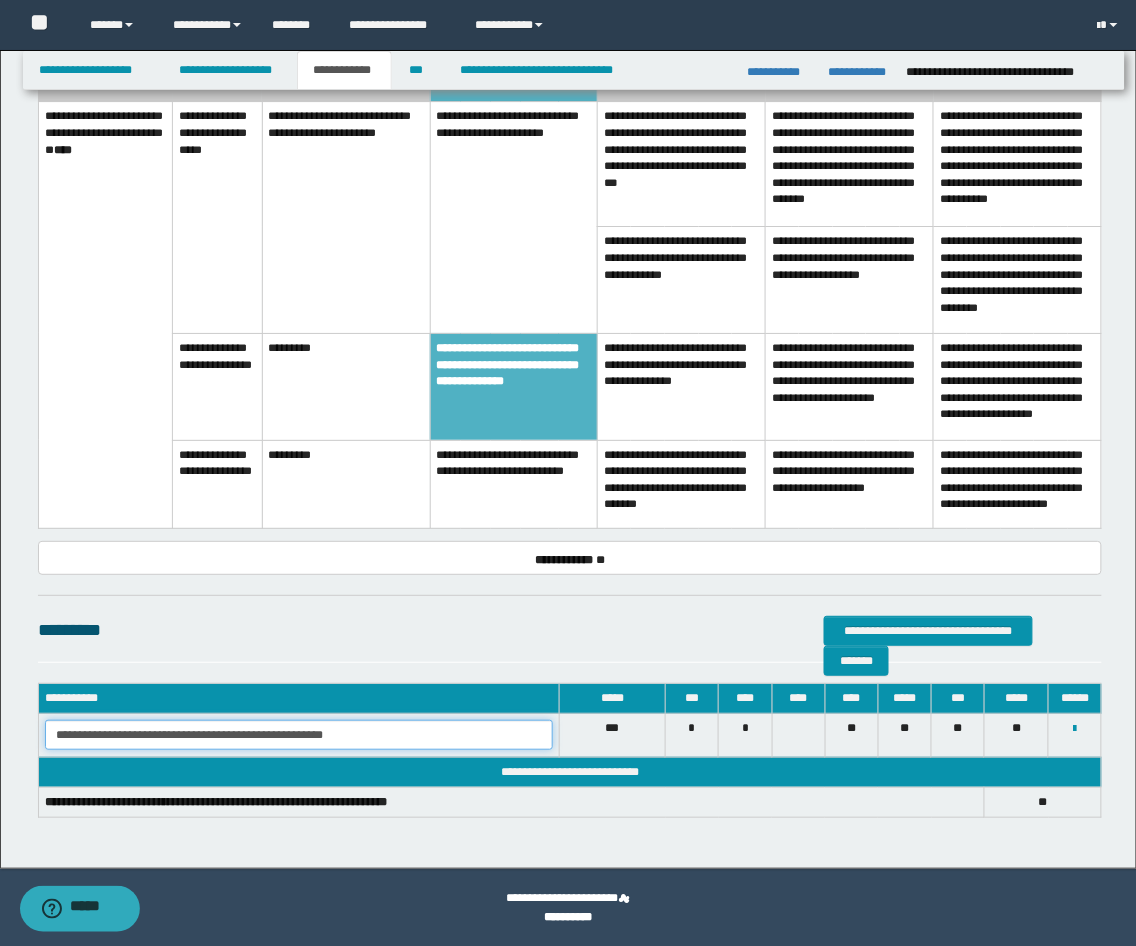 drag, startPoint x: 390, startPoint y: 731, endPoint x: -9, endPoint y: 690, distance: 401.10098 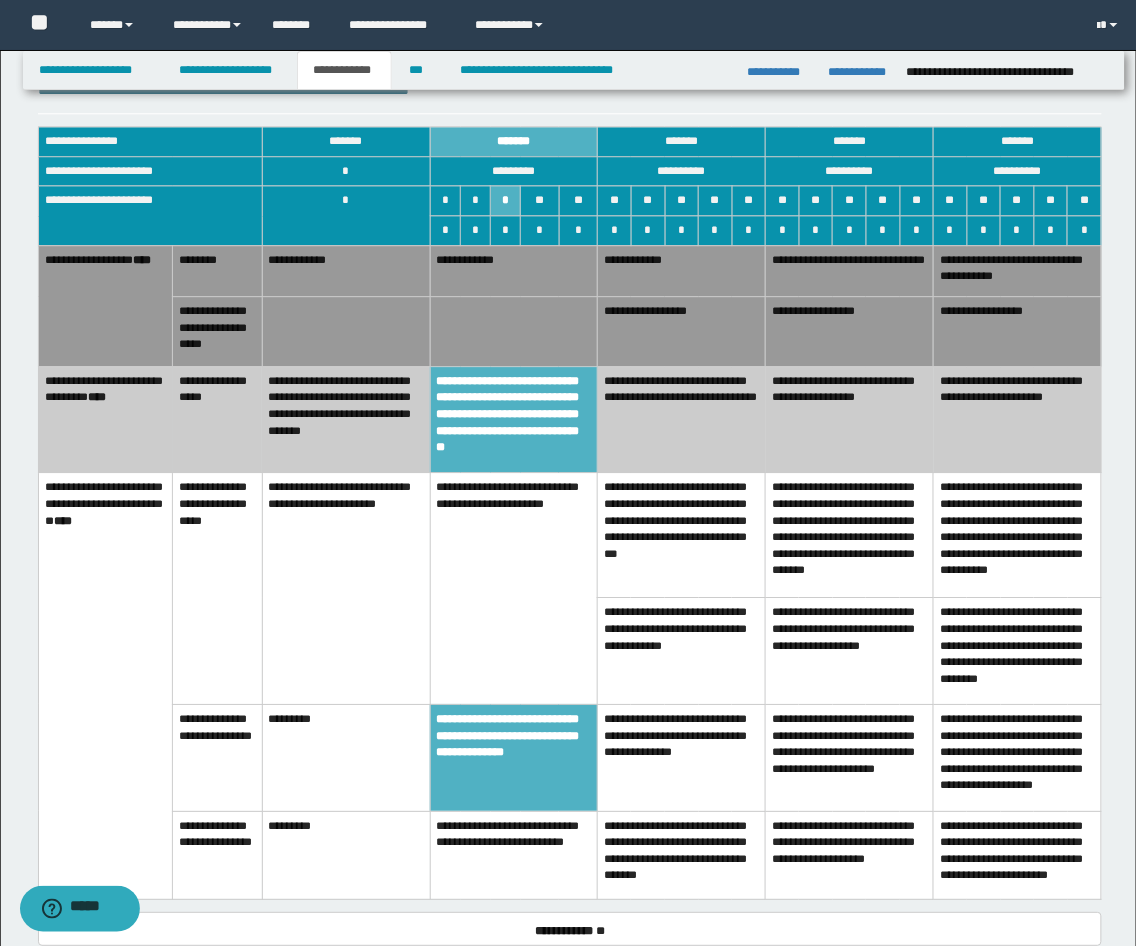 scroll, scrollTop: 1122, scrollLeft: 0, axis: vertical 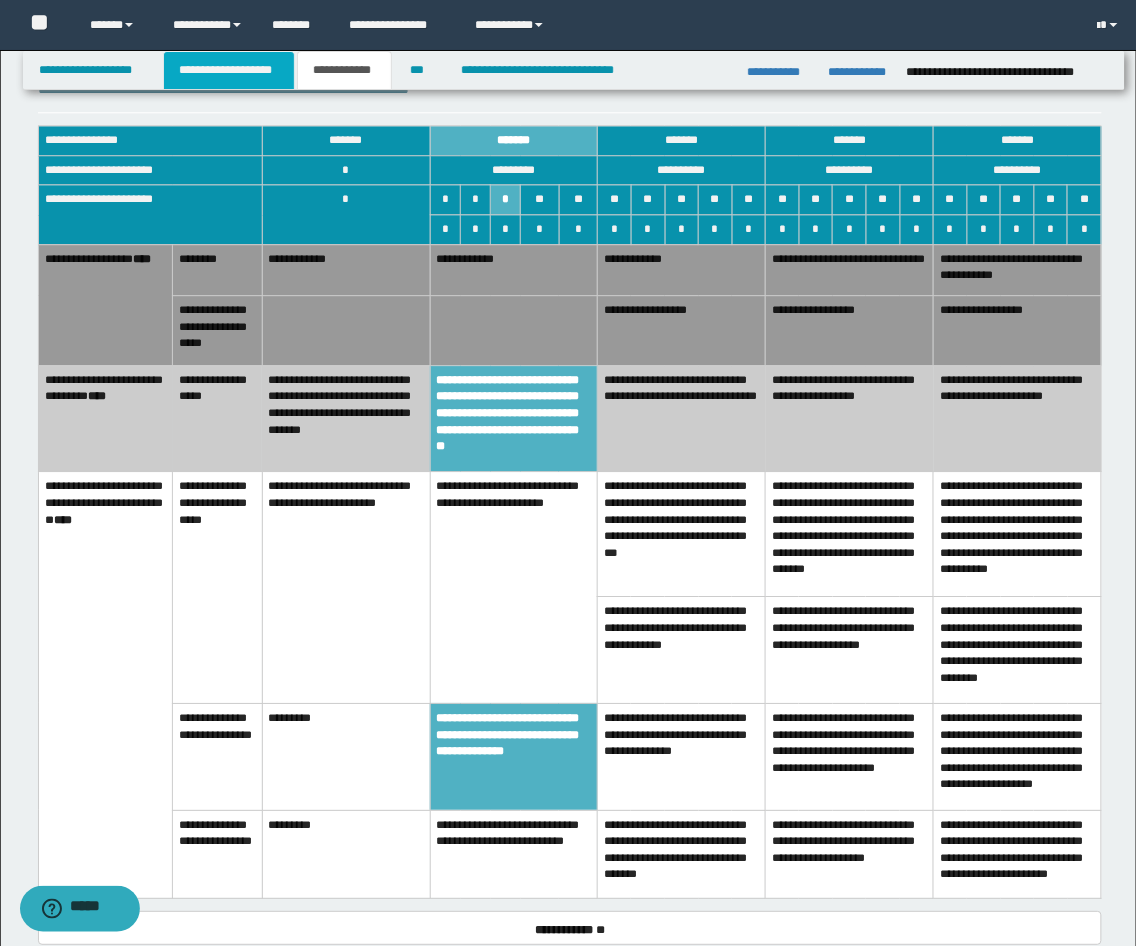 click on "**********" at bounding box center (229, 70) 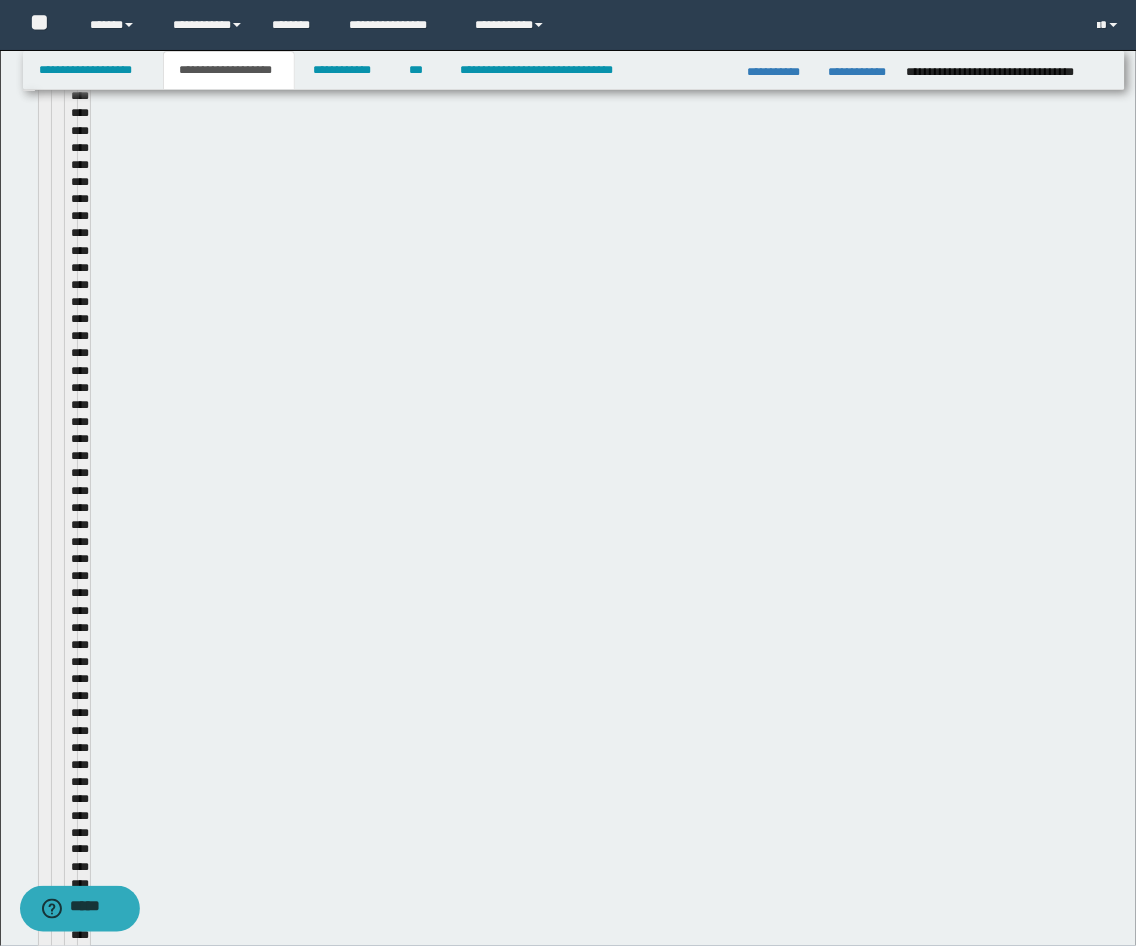 scroll, scrollTop: 1153, scrollLeft: 0, axis: vertical 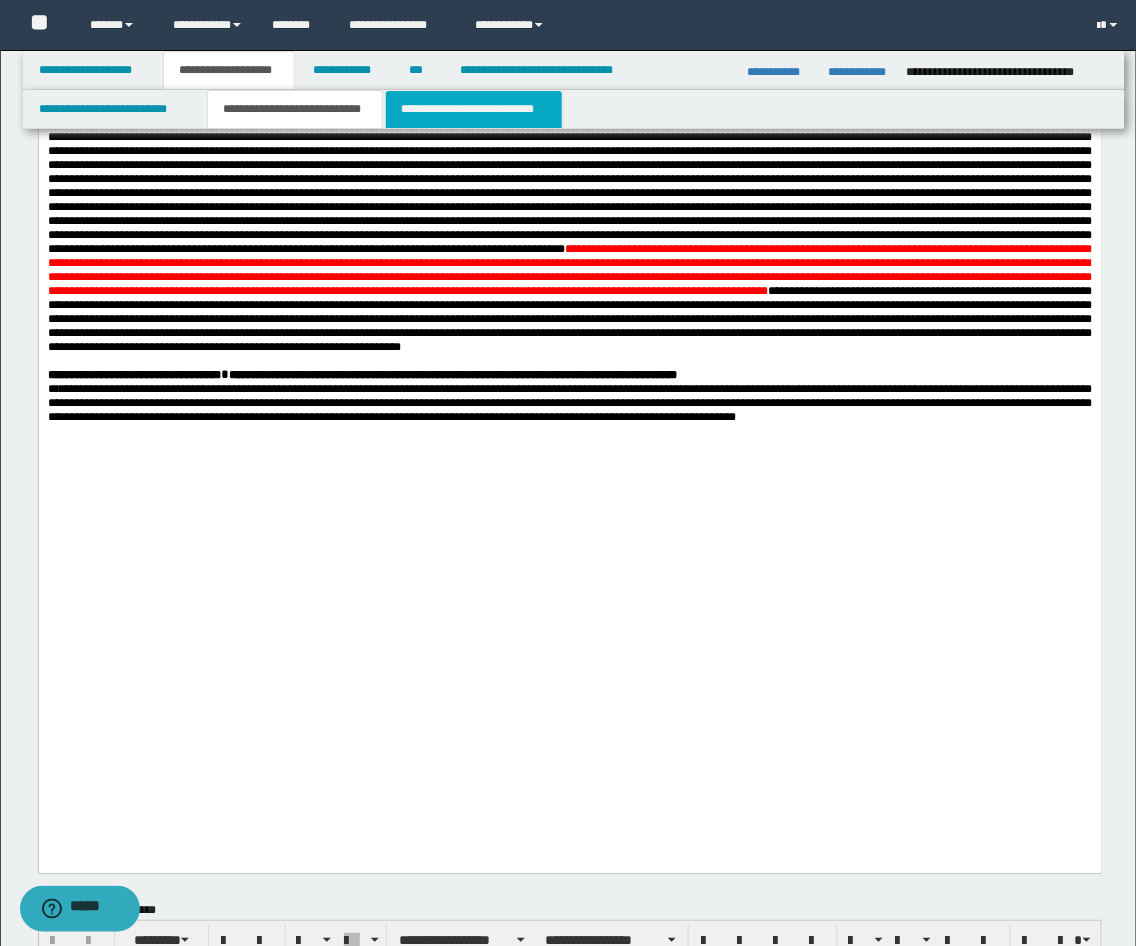 click on "**********" at bounding box center [474, 109] 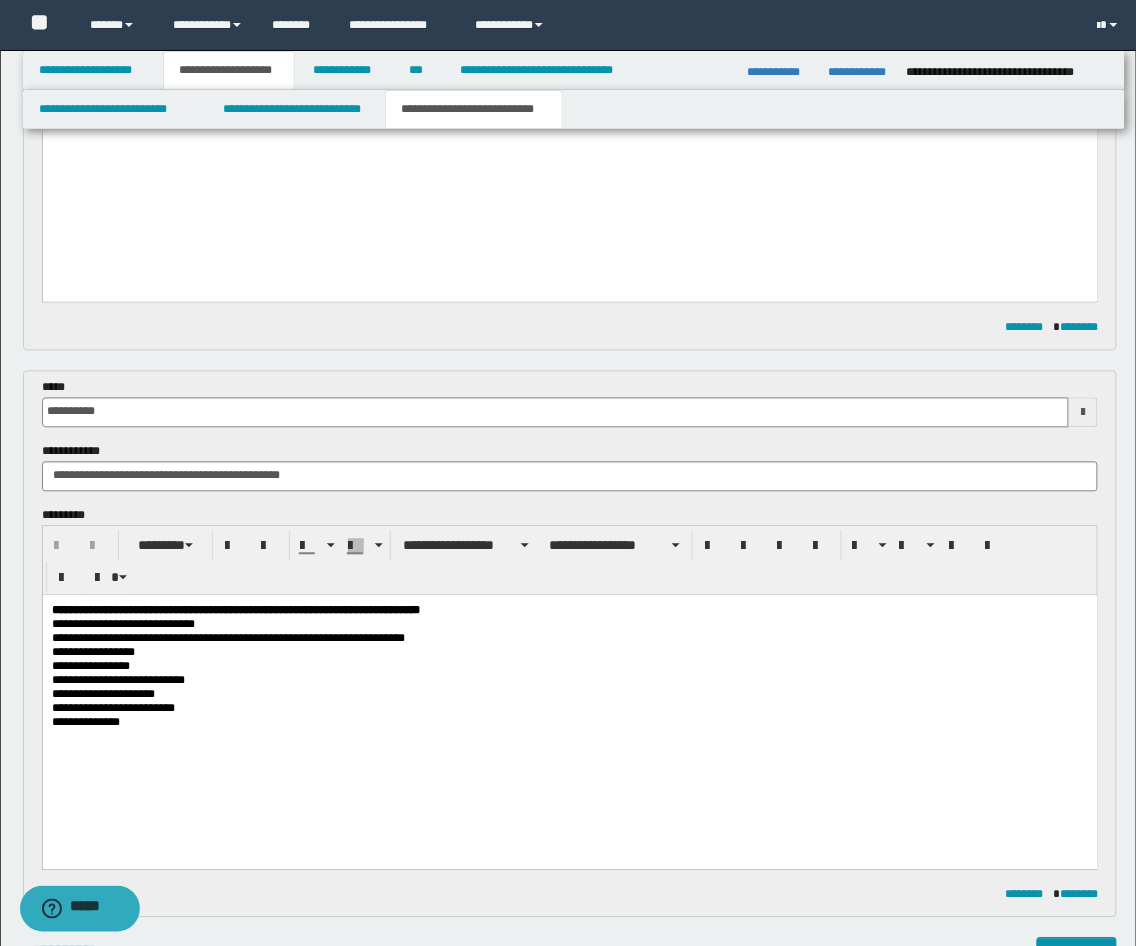 scroll, scrollTop: 741, scrollLeft: 0, axis: vertical 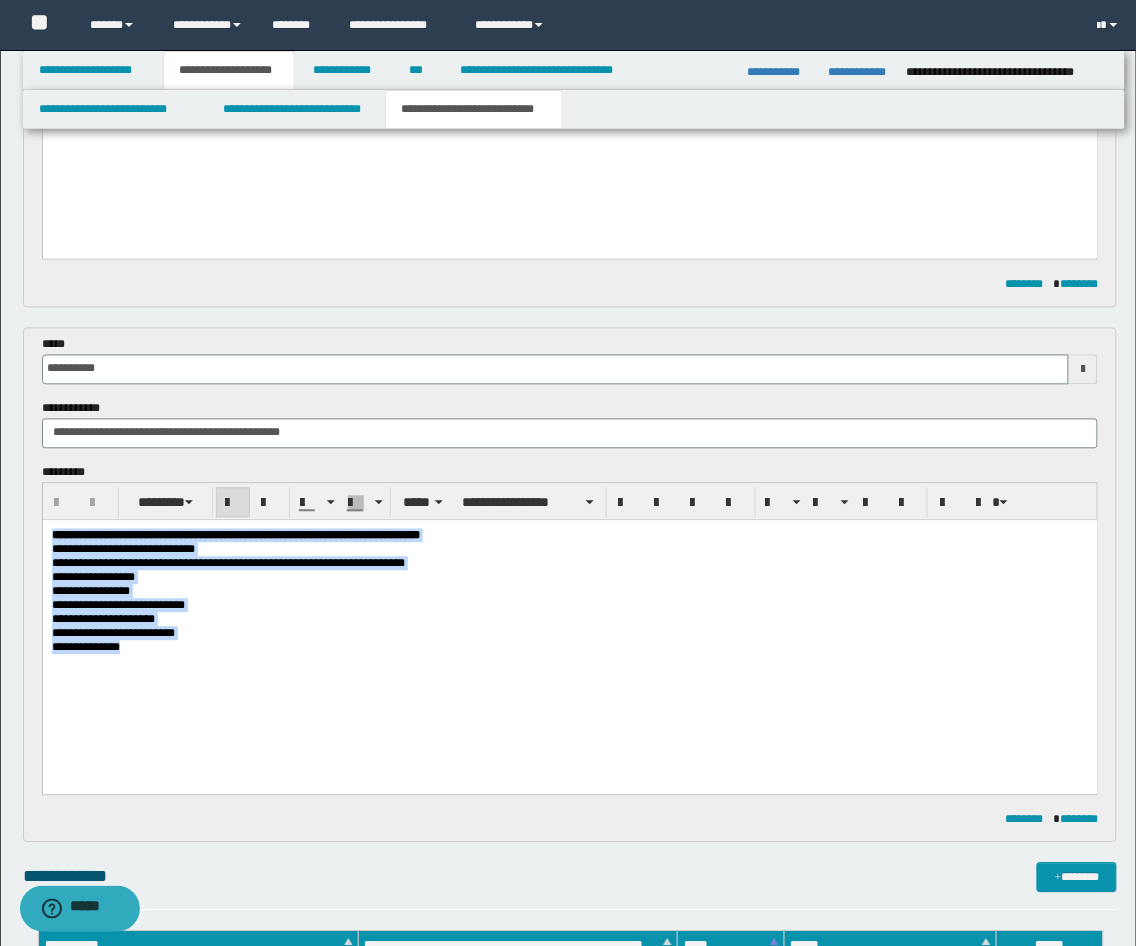 drag, startPoint x: 134, startPoint y: 666, endPoint x: -3, endPoint y: 525, distance: 196.59604 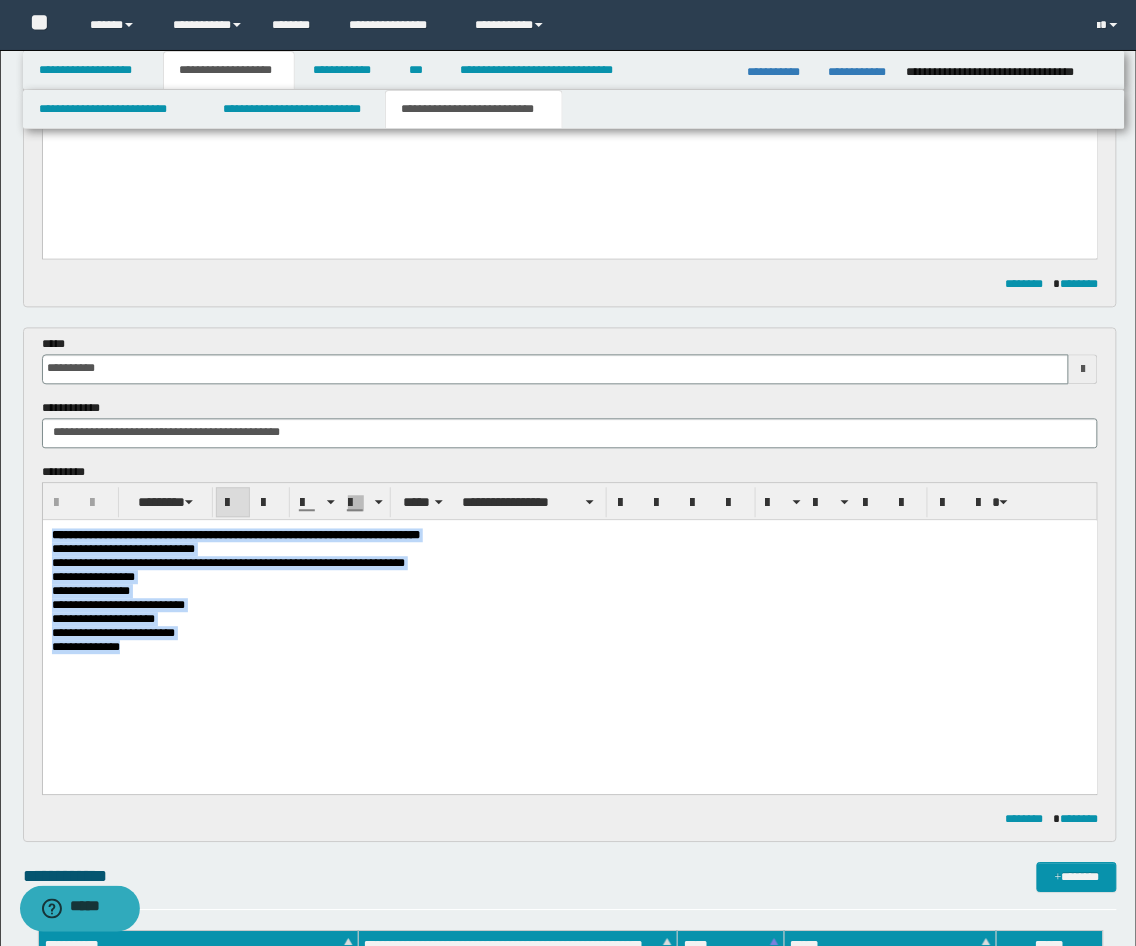 paste 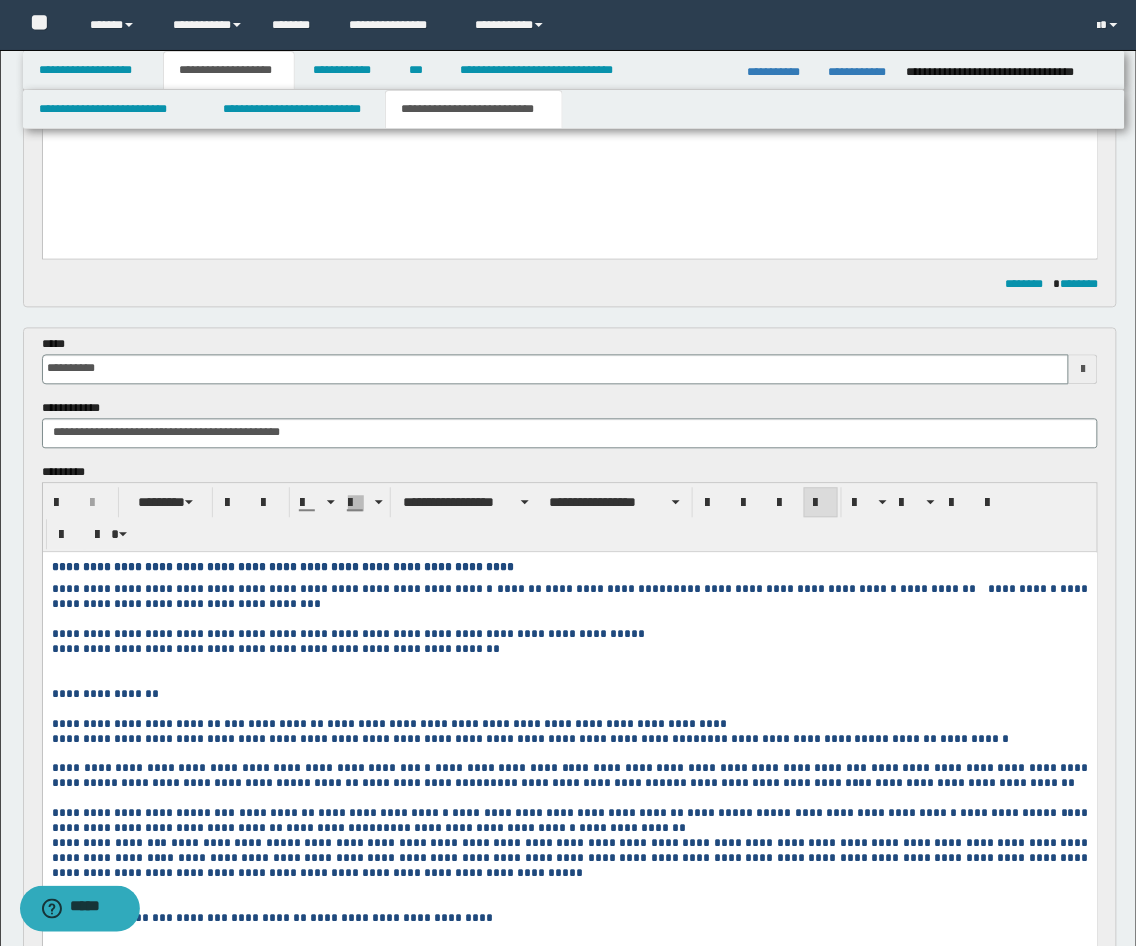 click at bounding box center [569, 664] 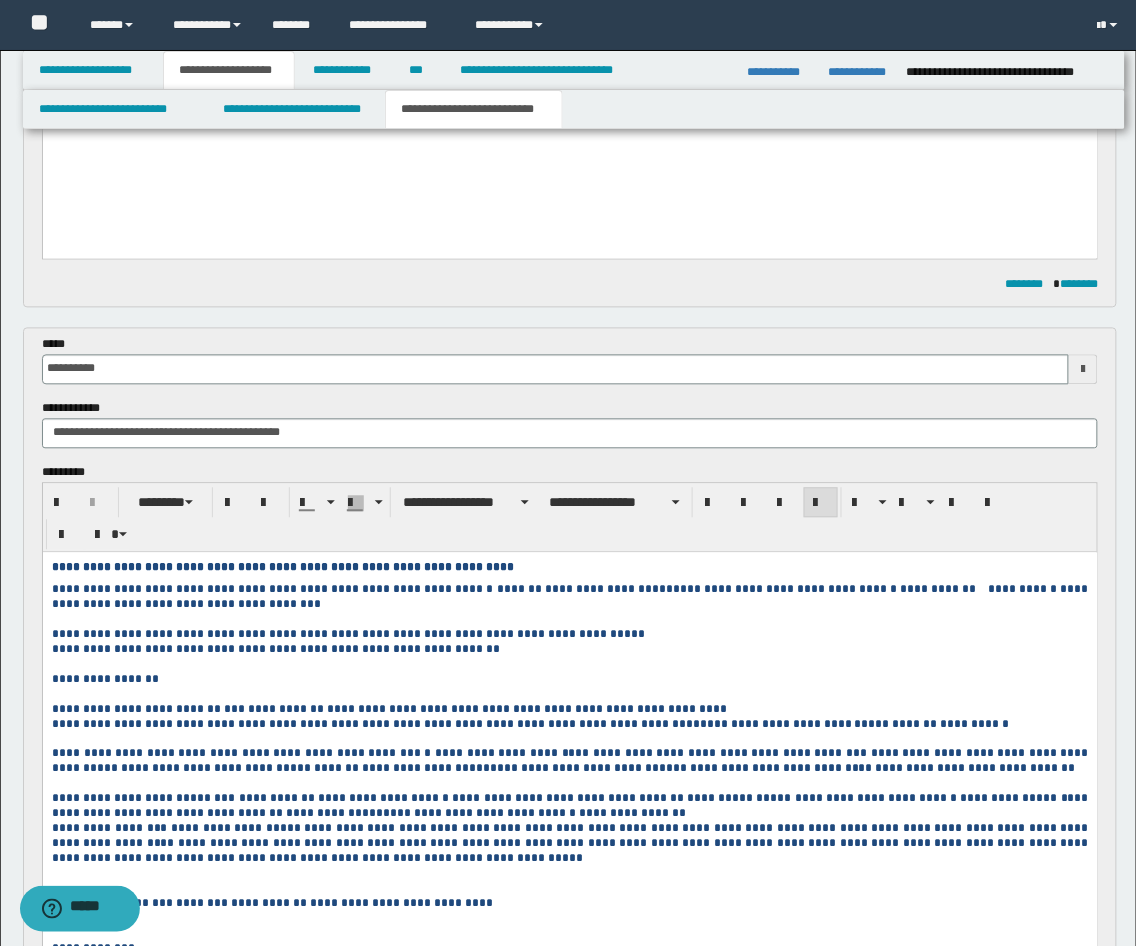 scroll, scrollTop: 1111, scrollLeft: 0, axis: vertical 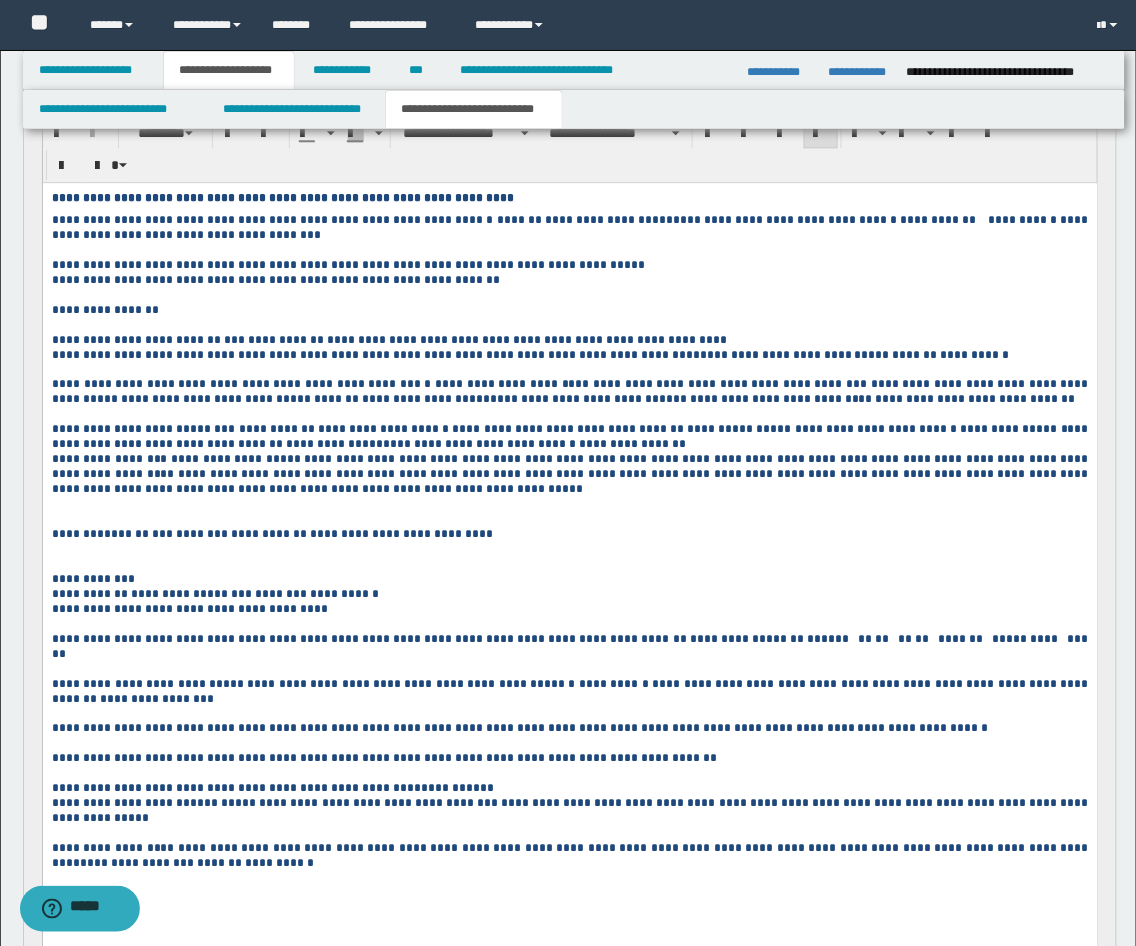 click at bounding box center [569, 518] 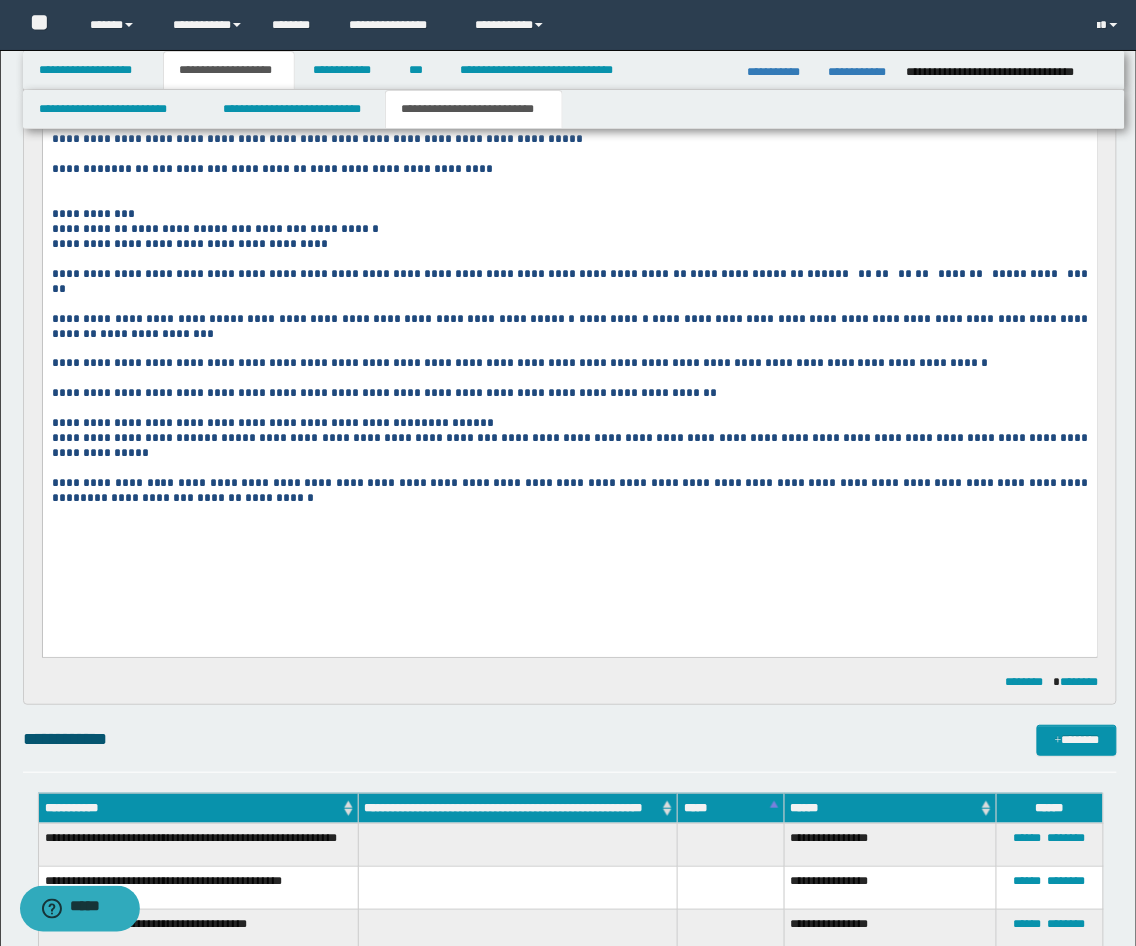 scroll, scrollTop: 1481, scrollLeft: 0, axis: vertical 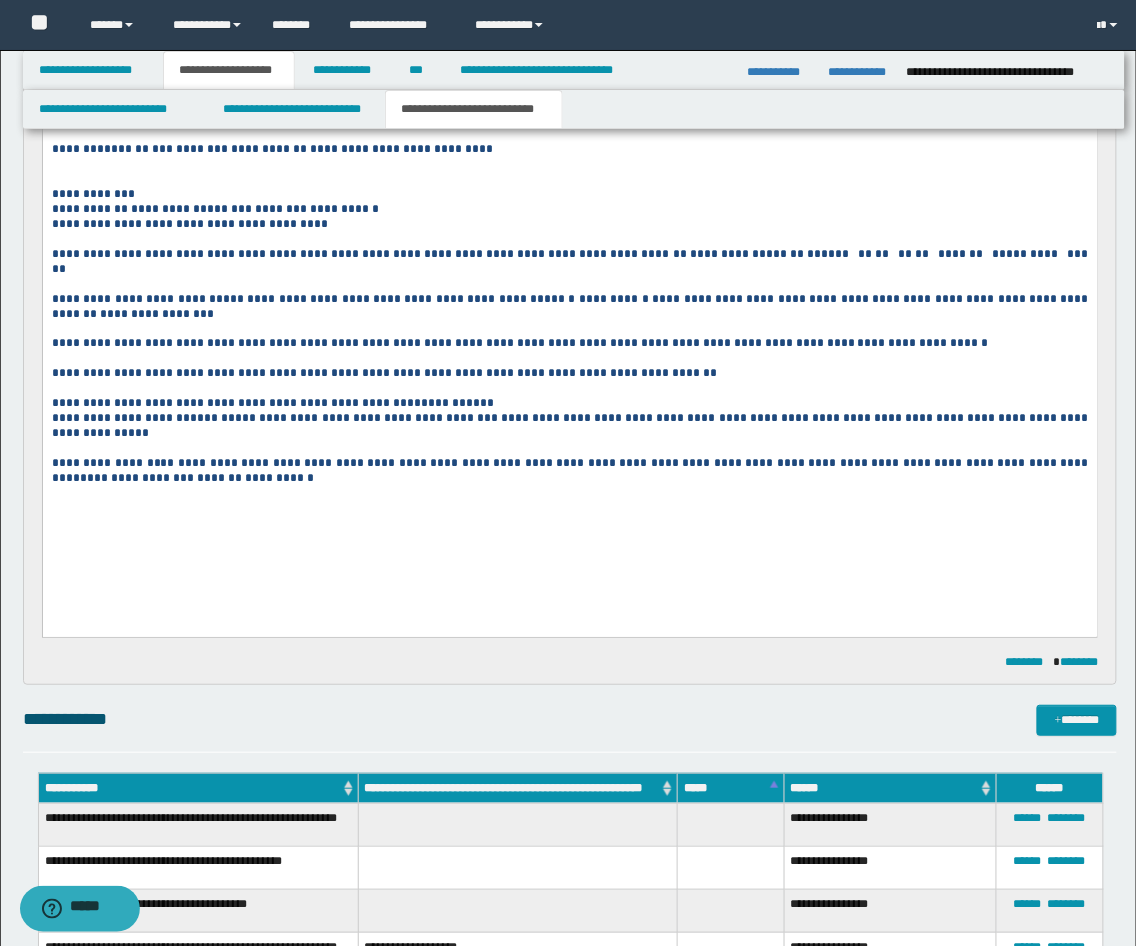 drag, startPoint x: 82, startPoint y: 527, endPoint x: 104, endPoint y: 575, distance: 52.801514 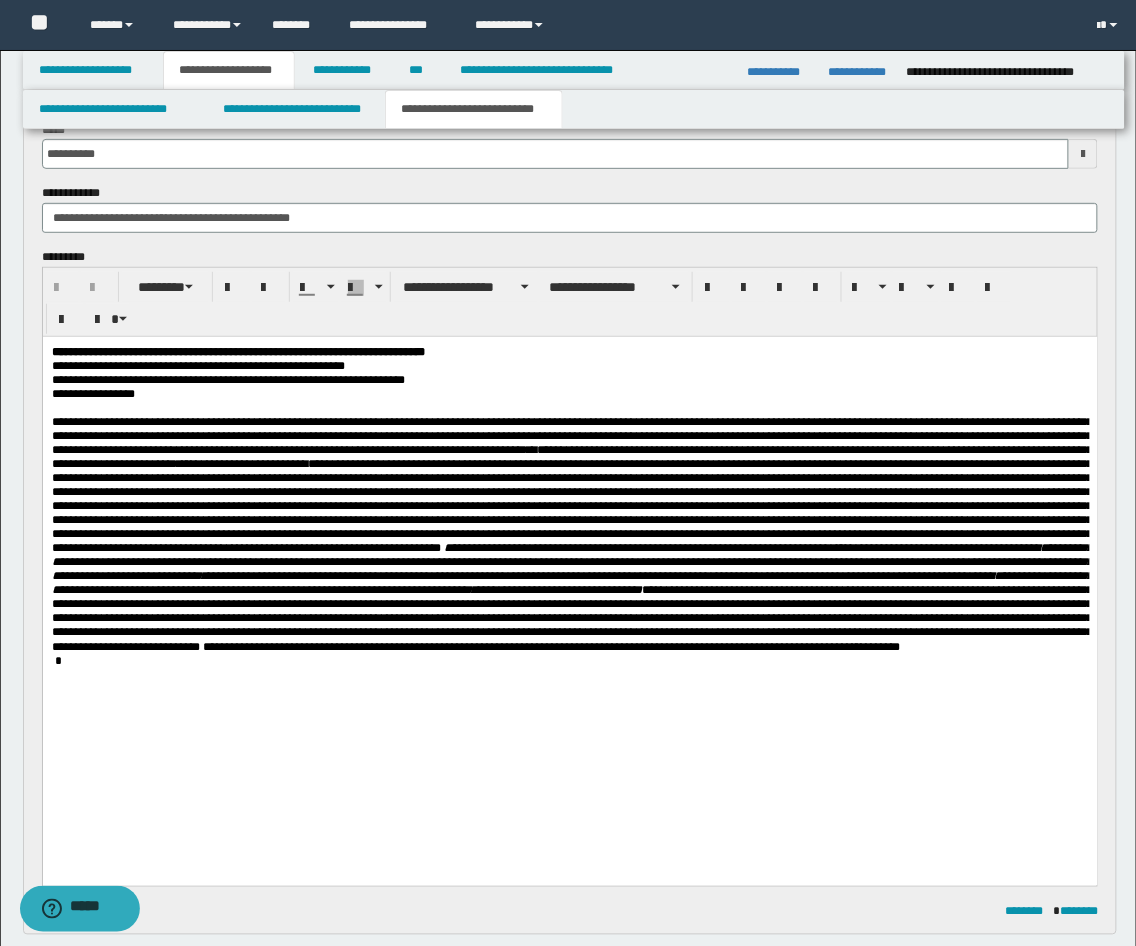 scroll, scrollTop: 0, scrollLeft: 0, axis: both 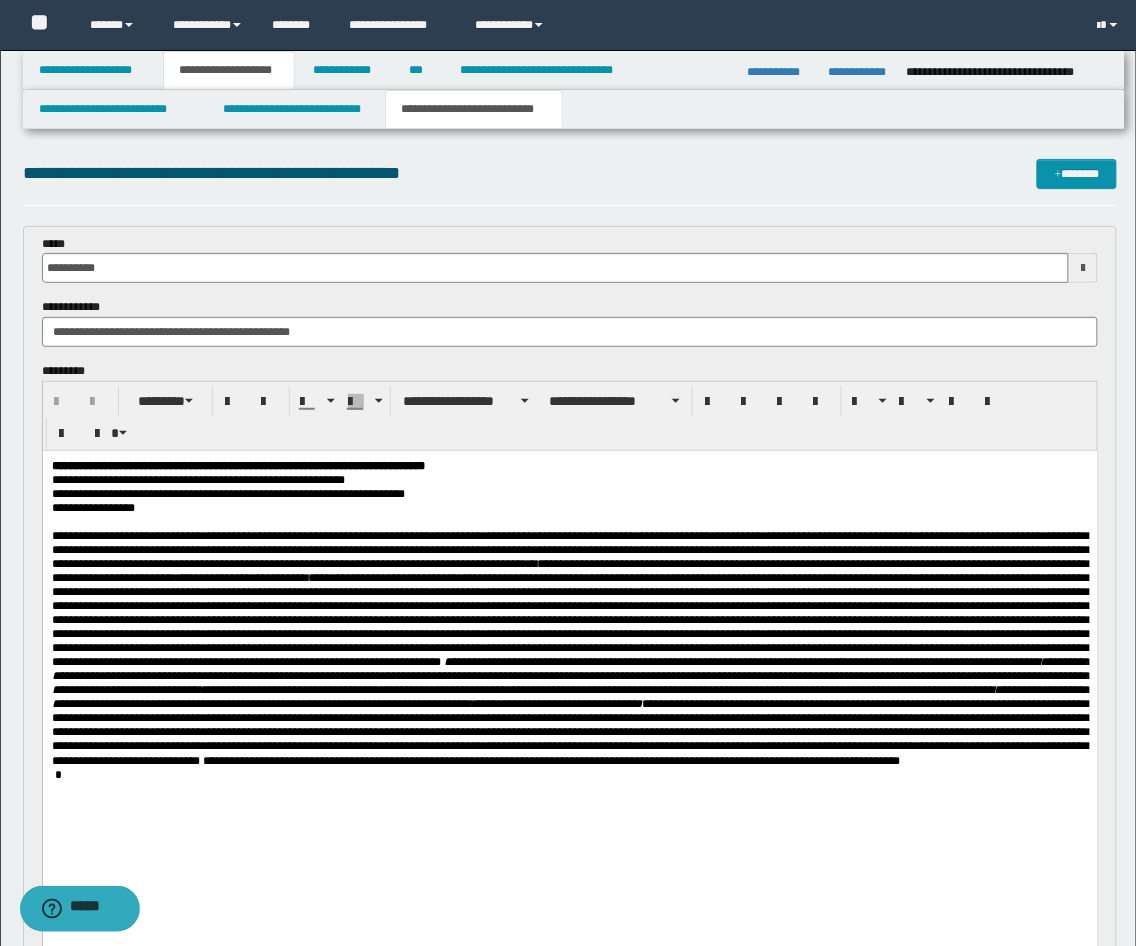 click at bounding box center (569, 774) 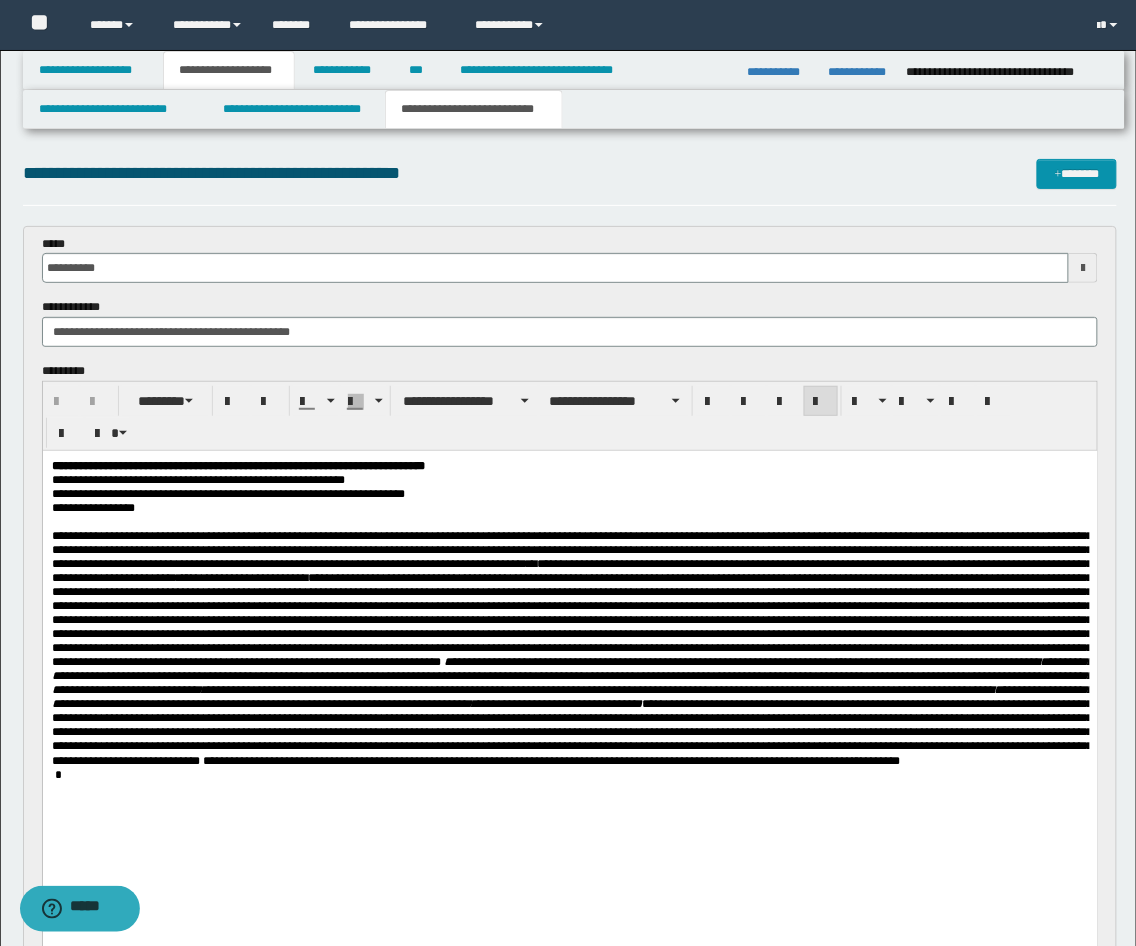 type 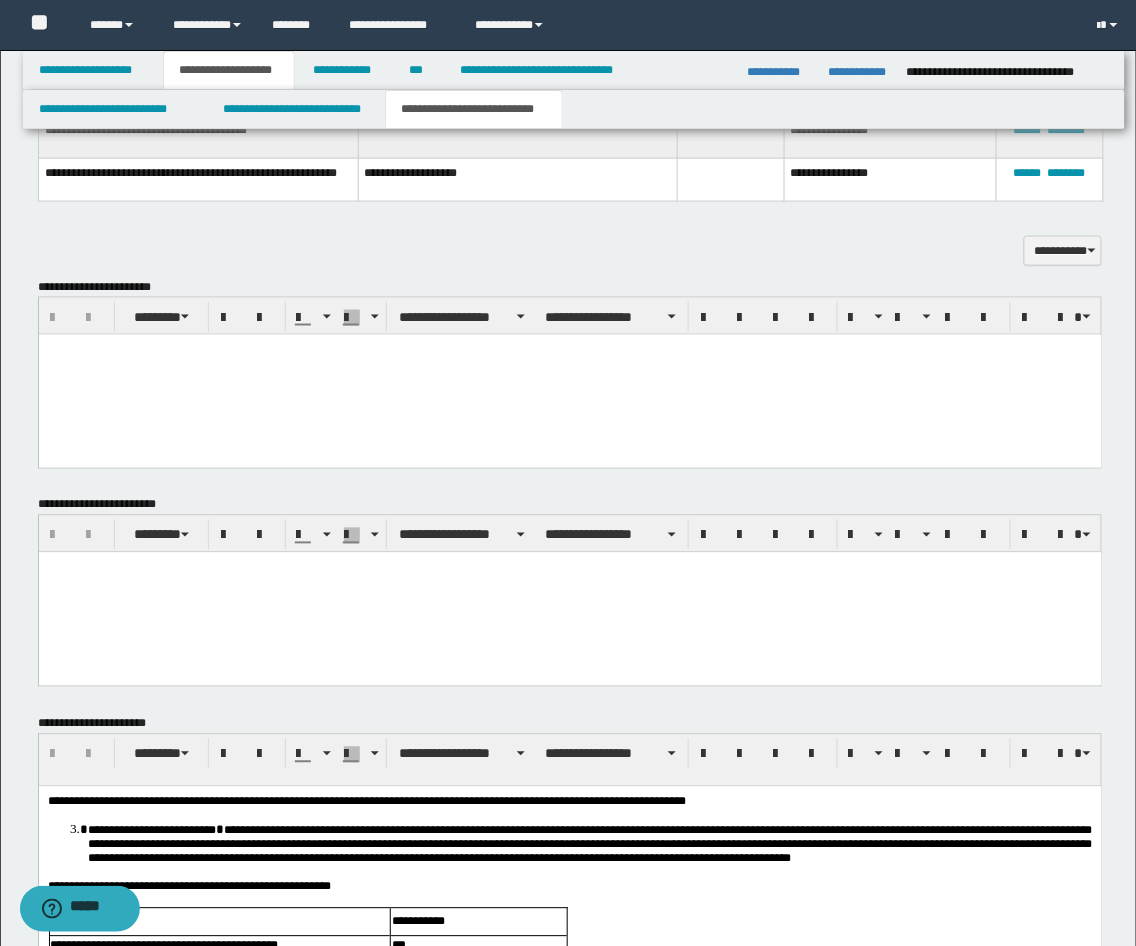 scroll, scrollTop: 1852, scrollLeft: 0, axis: vertical 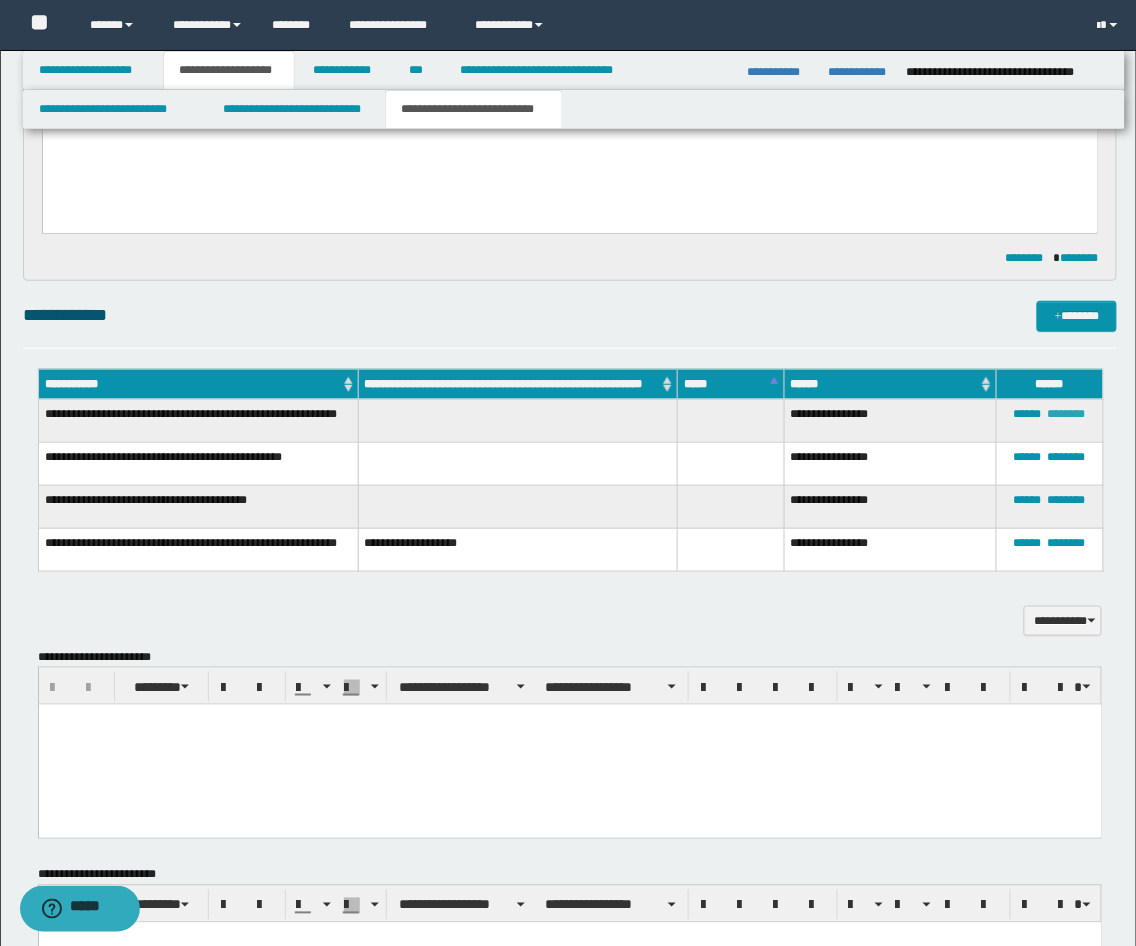 click on "********" at bounding box center (1067, 414) 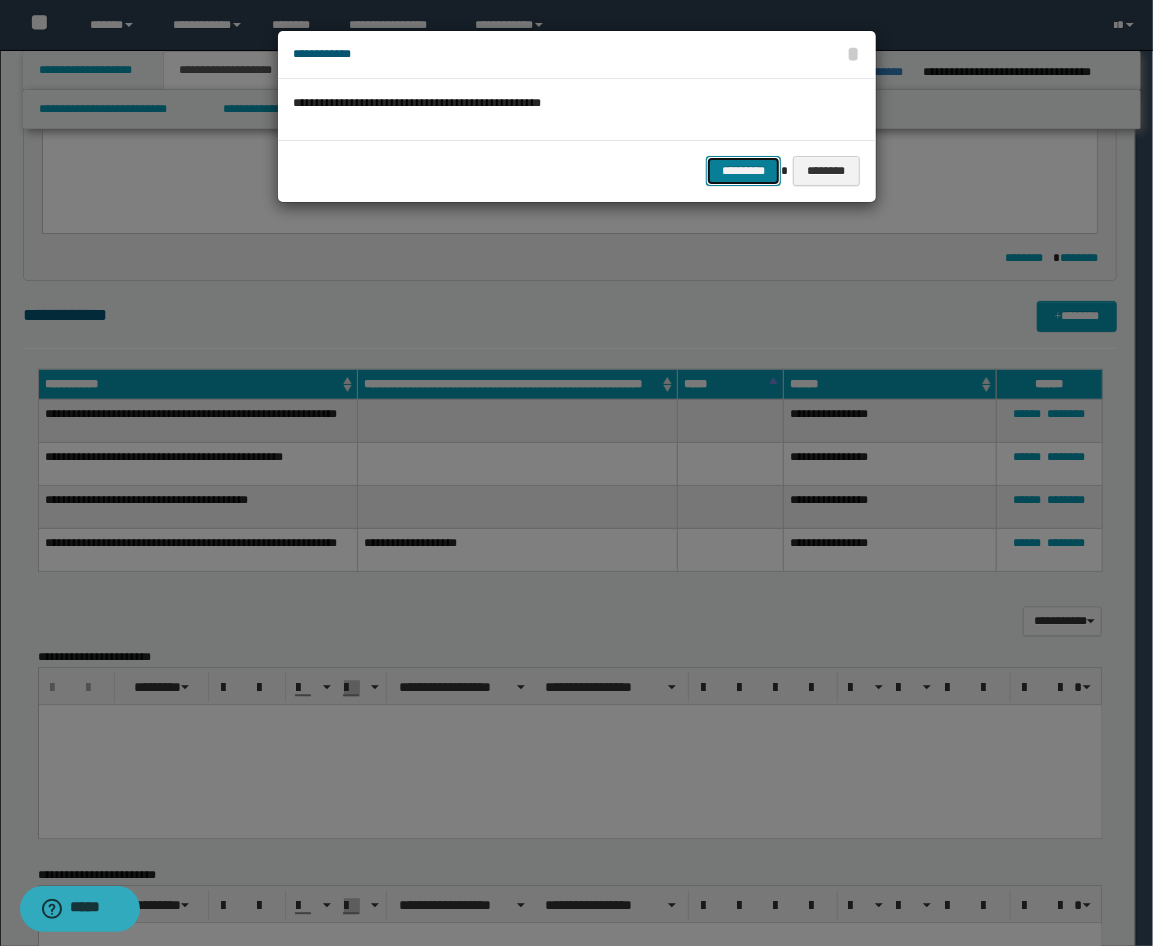 click on "*********" at bounding box center (743, 171) 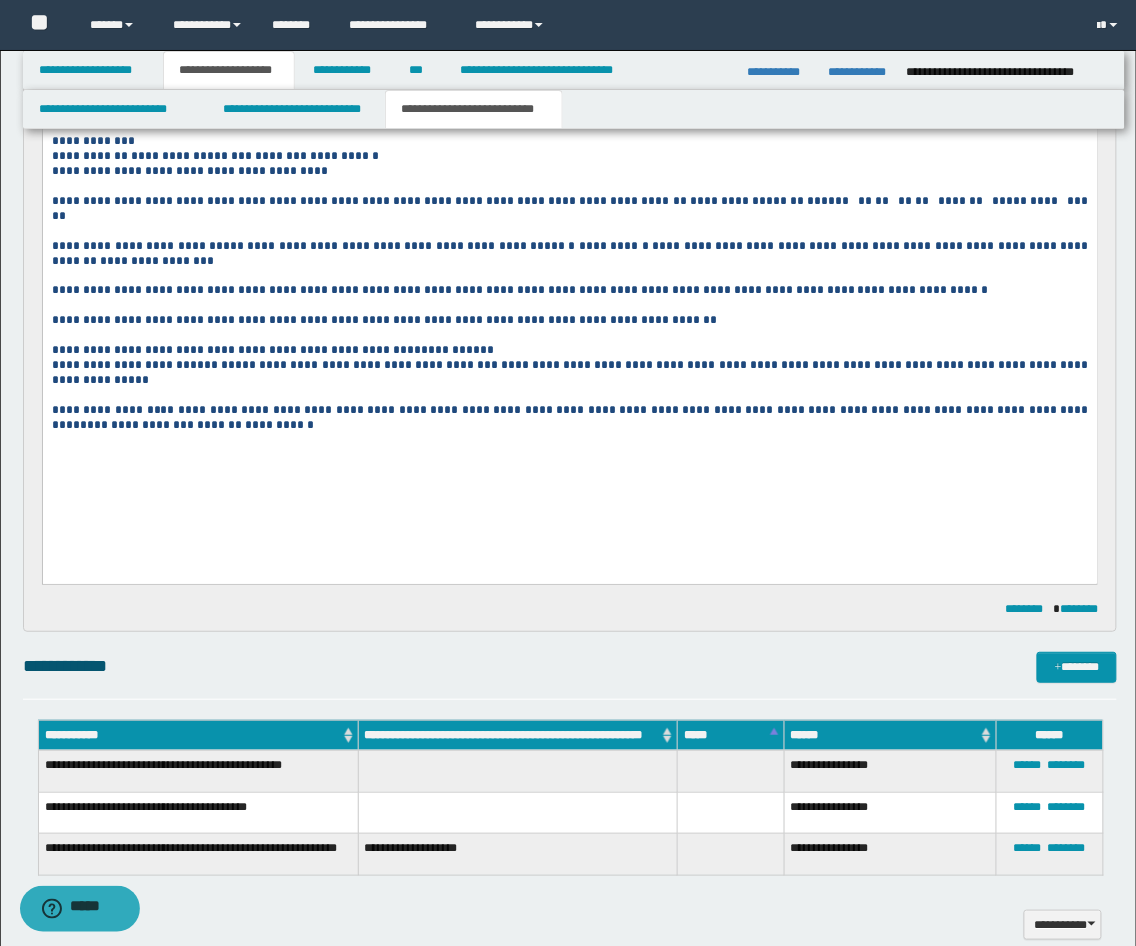scroll, scrollTop: 1111, scrollLeft: 0, axis: vertical 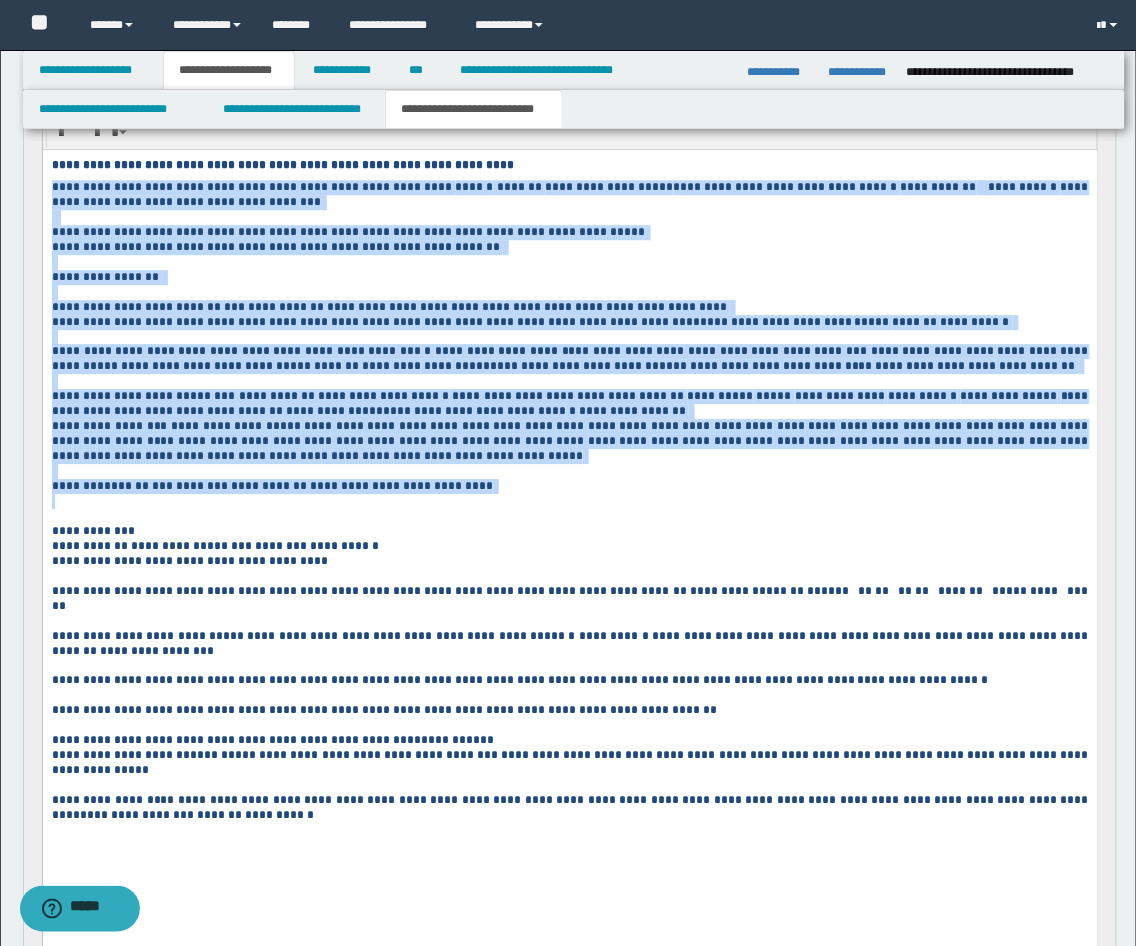 drag, startPoint x: 427, startPoint y: 546, endPoint x: 82, endPoint y: 343, distance: 400.2924 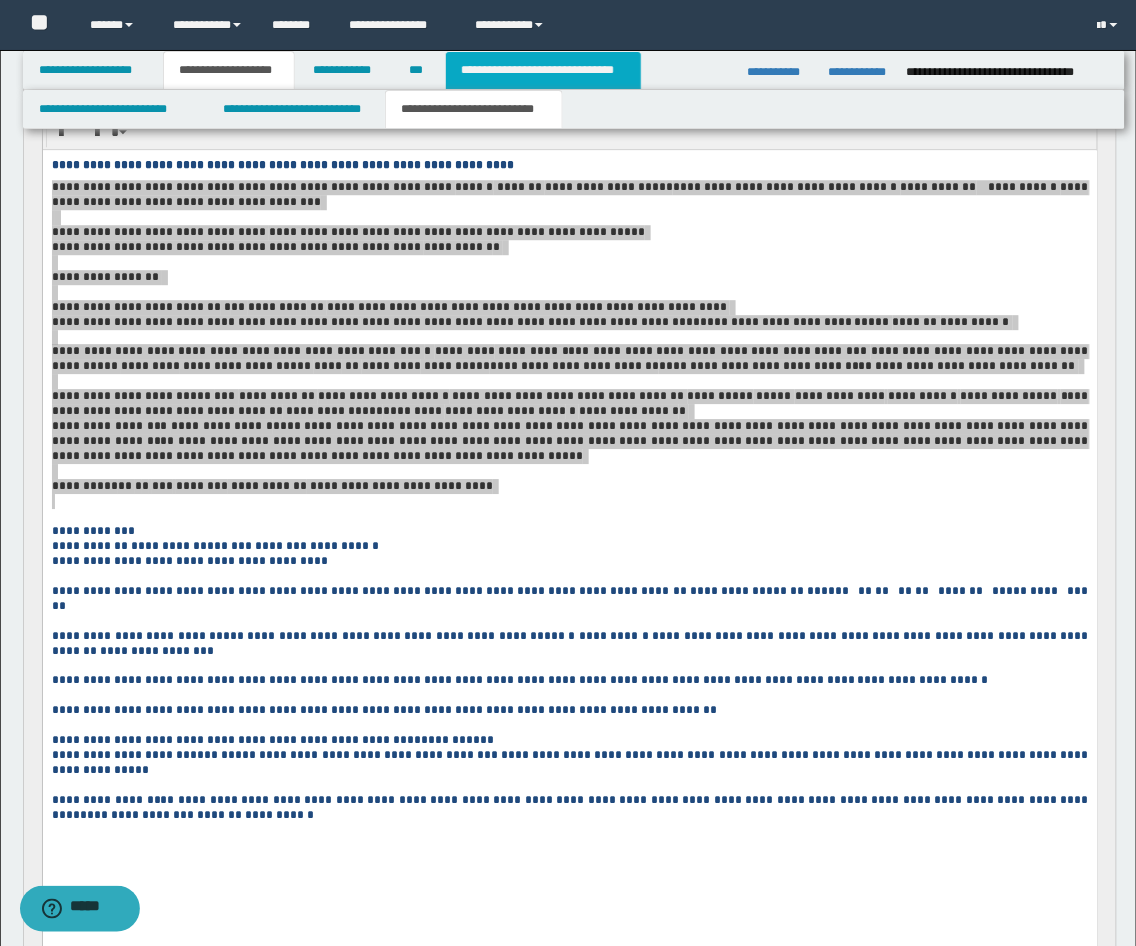 click on "**********" at bounding box center [543, 70] 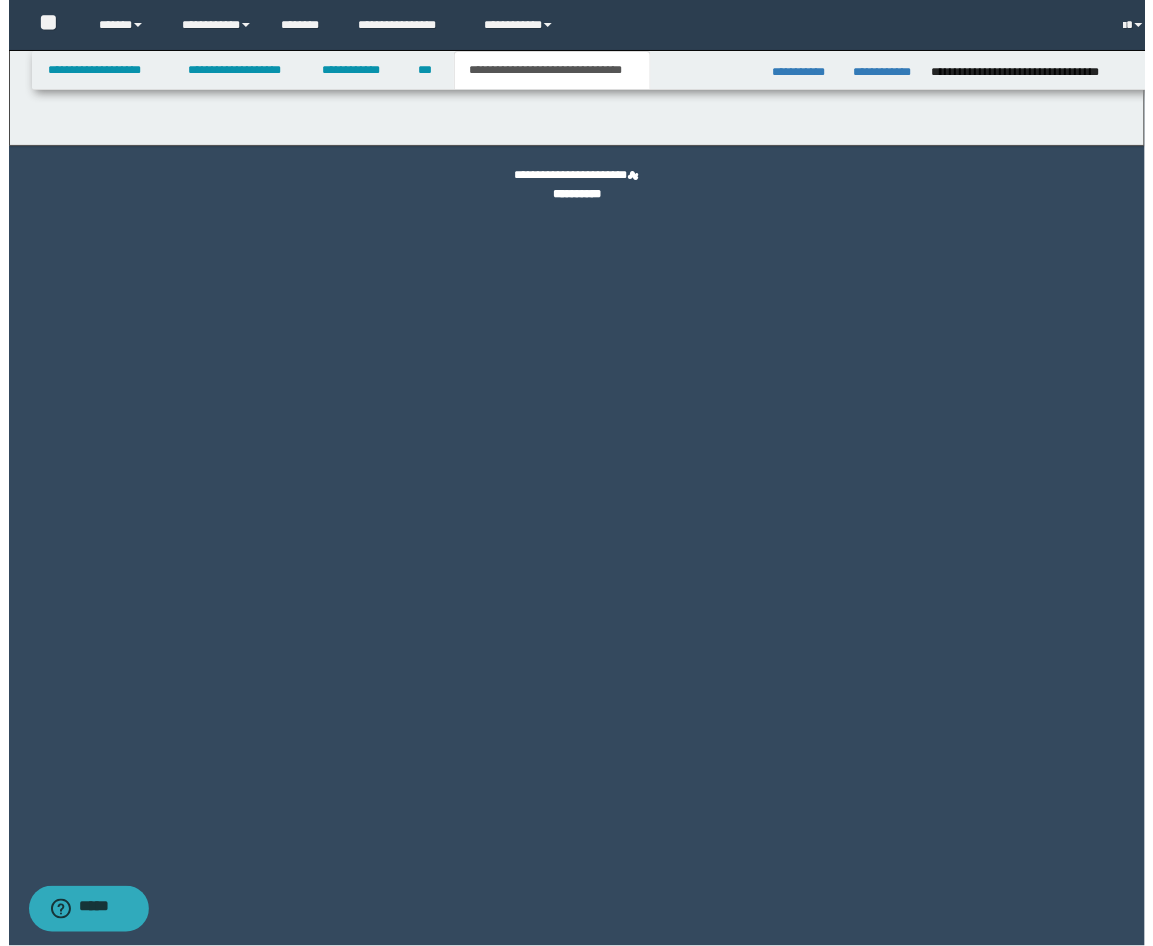scroll, scrollTop: 0, scrollLeft: 0, axis: both 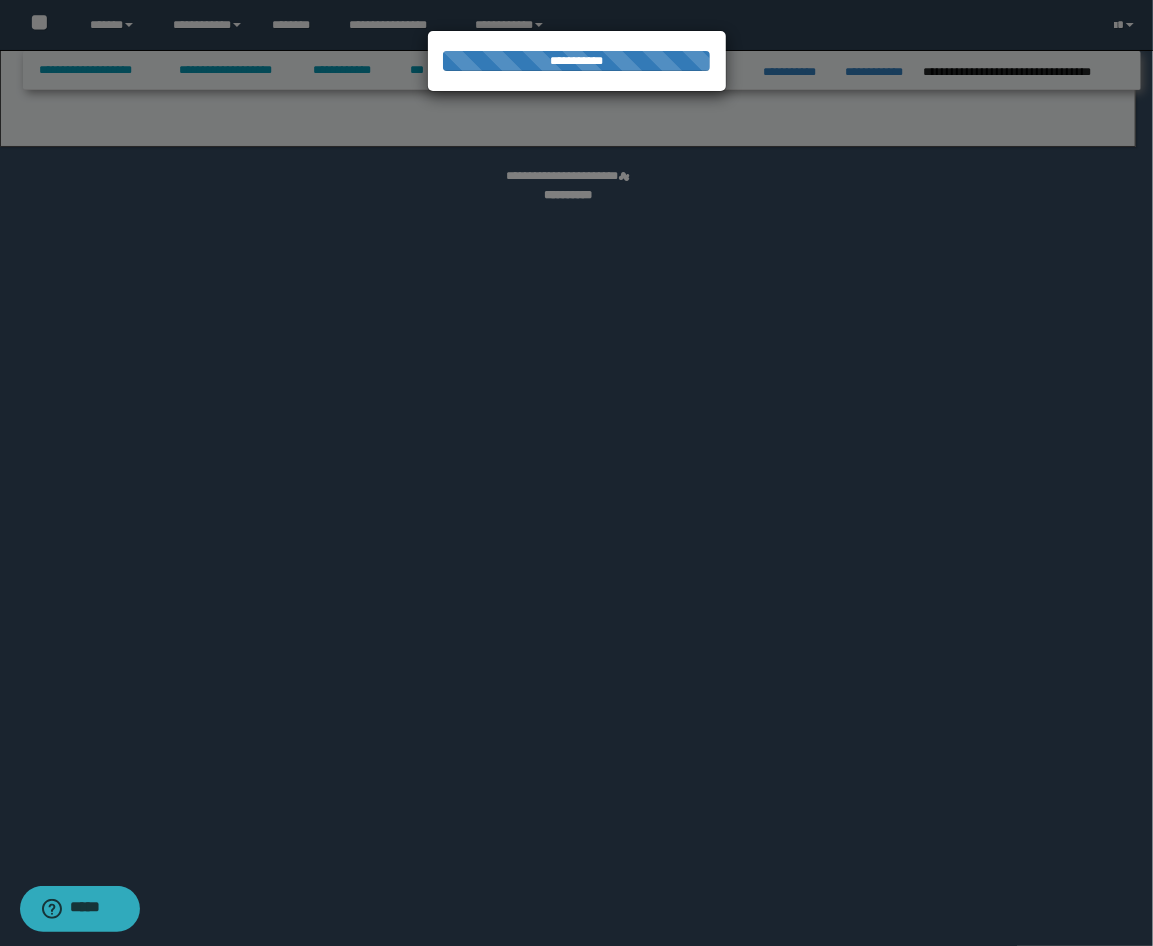 select on "*" 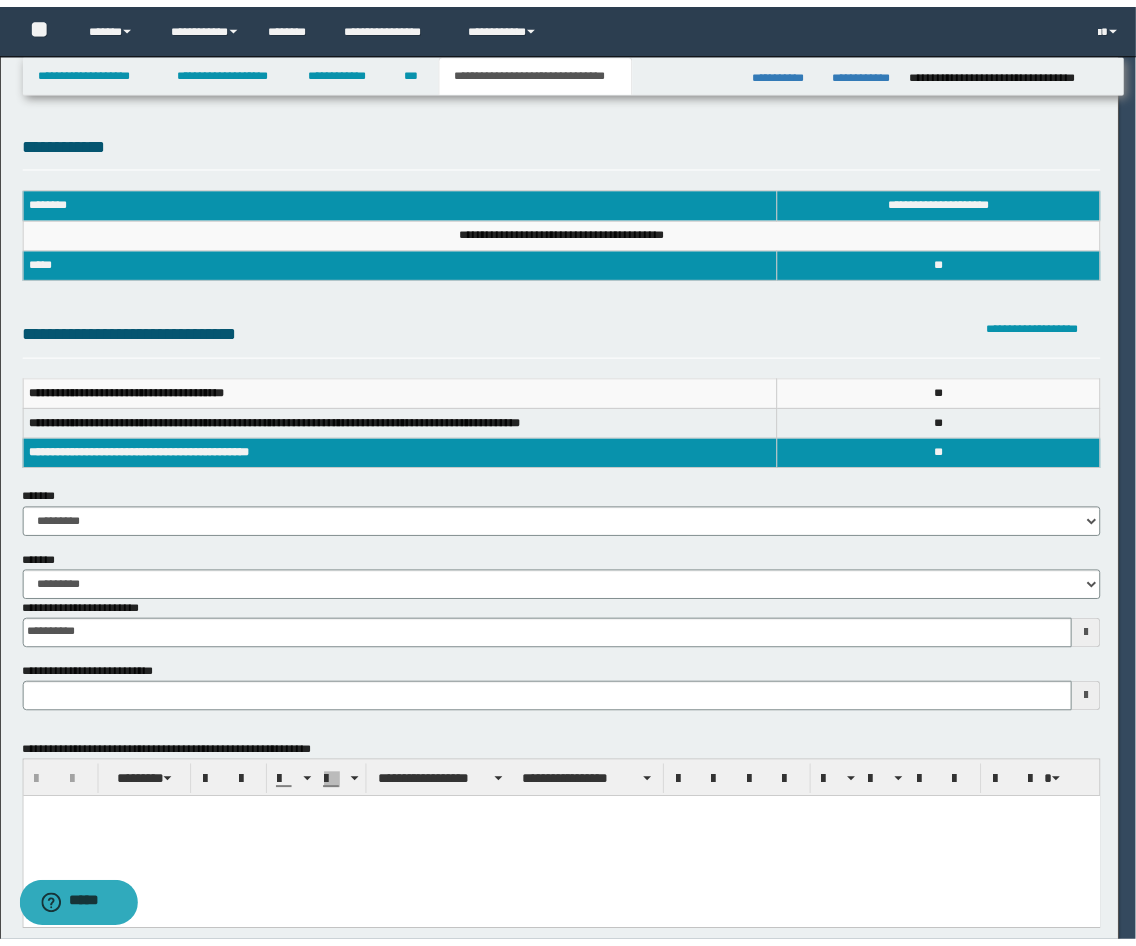 scroll, scrollTop: 0, scrollLeft: 0, axis: both 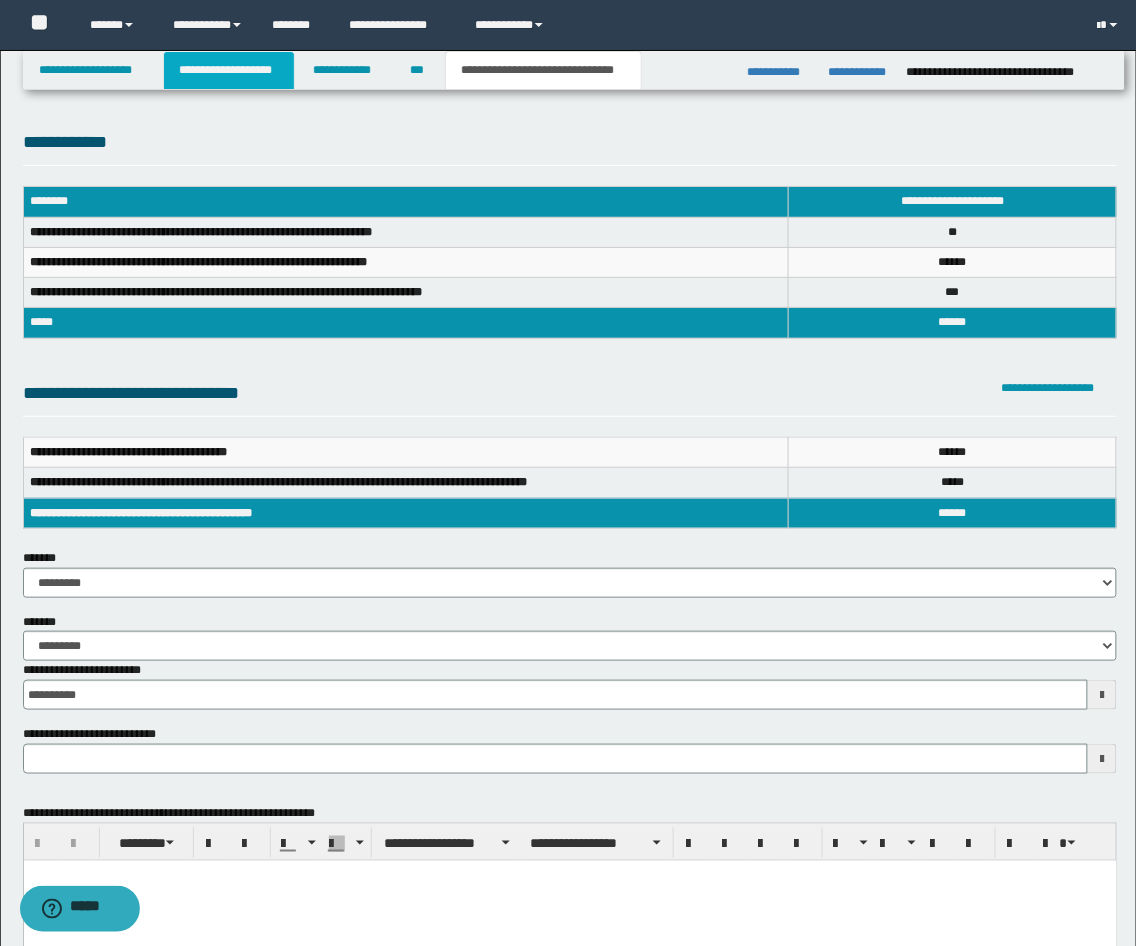 click on "**********" at bounding box center [229, 70] 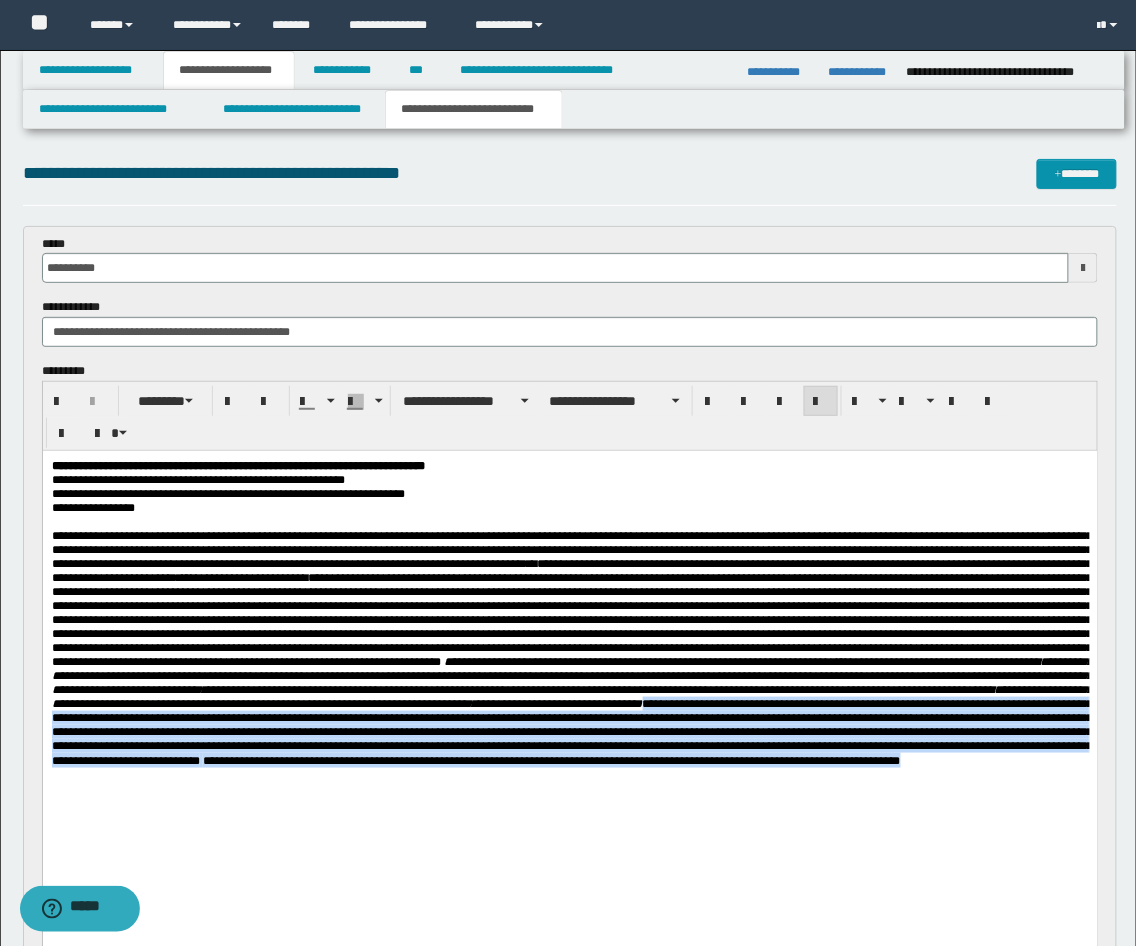 drag, startPoint x: 677, startPoint y: 868, endPoint x: 837, endPoint y: 768, distance: 188.67963 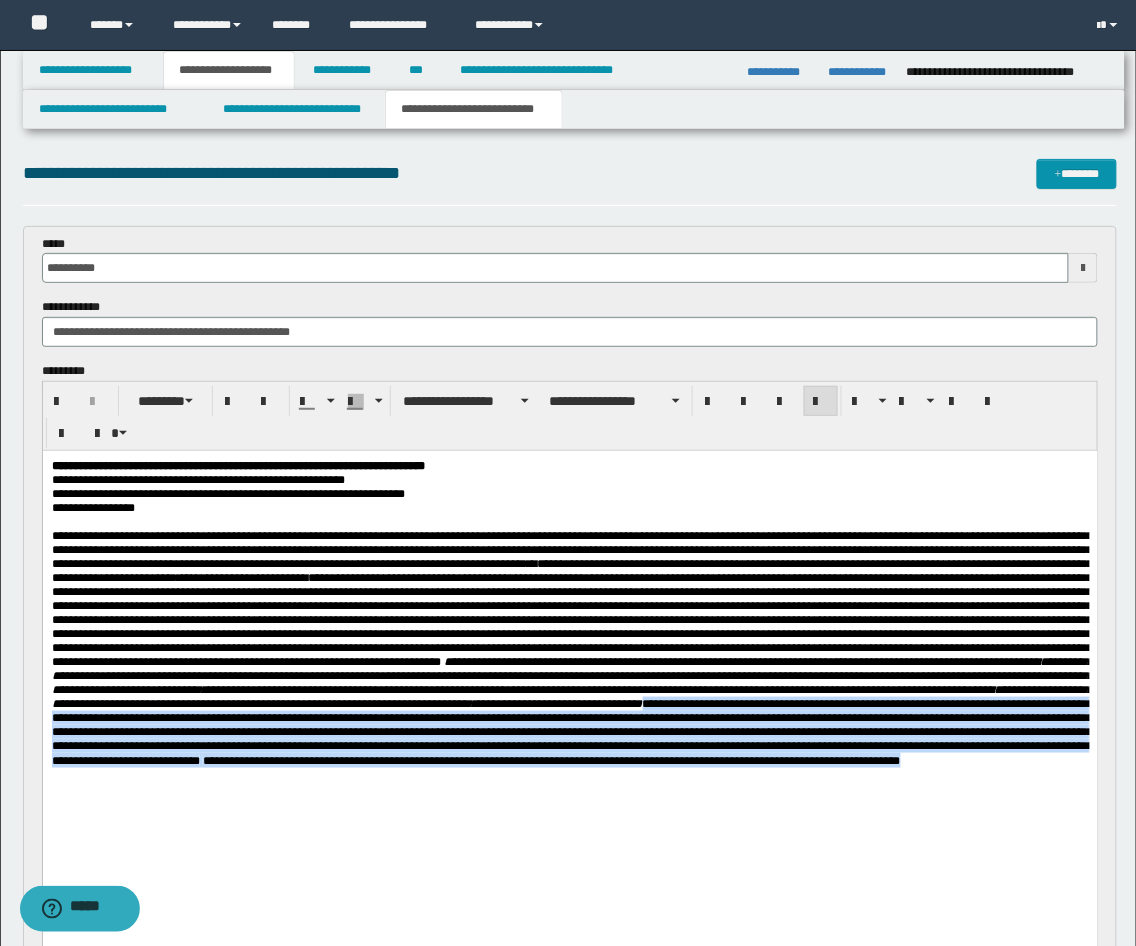 click on "**********" at bounding box center (569, 637) 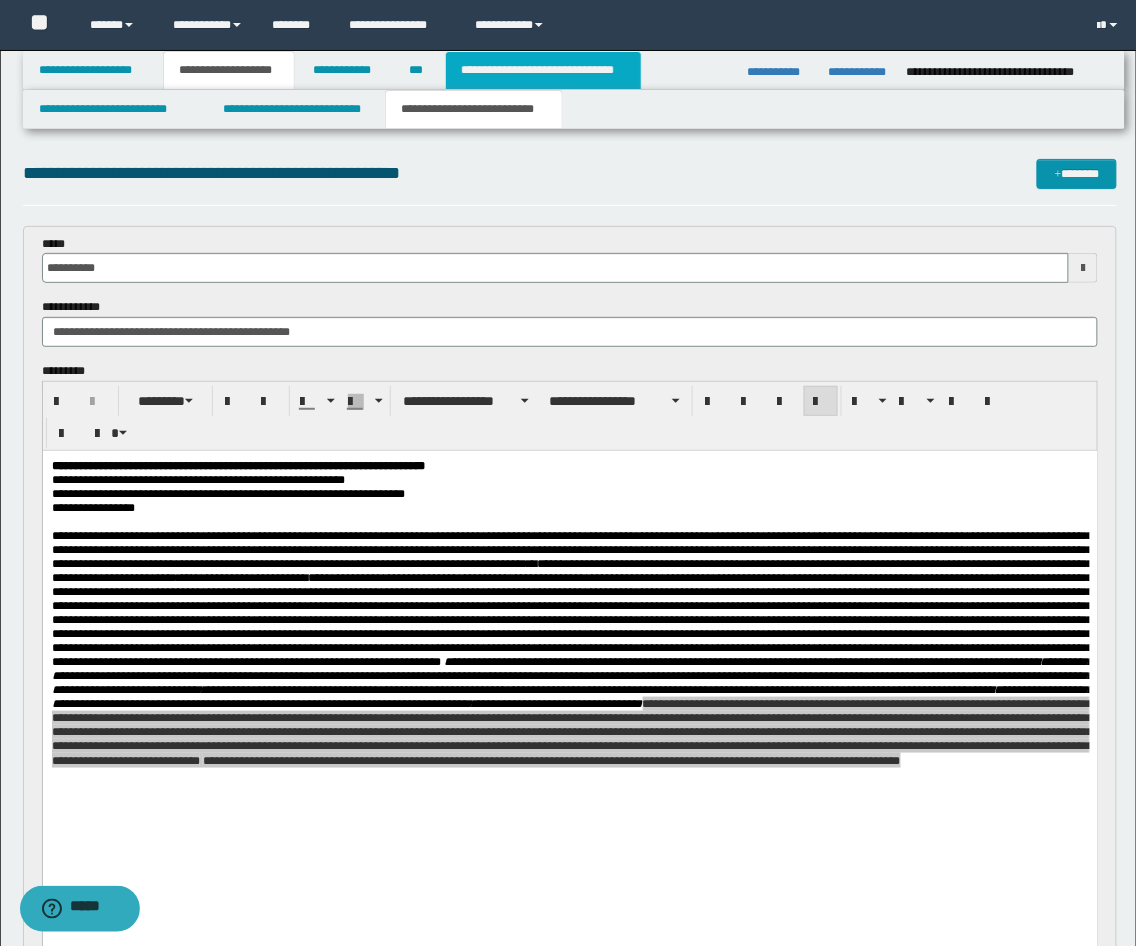 click on "**********" at bounding box center [543, 70] 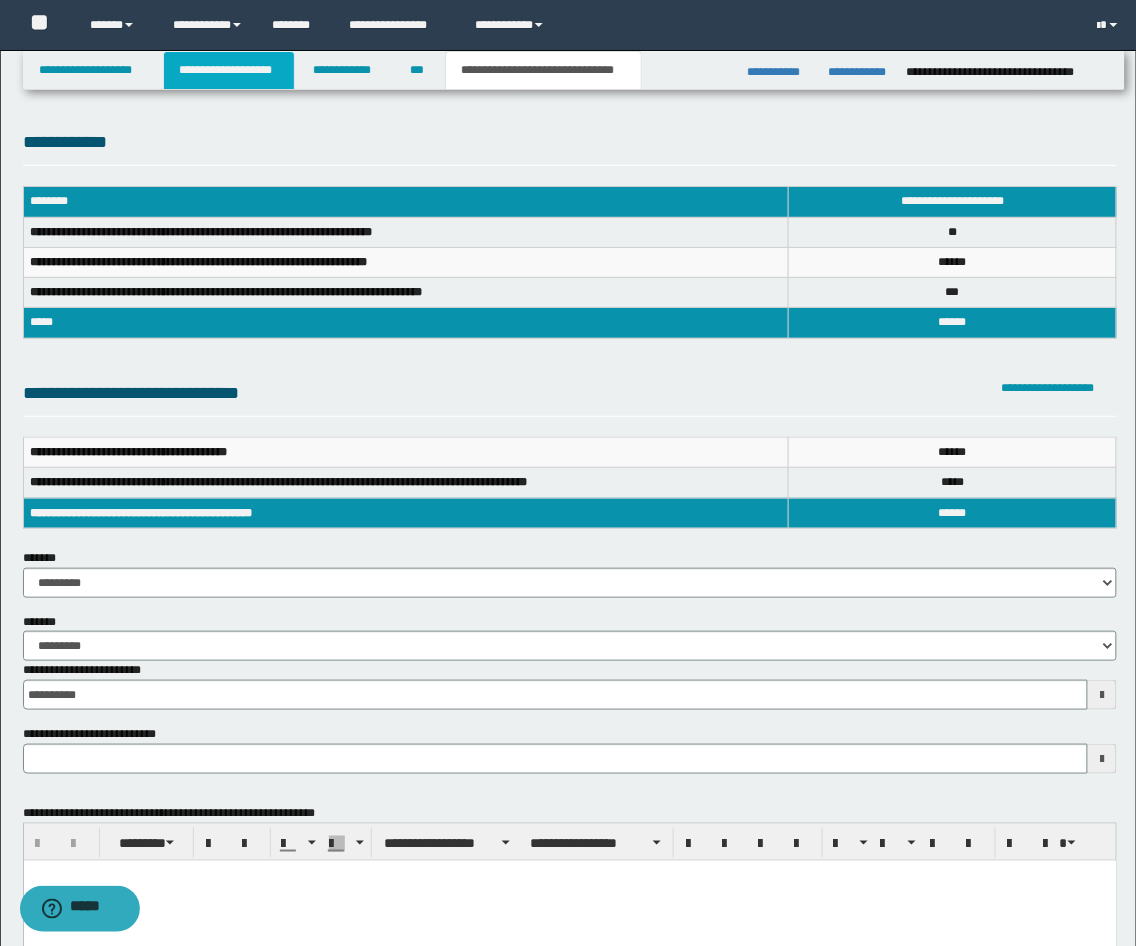 click on "**********" at bounding box center (229, 70) 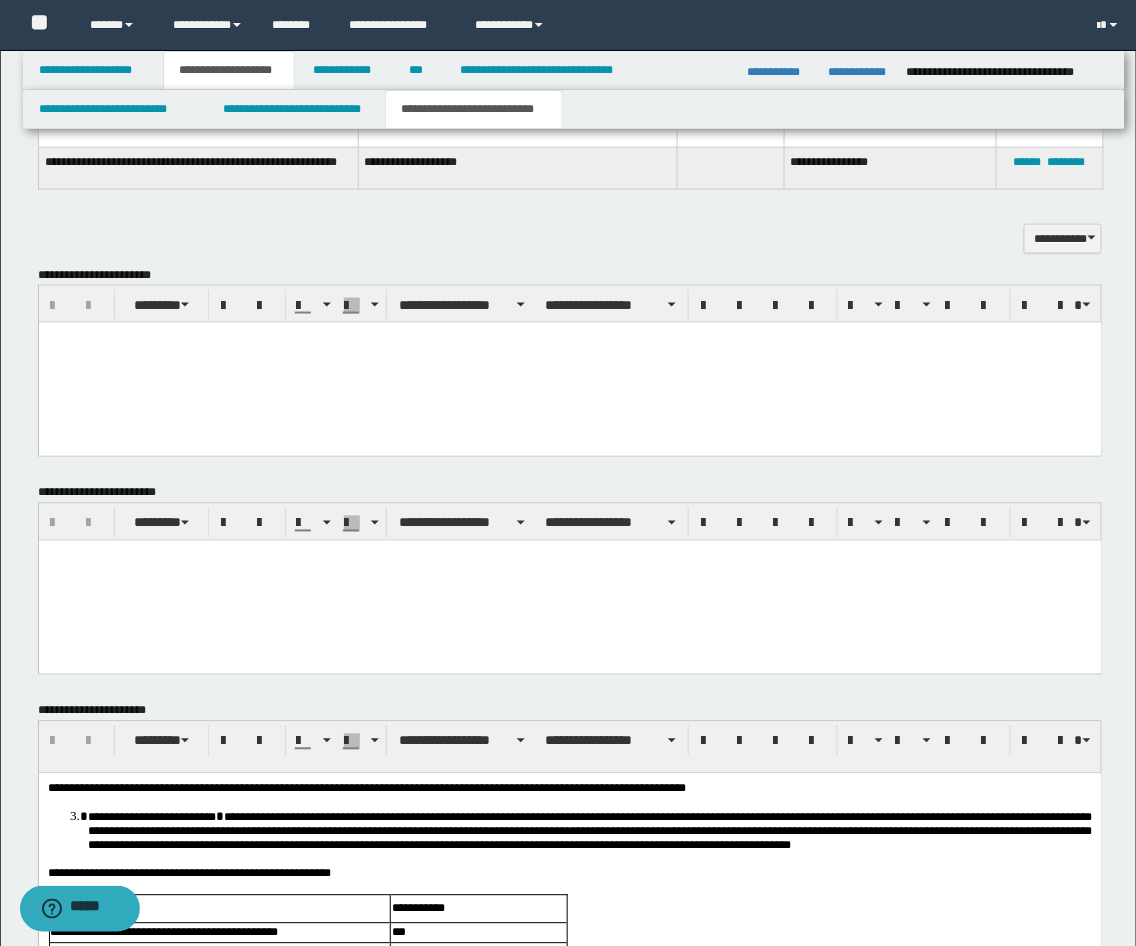 scroll, scrollTop: 2222, scrollLeft: 0, axis: vertical 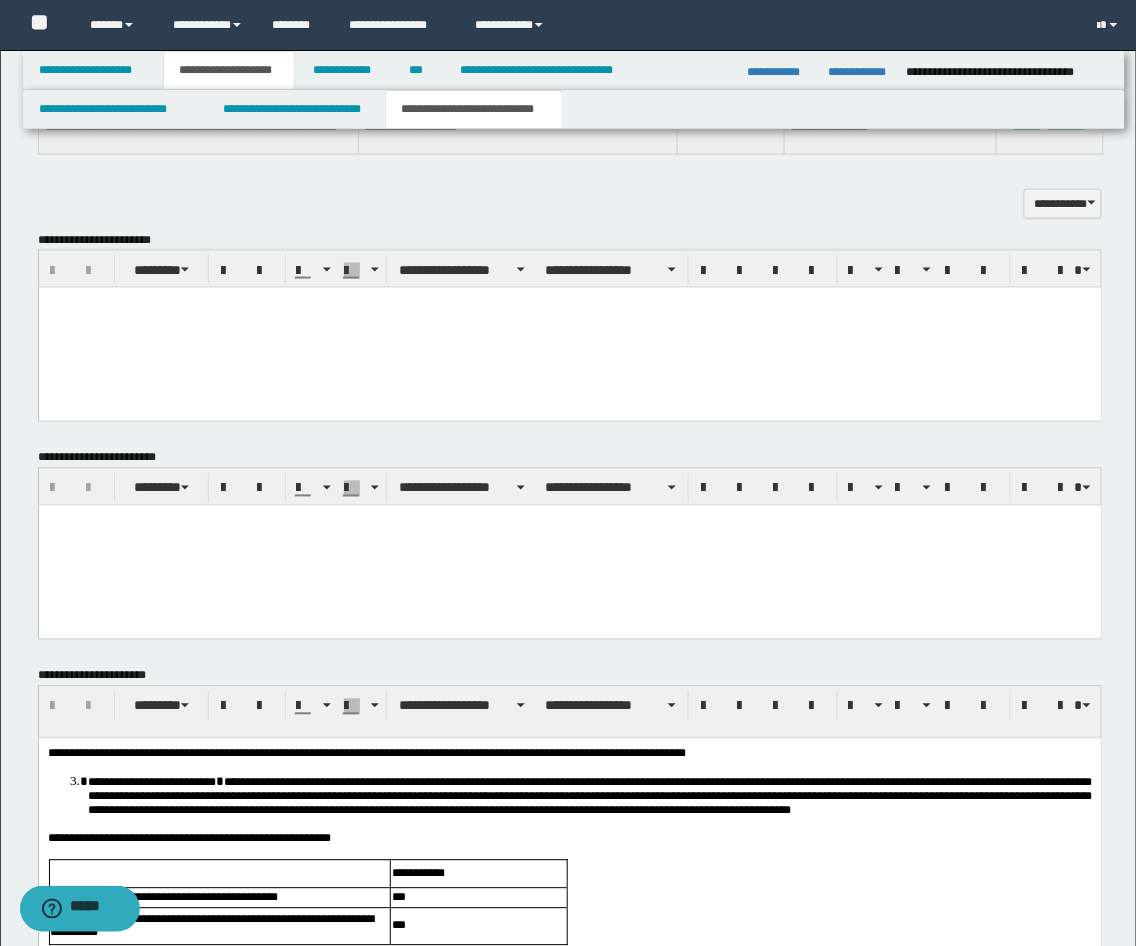 click at bounding box center (569, 327) 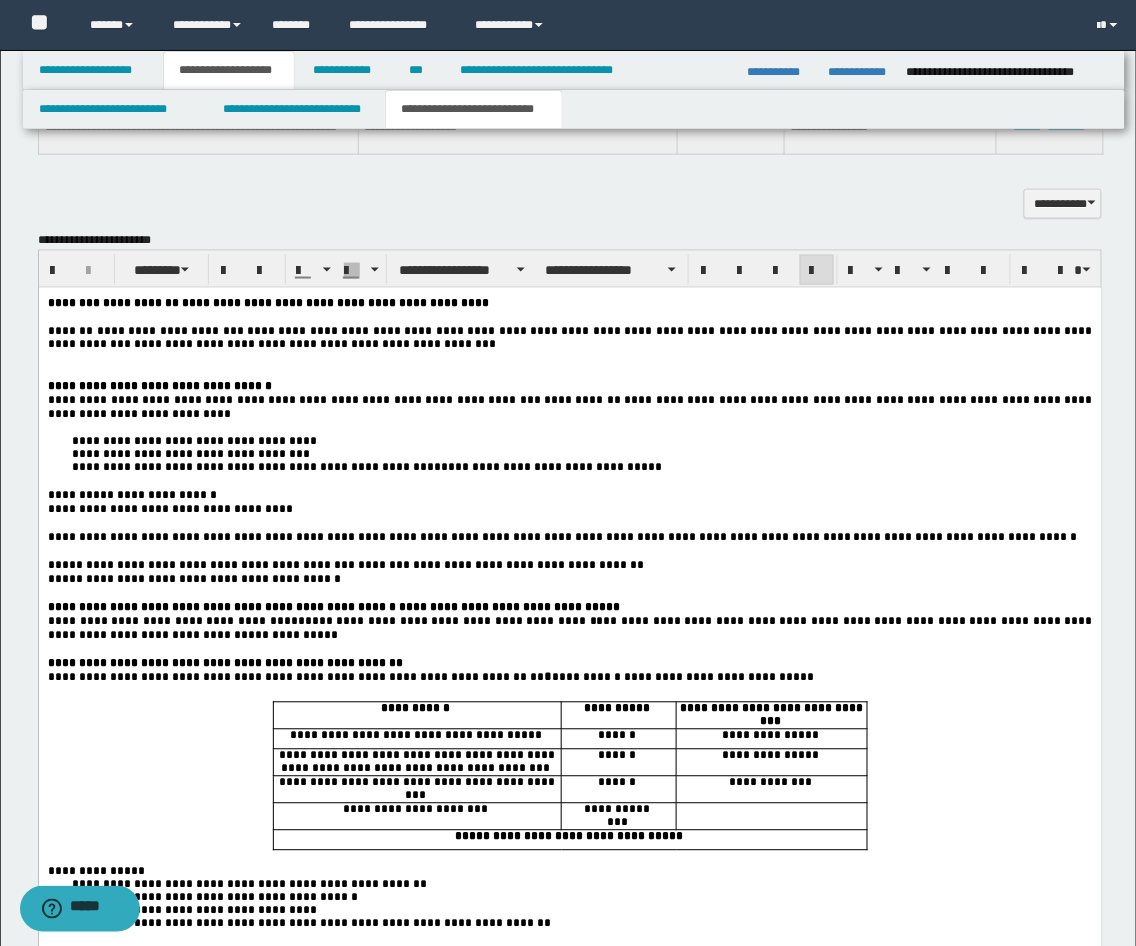 click at bounding box center (569, 358) 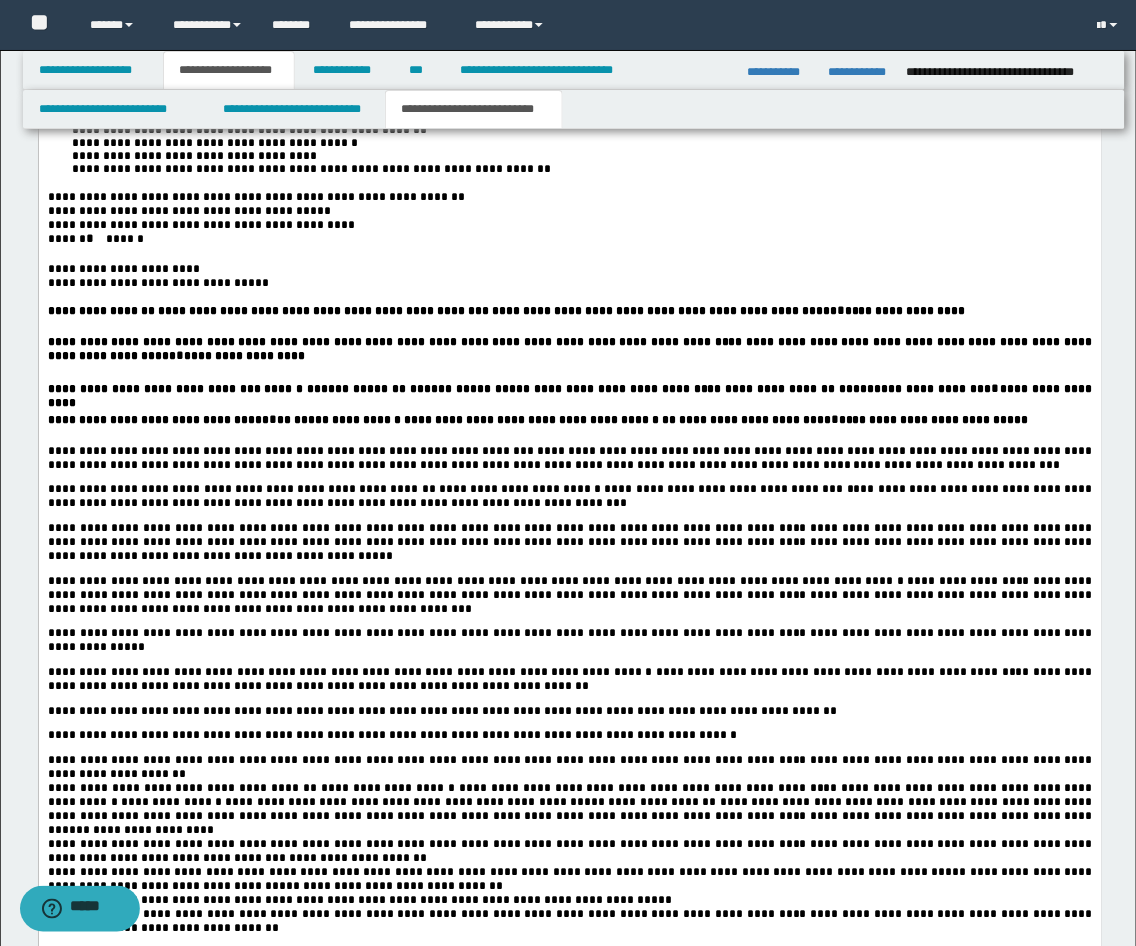 scroll, scrollTop: 3333, scrollLeft: 0, axis: vertical 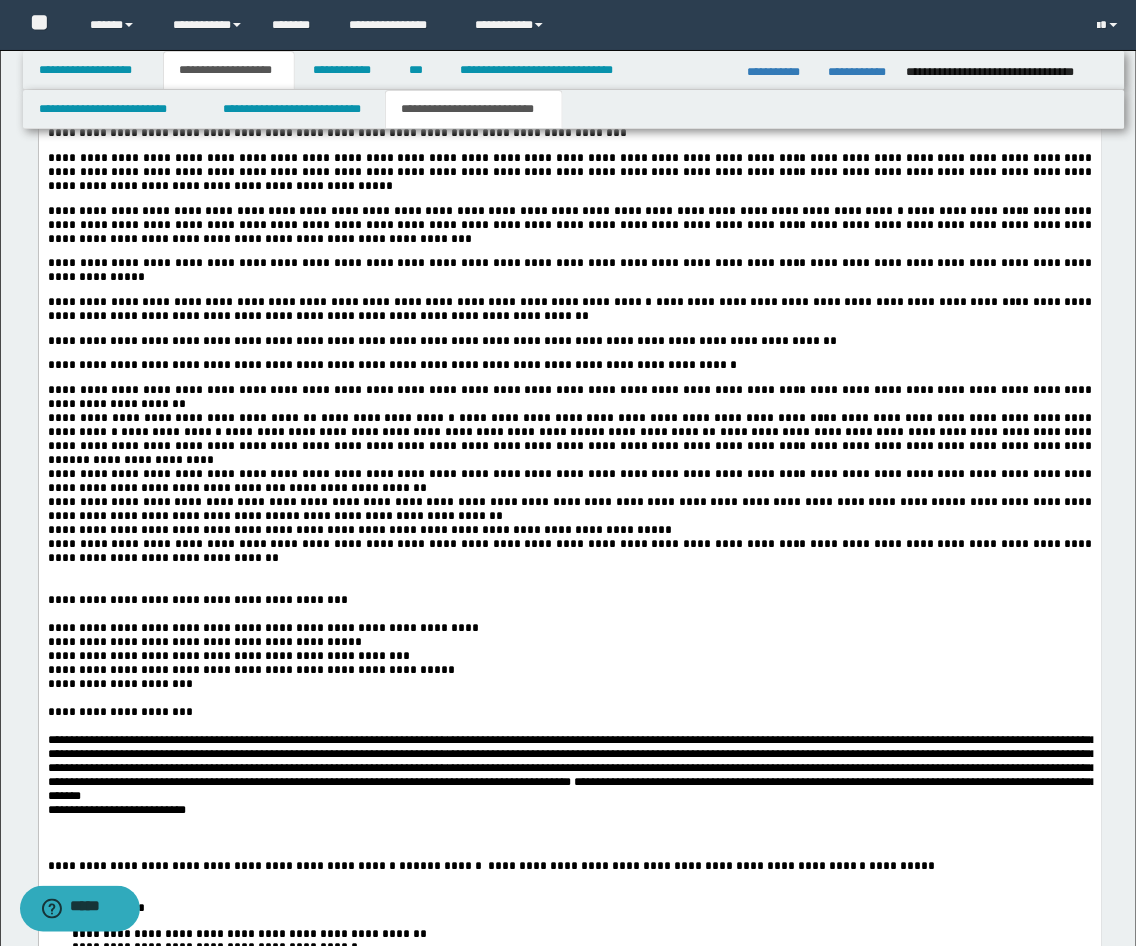 click on "*********" at bounding box center [331, 517] 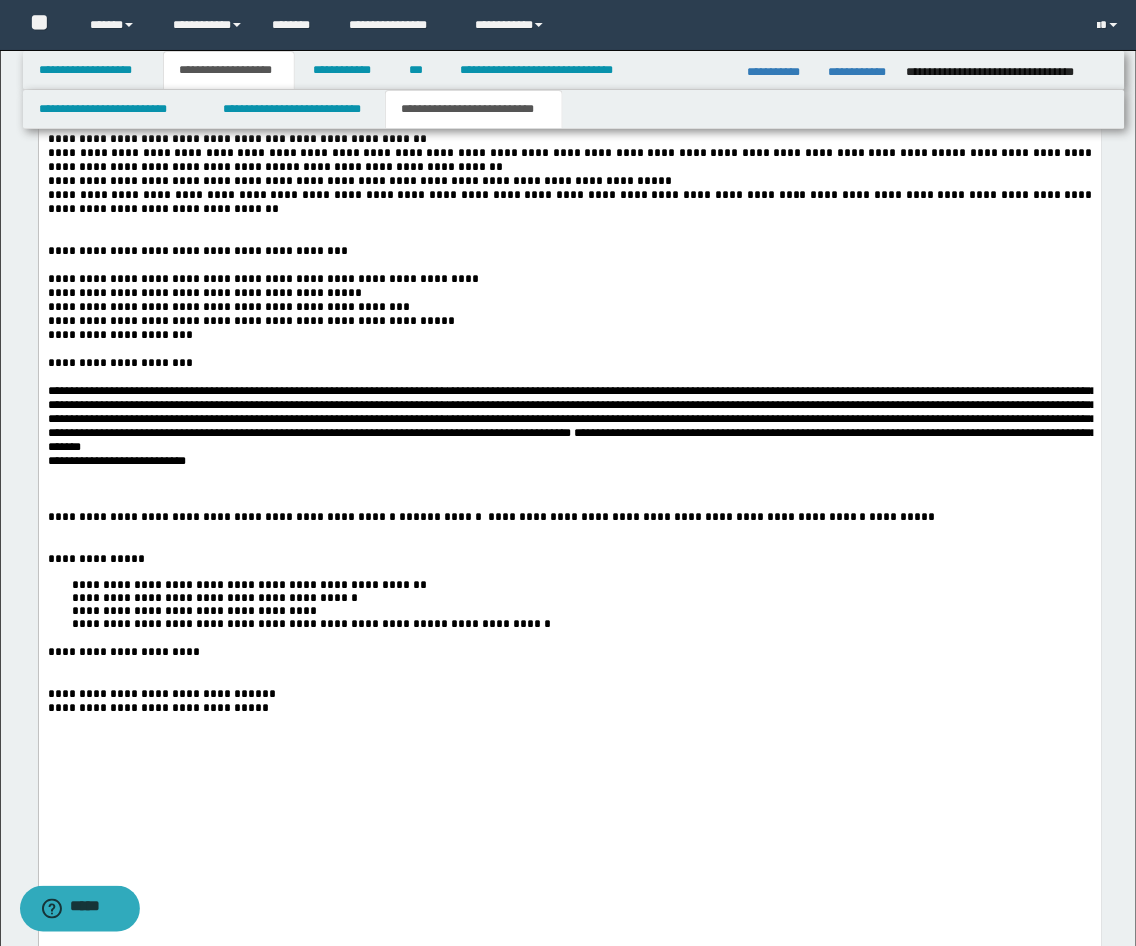 scroll, scrollTop: 3703, scrollLeft: 0, axis: vertical 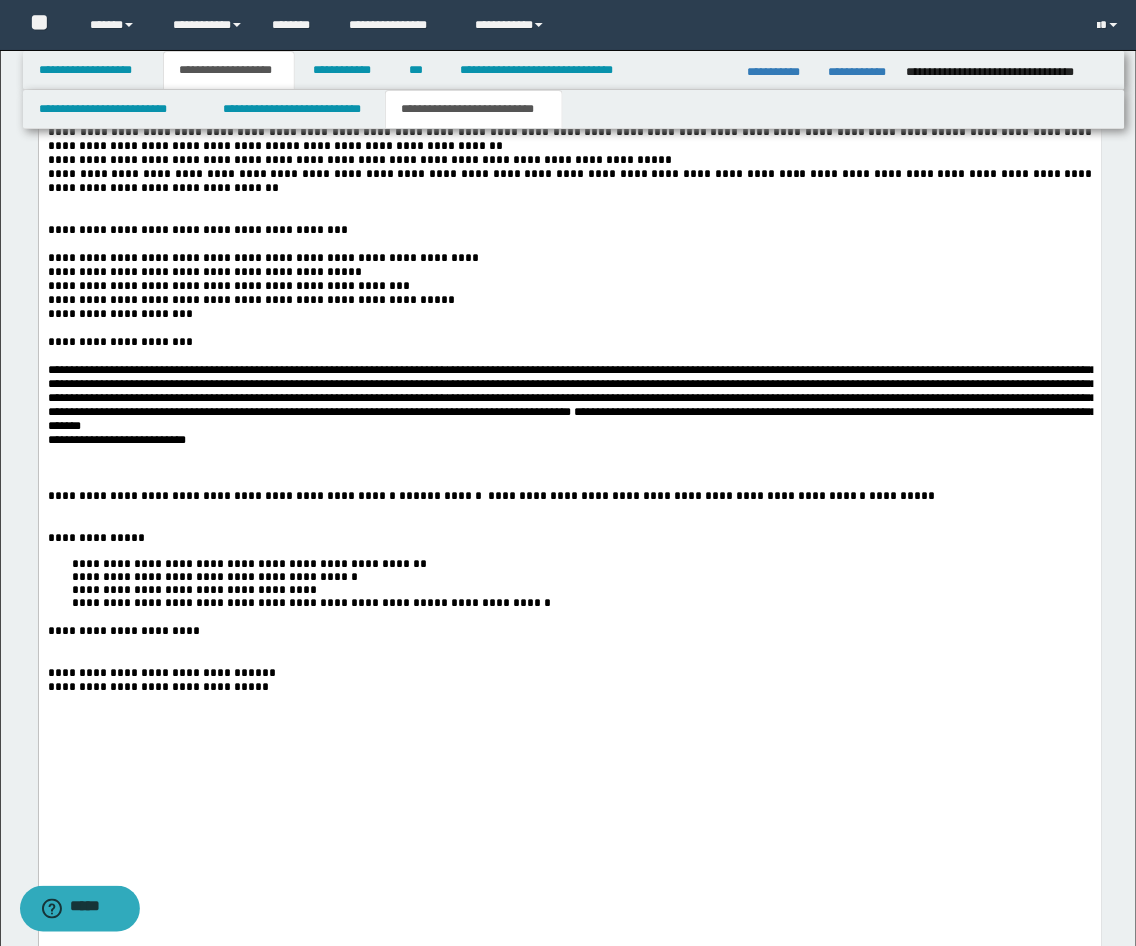 click on "**********" at bounding box center (228, 287) 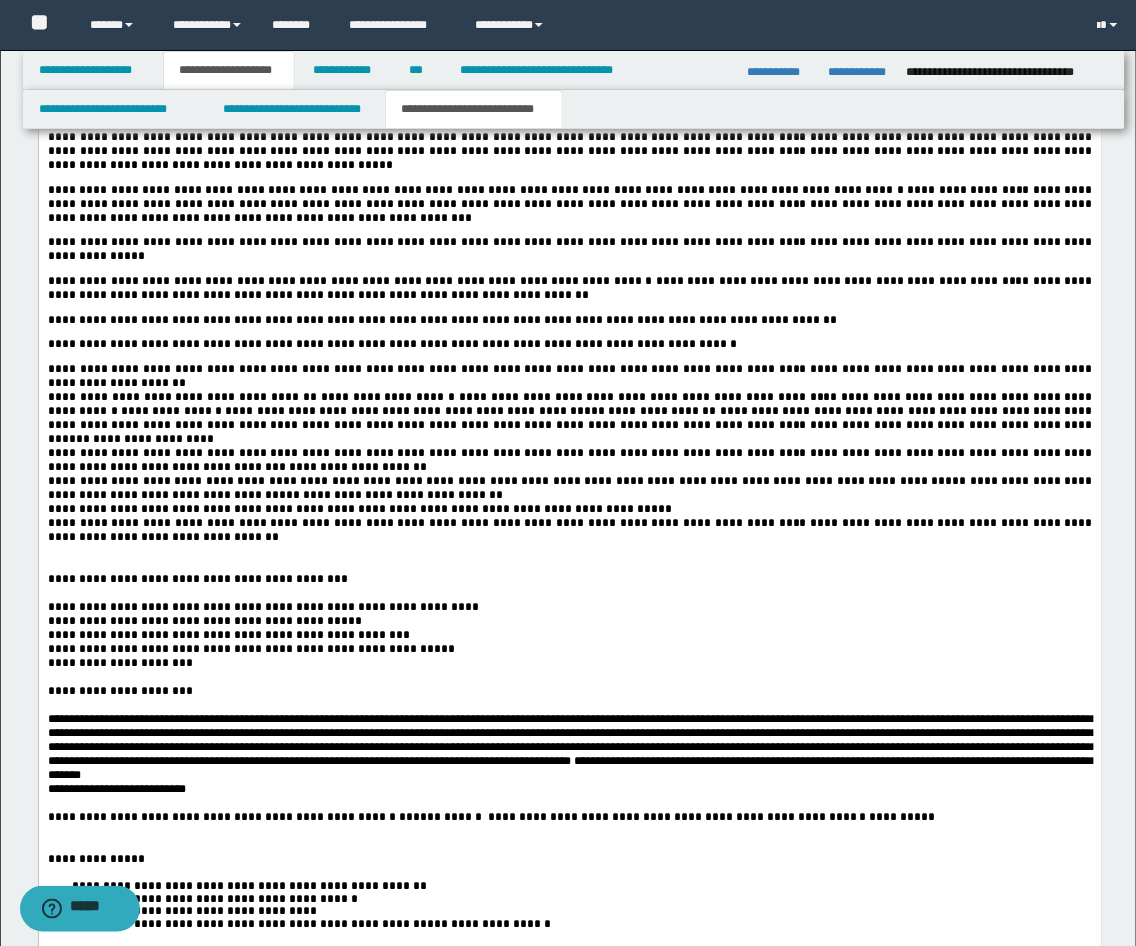 scroll, scrollTop: 2963, scrollLeft: 0, axis: vertical 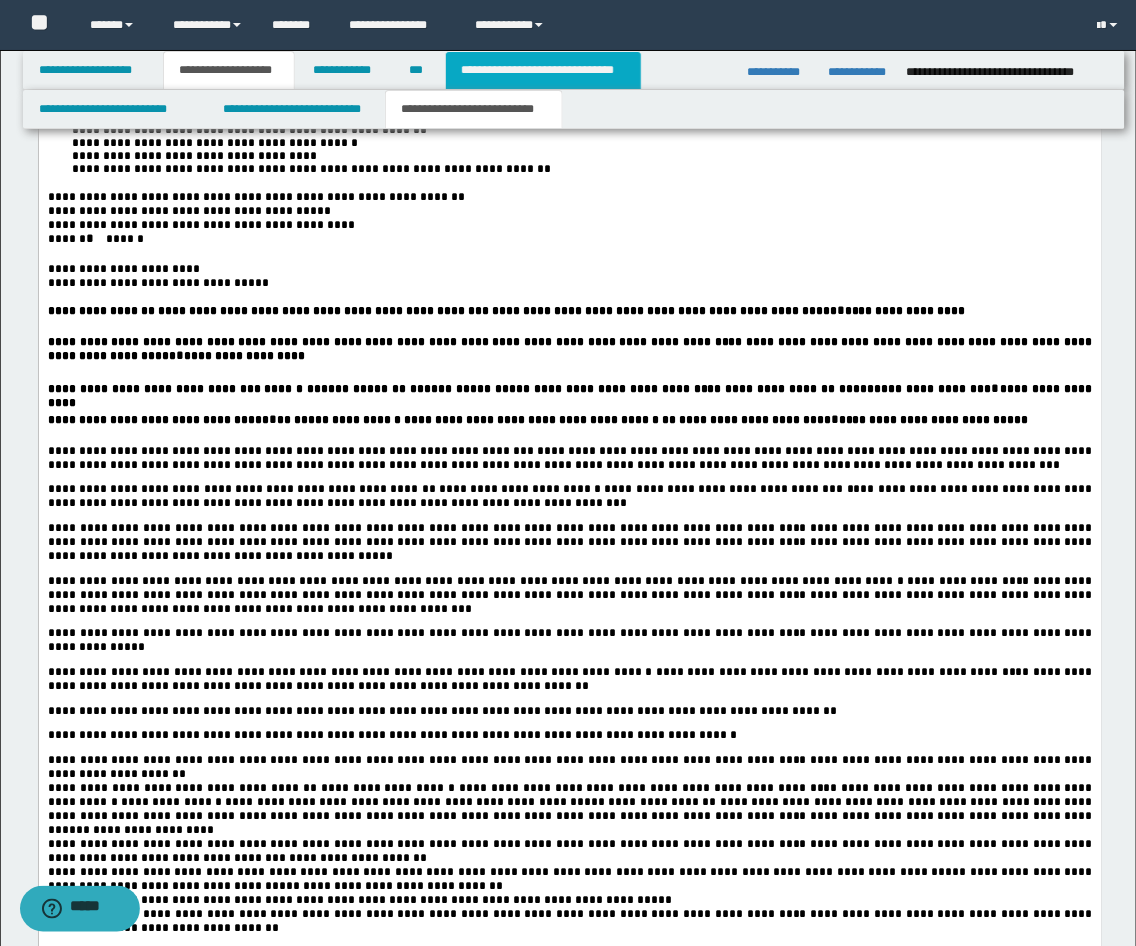 click on "**********" at bounding box center (543, 70) 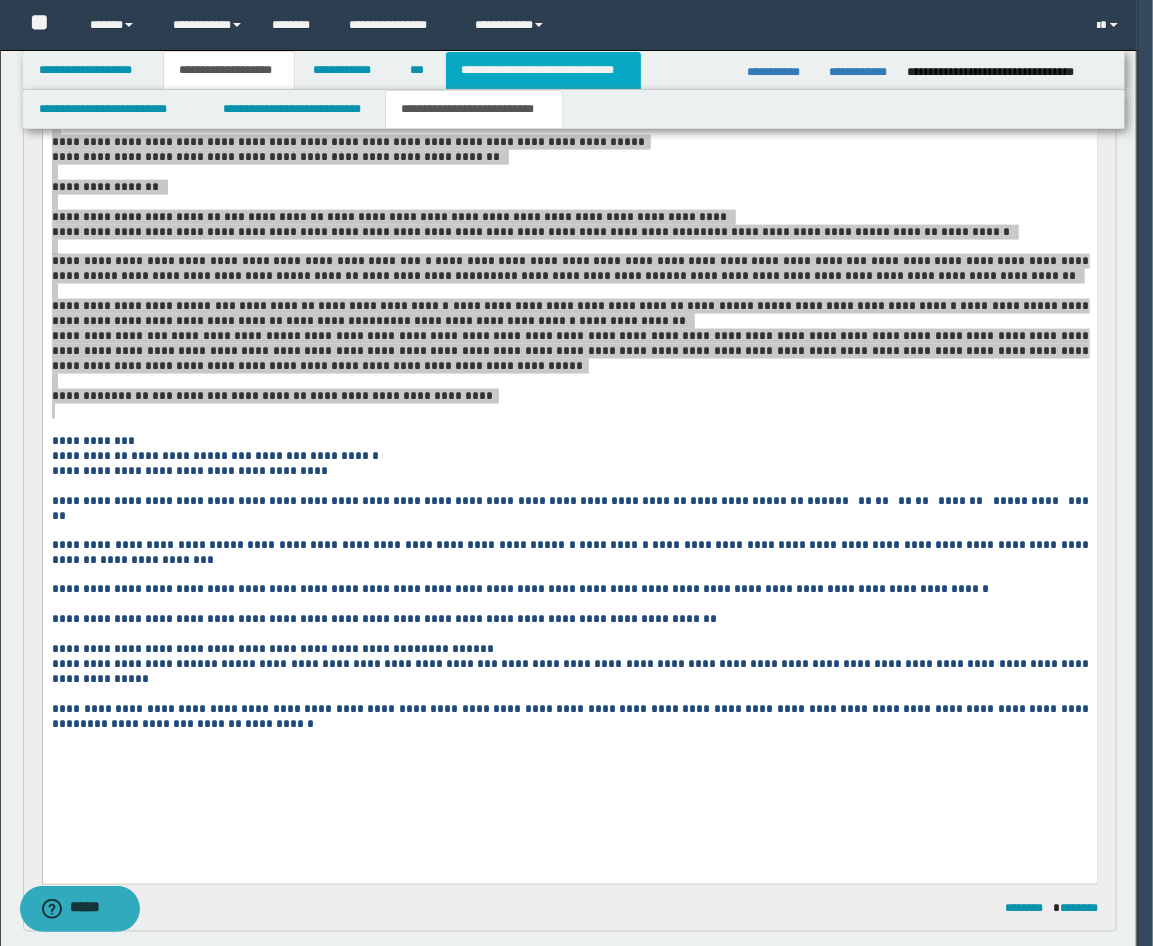 type on "**********" 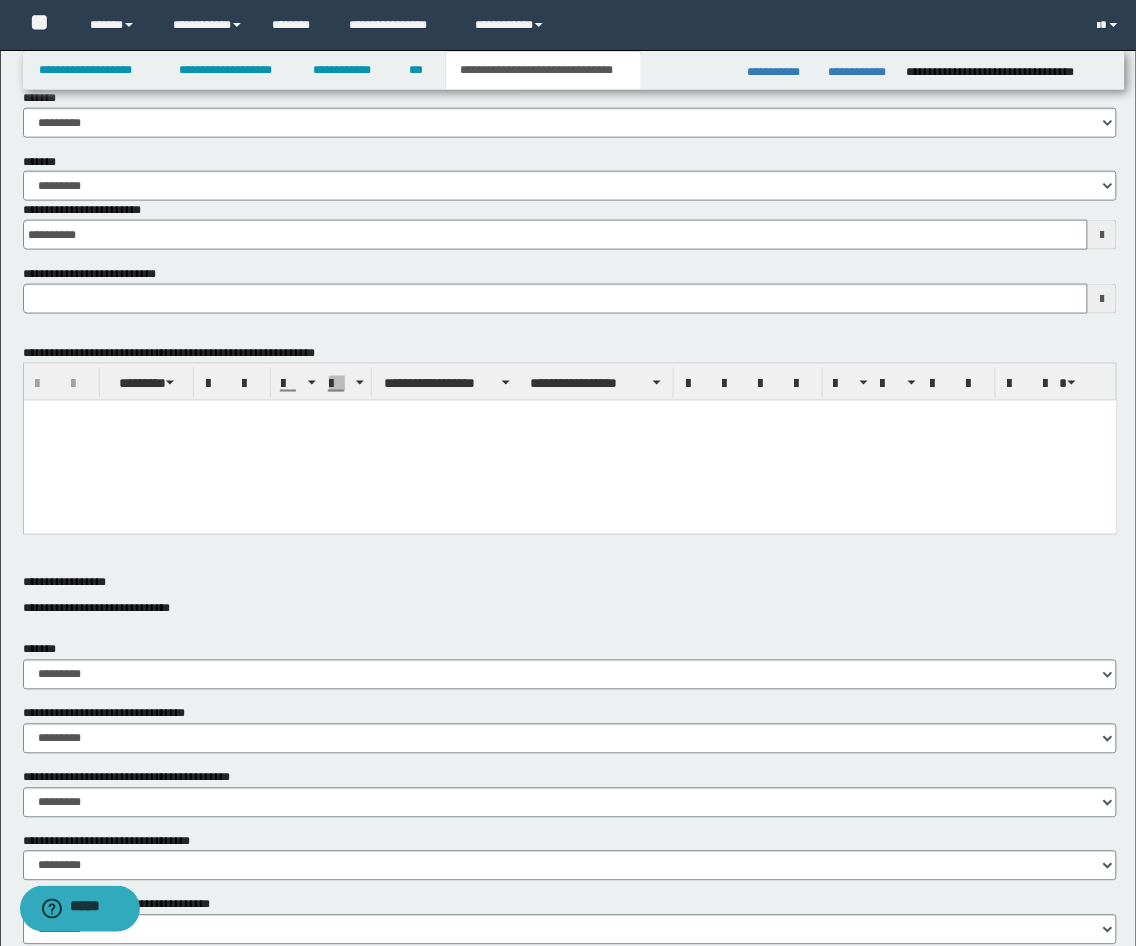 scroll, scrollTop: 90, scrollLeft: 0, axis: vertical 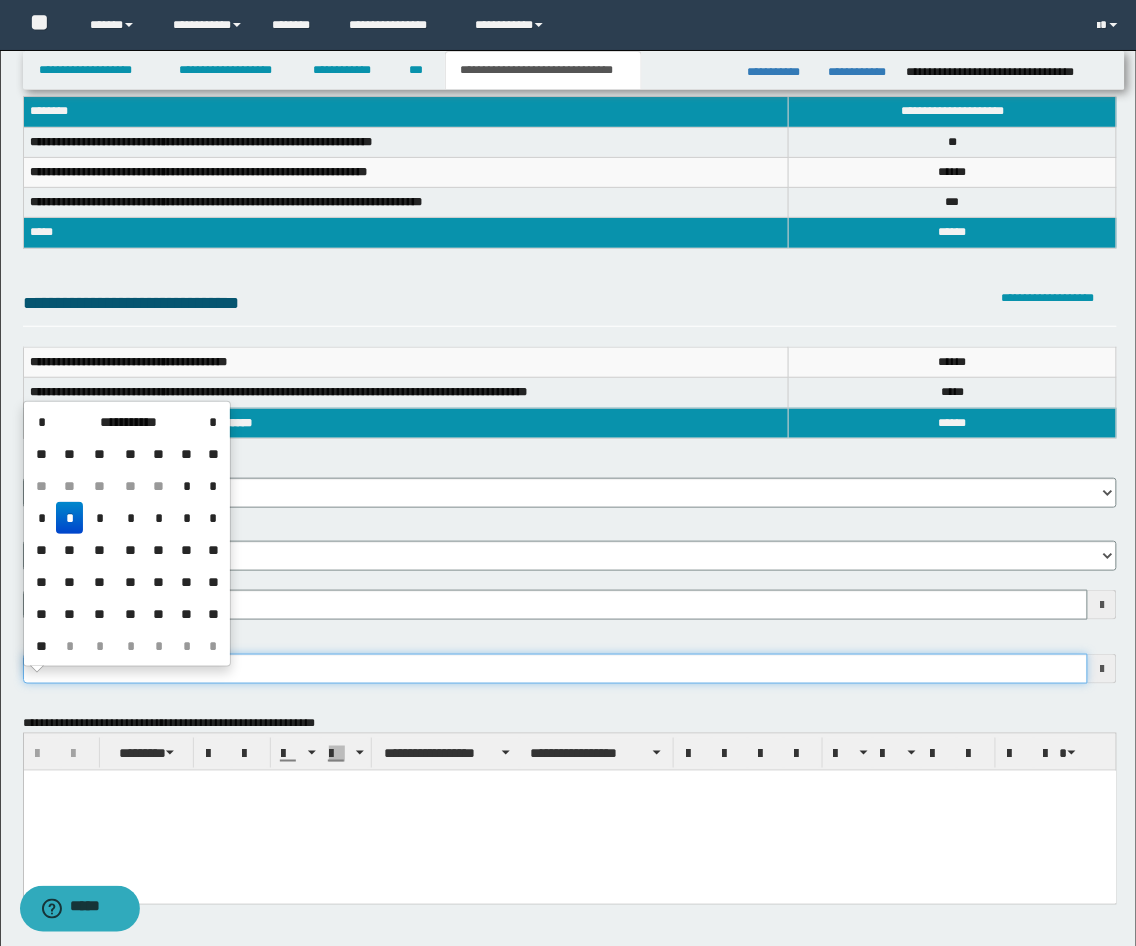 click on "**********" at bounding box center (556, 669) 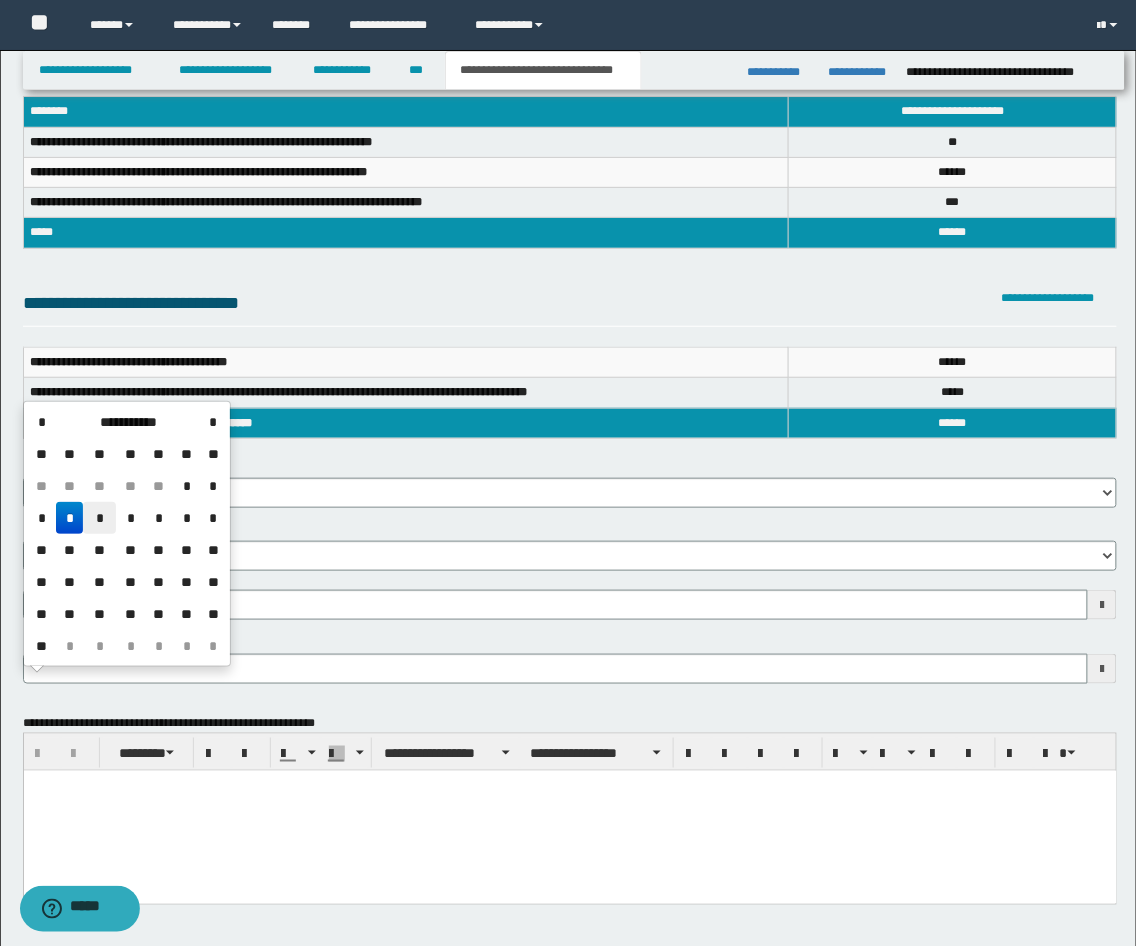 click on "*" at bounding box center [99, 518] 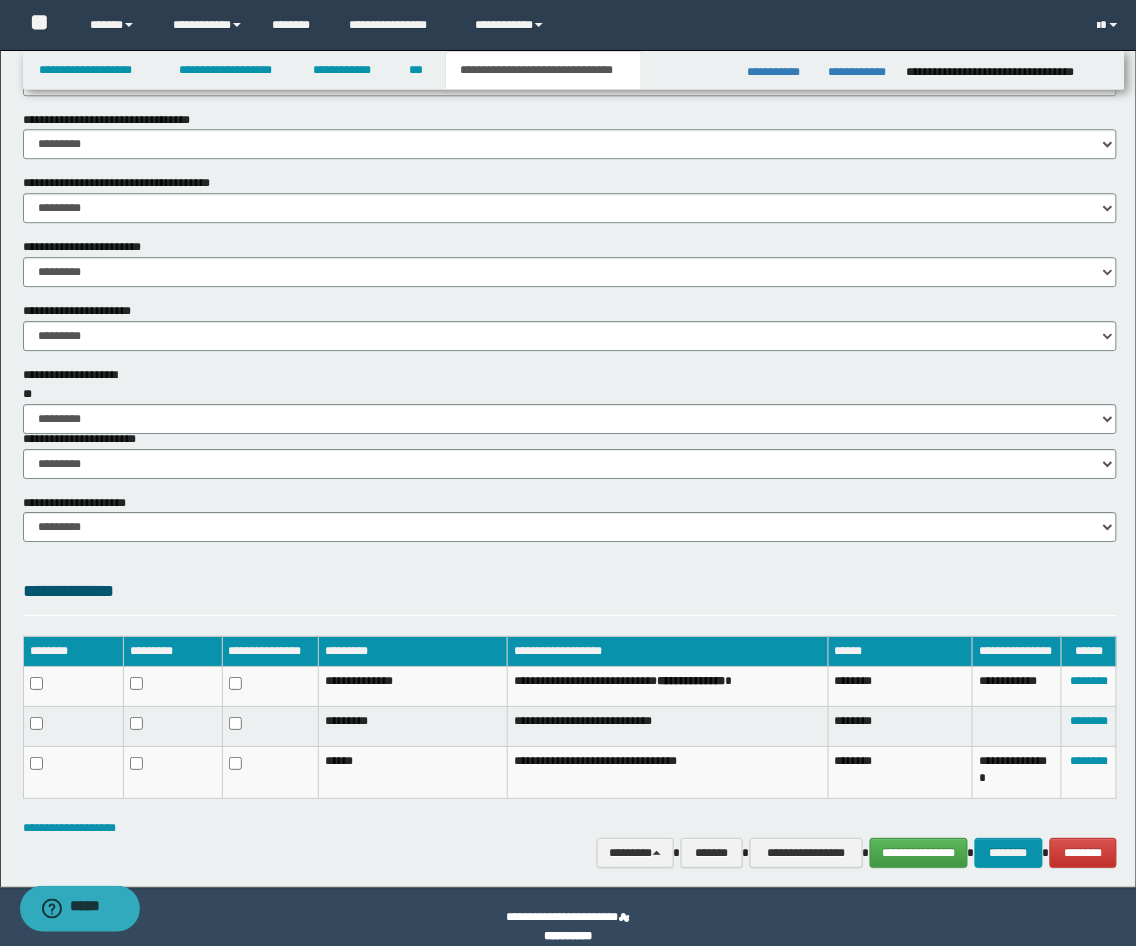 scroll, scrollTop: 1201, scrollLeft: 0, axis: vertical 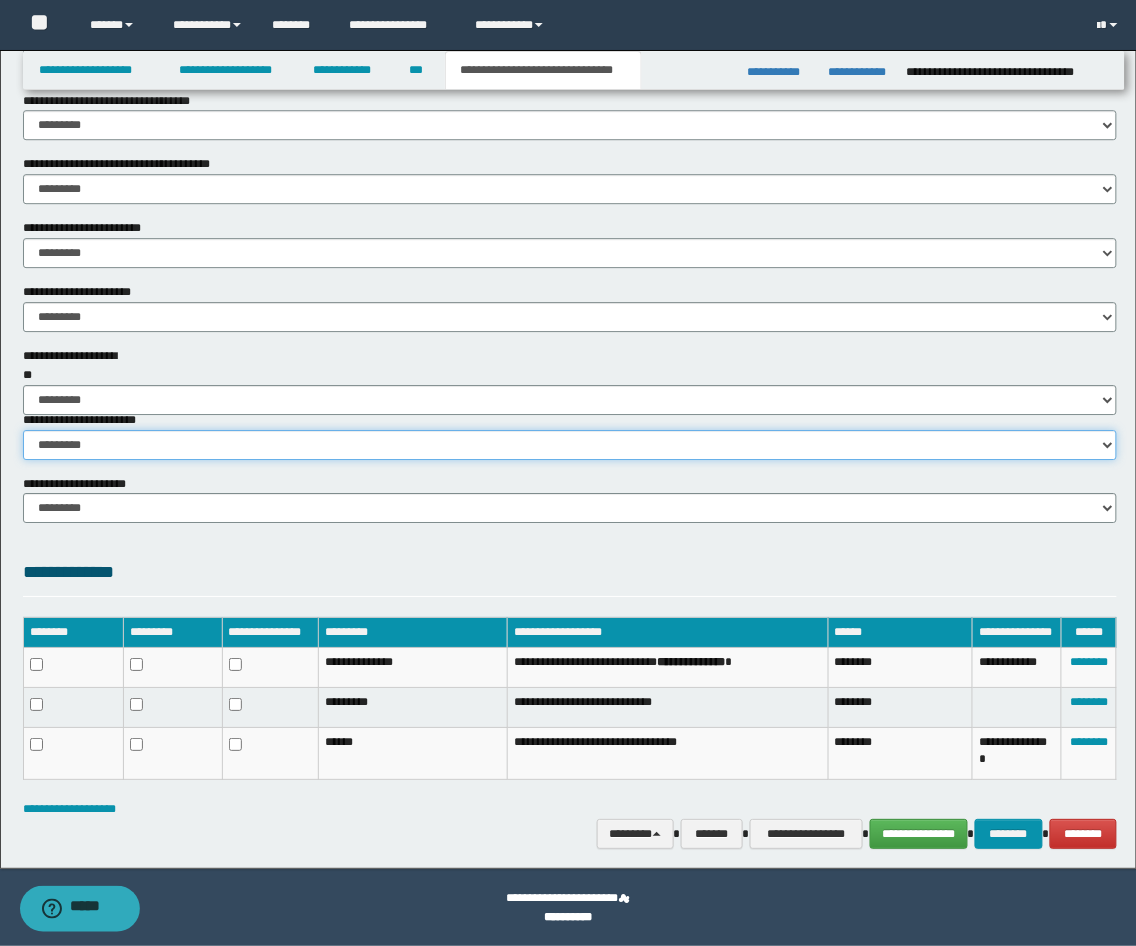 click on "*********
*********
*********" at bounding box center (570, 445) 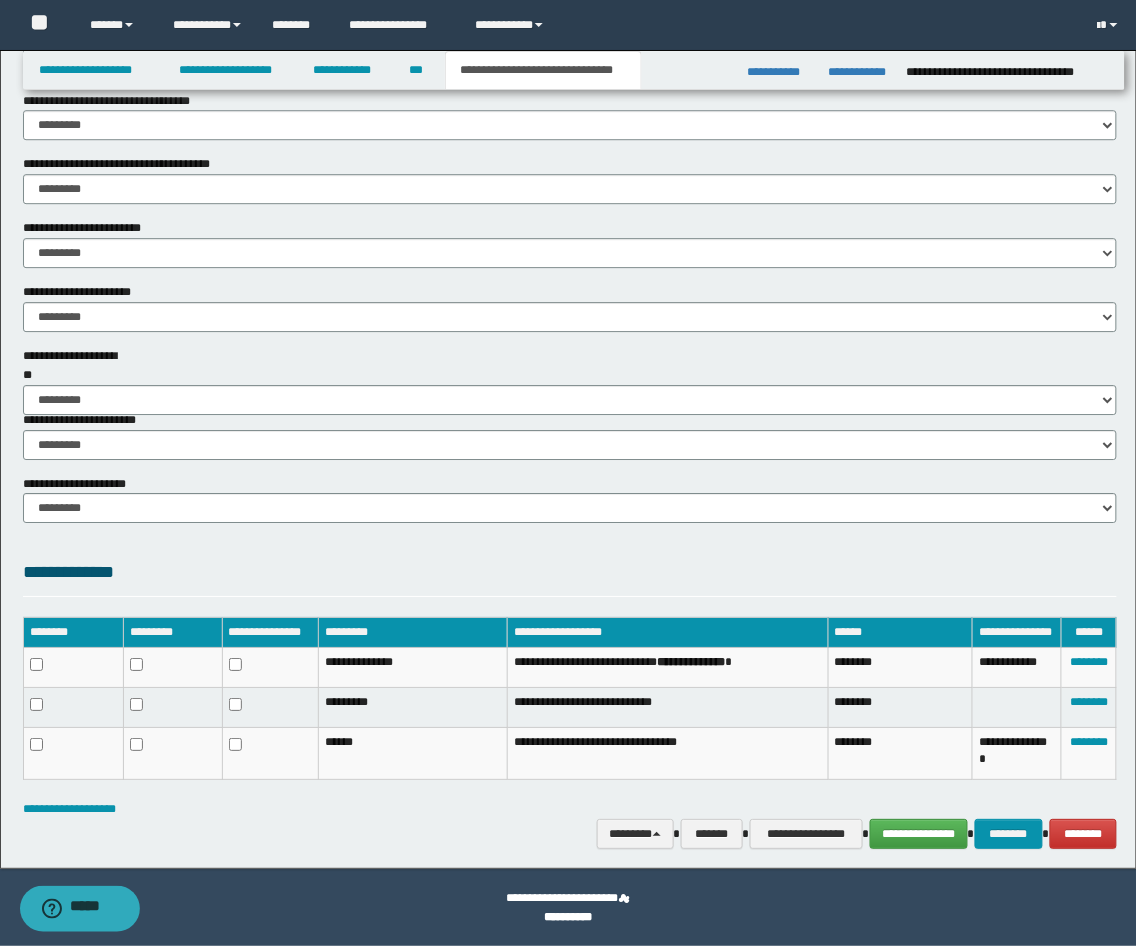 click on "**********" at bounding box center (570, -112) 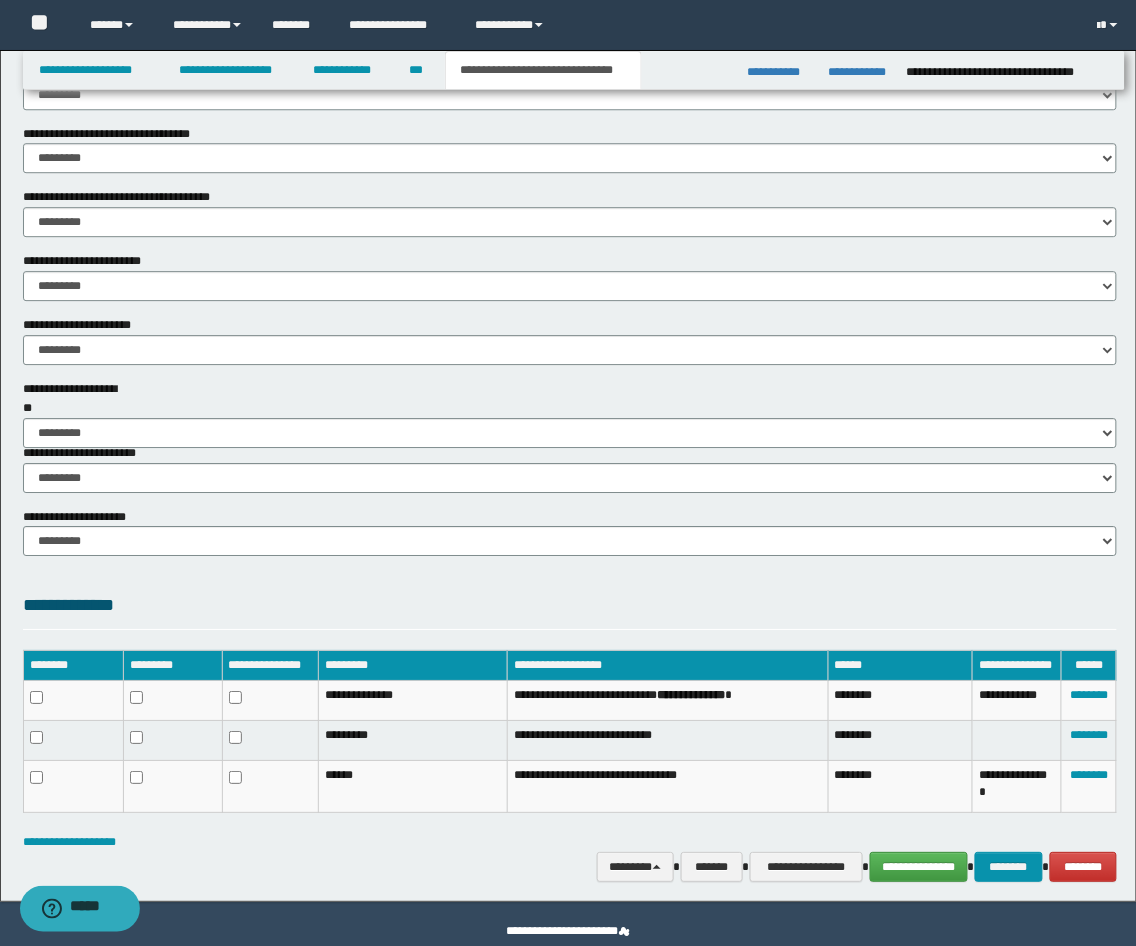 scroll, scrollTop: 1201, scrollLeft: 0, axis: vertical 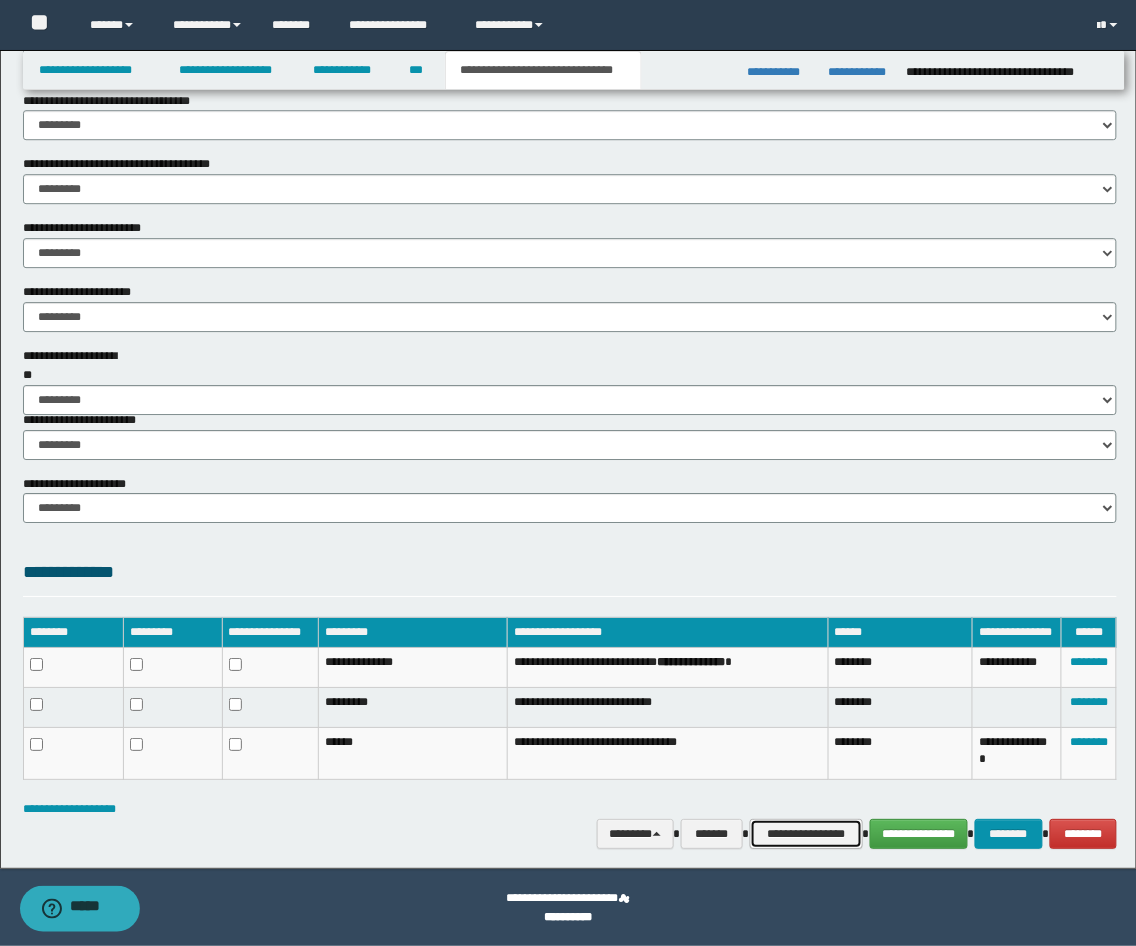 click on "**********" at bounding box center [806, 834] 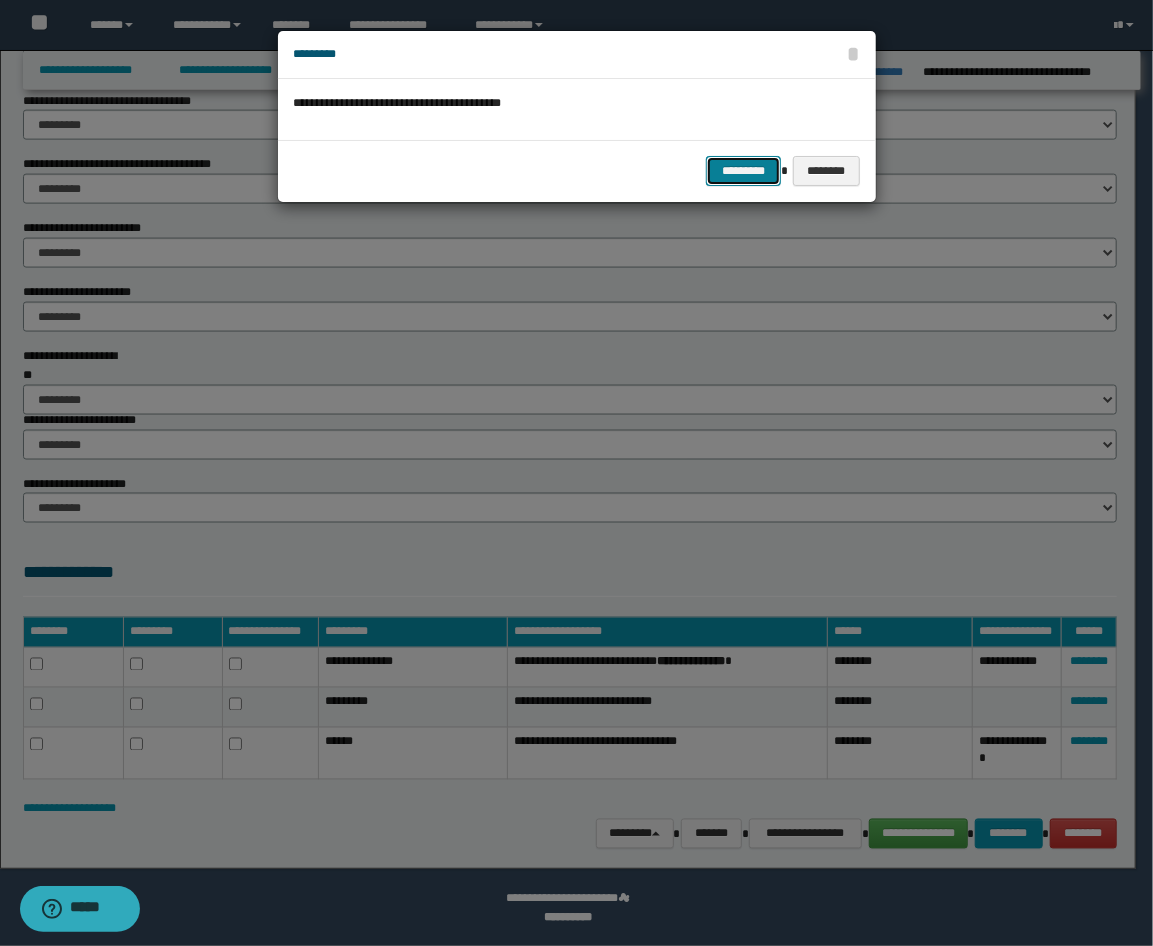 click on "*********" at bounding box center [743, 171] 